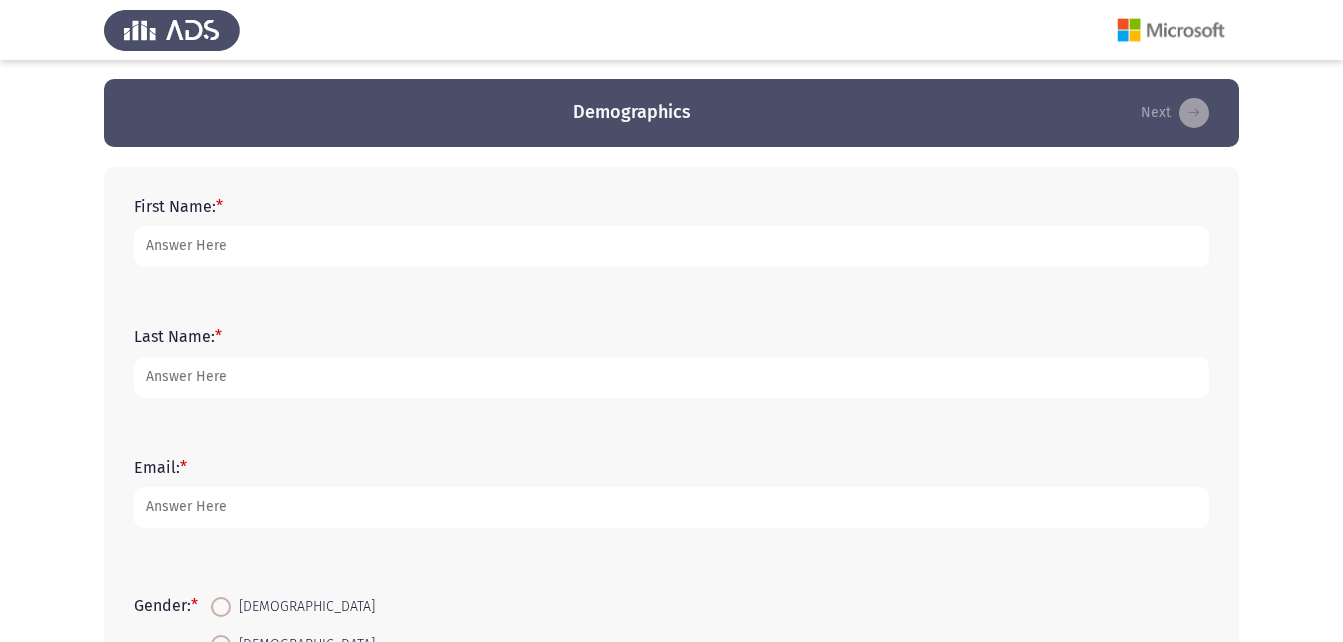 scroll, scrollTop: 0, scrollLeft: 0, axis: both 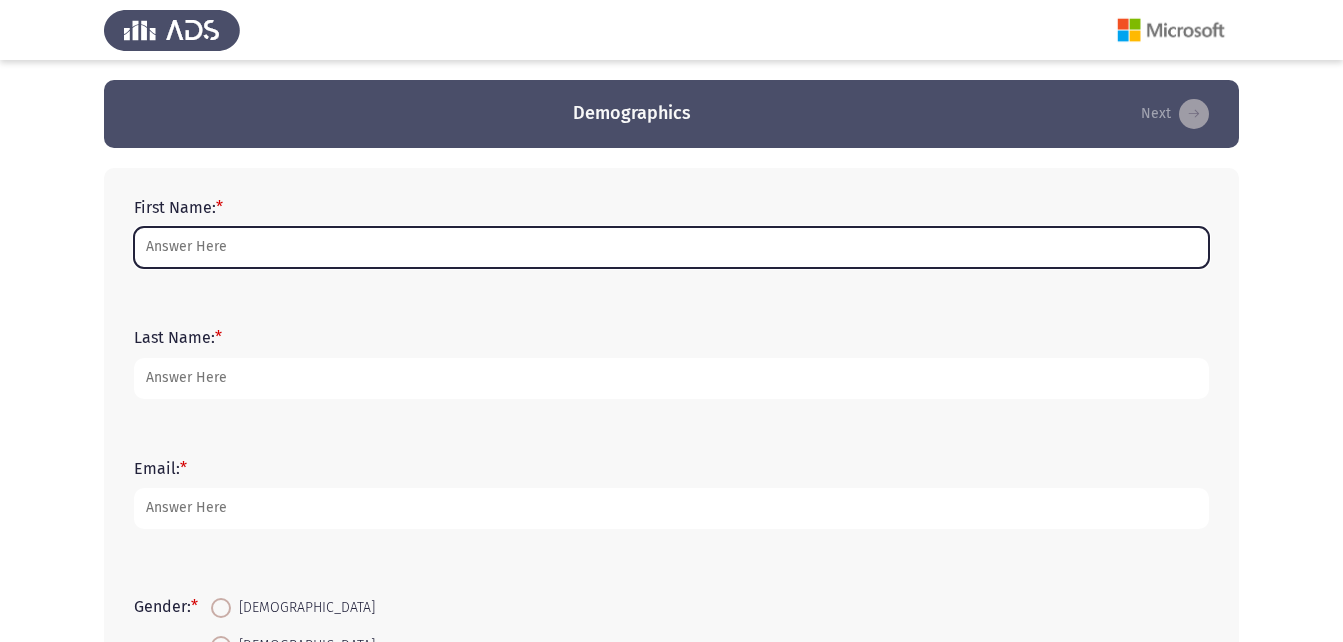 click on "First Name:   *" at bounding box center [671, 247] 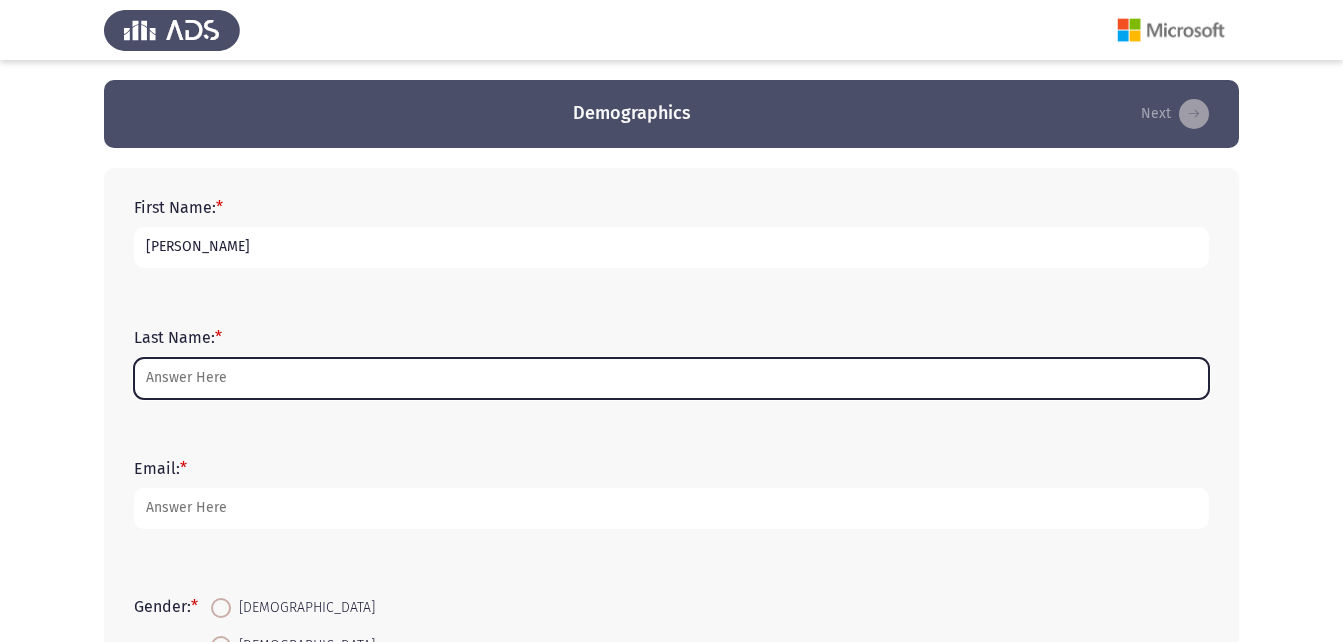 click on "Last Name:   *" at bounding box center (671, 378) 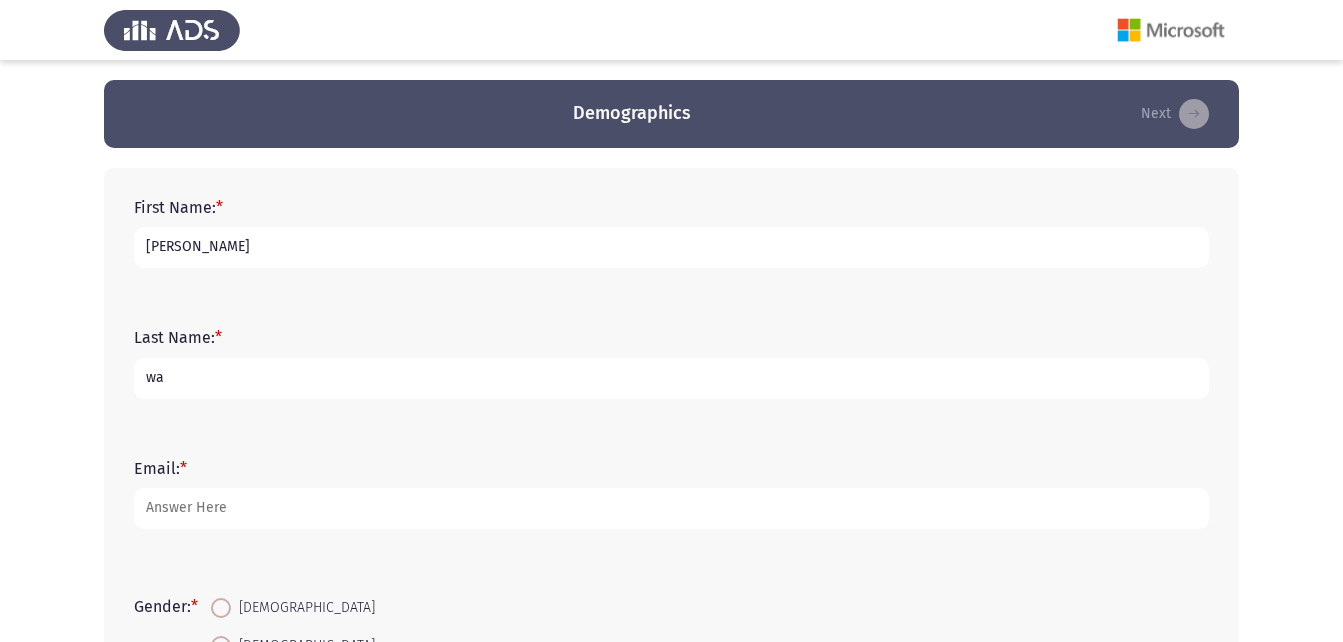 type on "w" 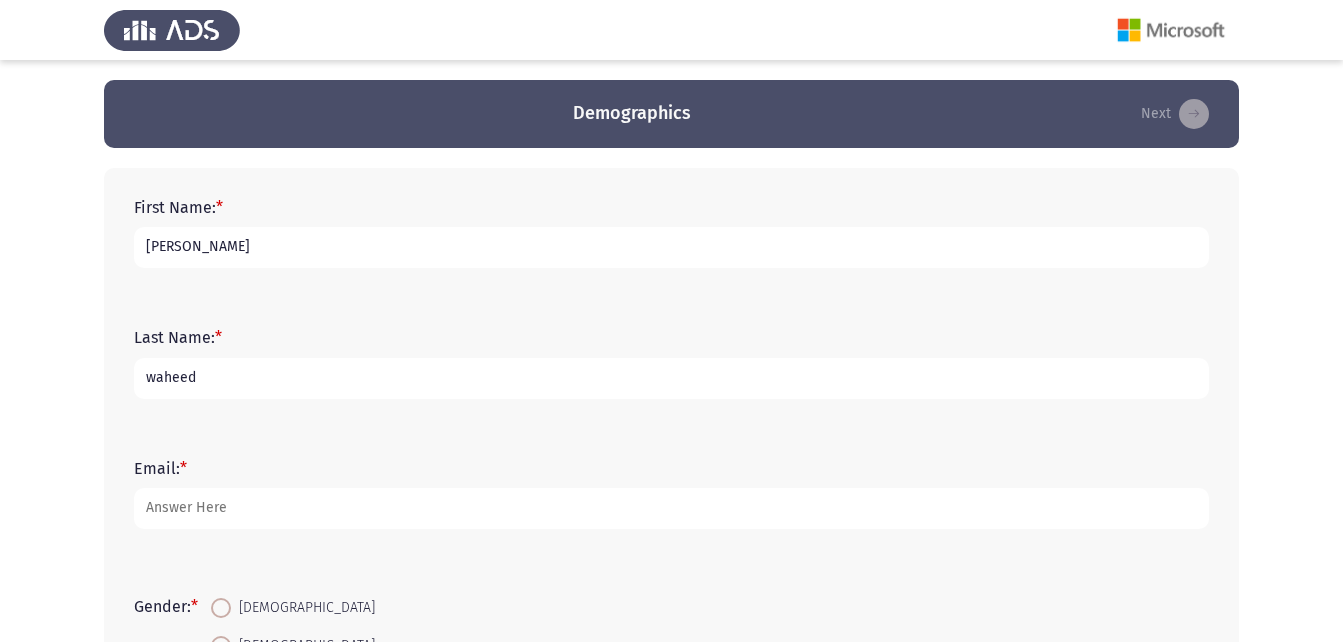 type on "waheed" 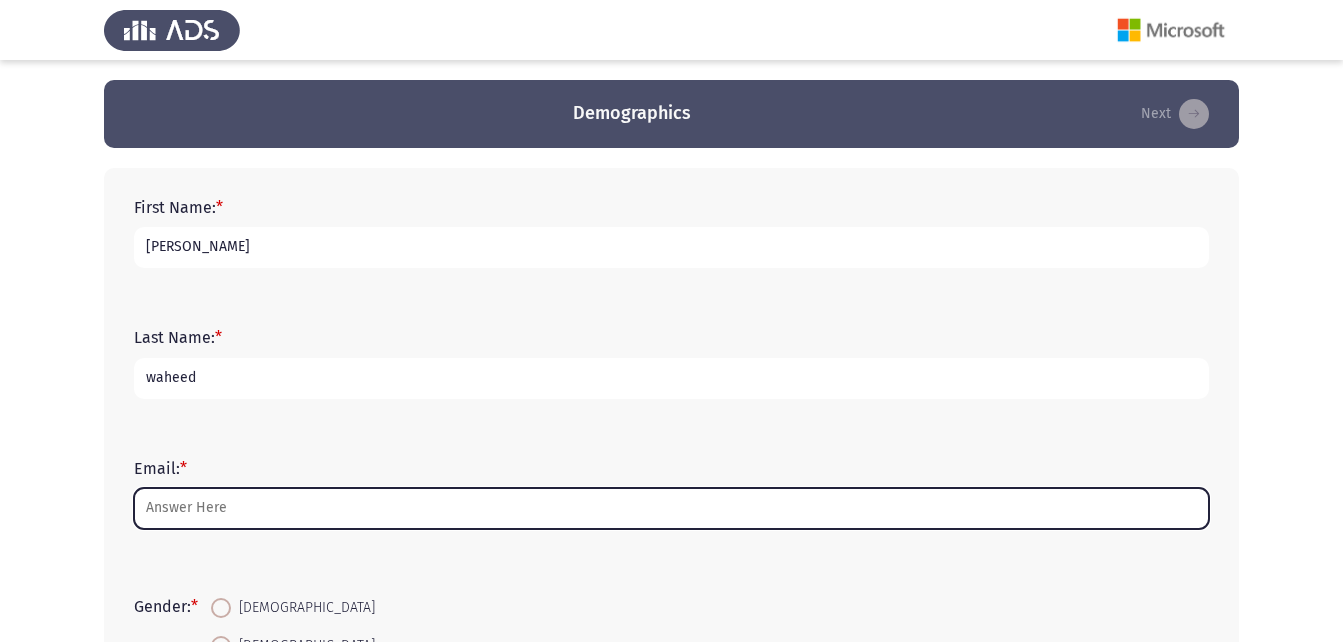 click on "Email:   *" at bounding box center (671, 508) 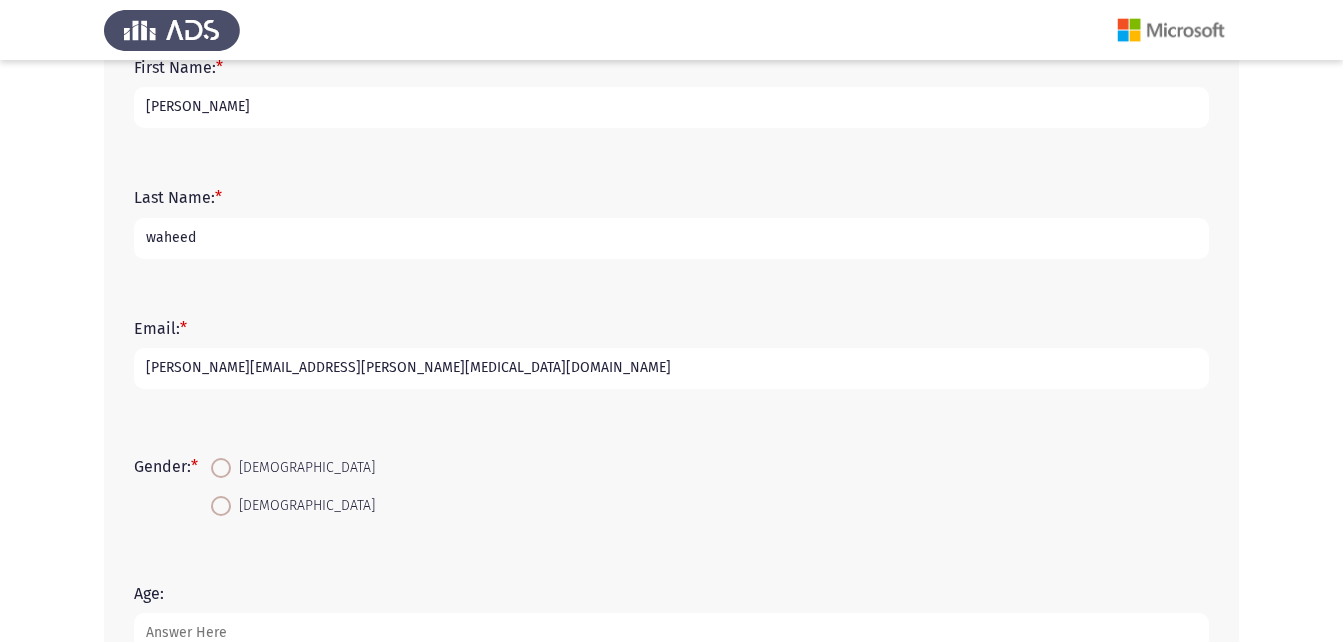 scroll, scrollTop: 200, scrollLeft: 0, axis: vertical 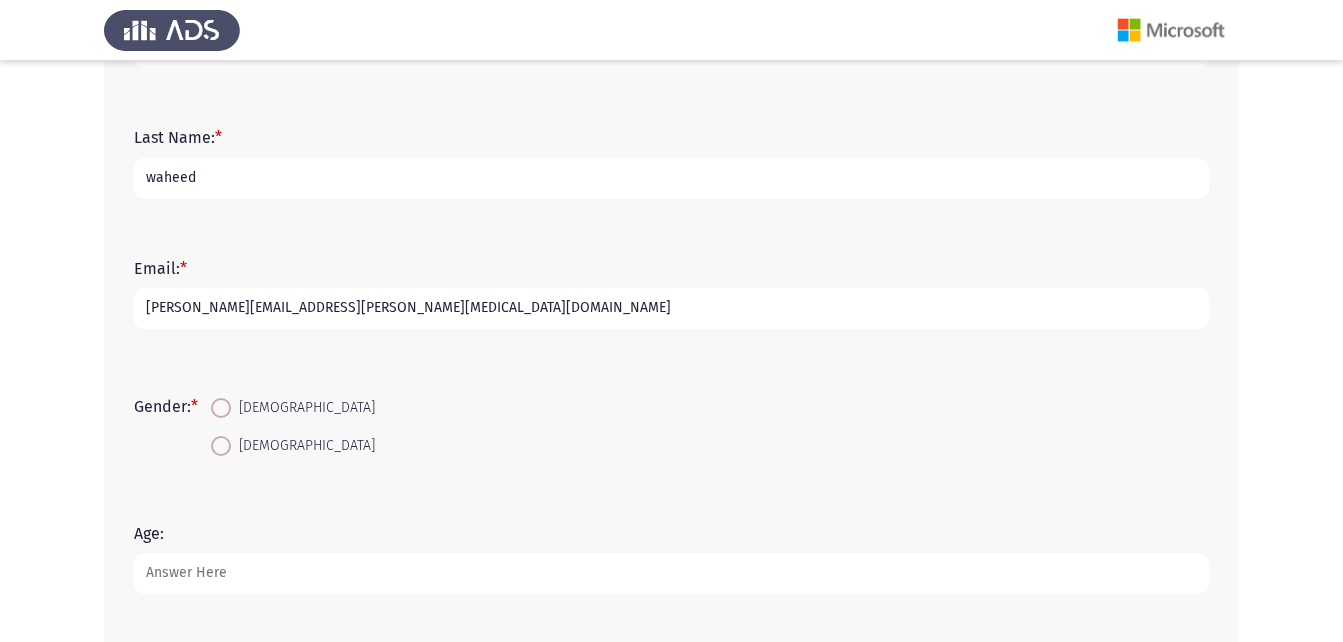 type on "mohamed.waheed@edex-fm.com" 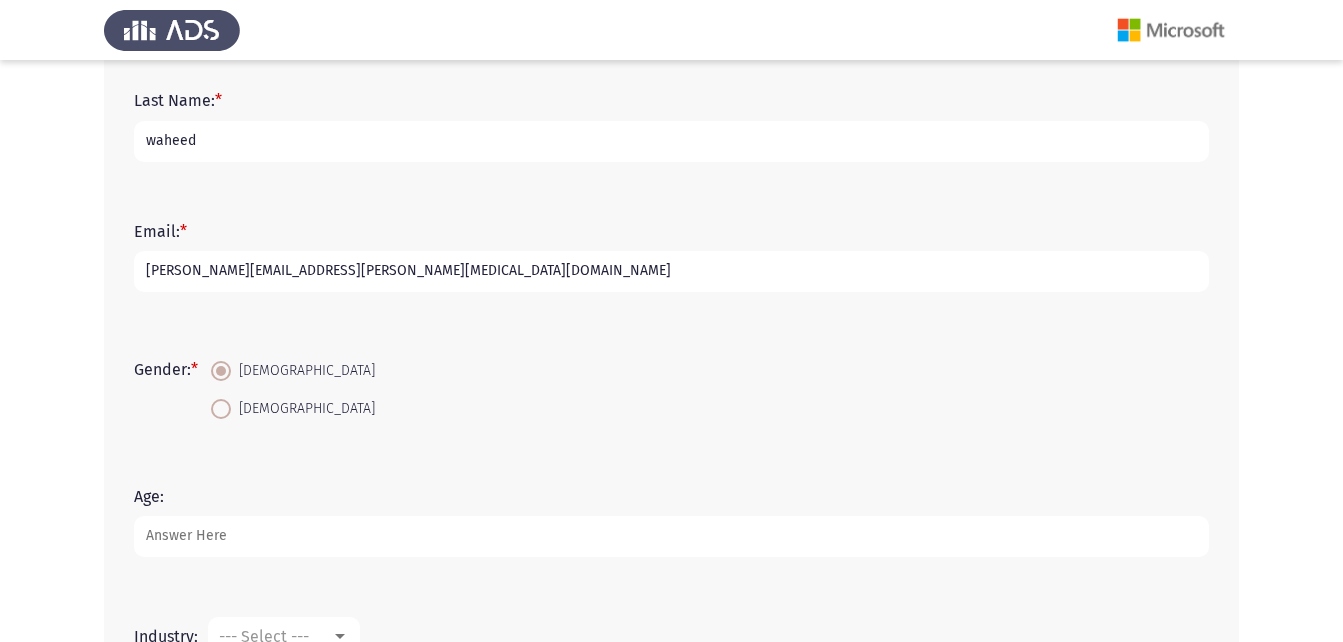 scroll, scrollTop: 300, scrollLeft: 0, axis: vertical 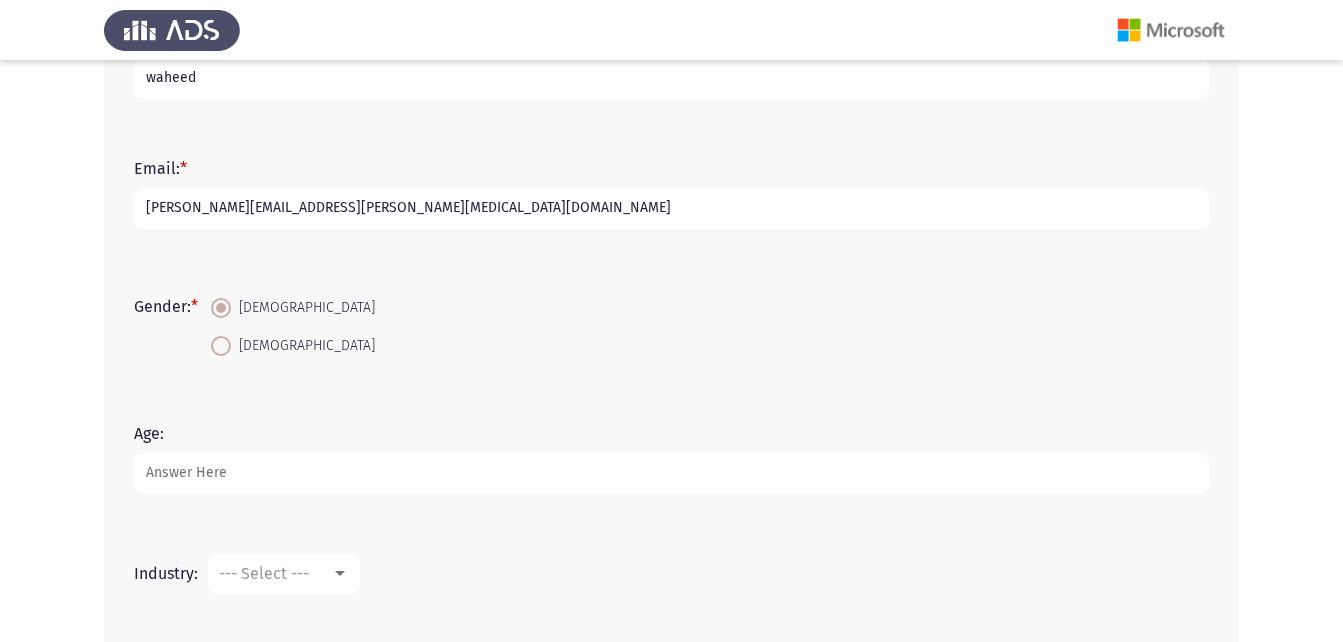 click on "Age:" at bounding box center [671, 473] 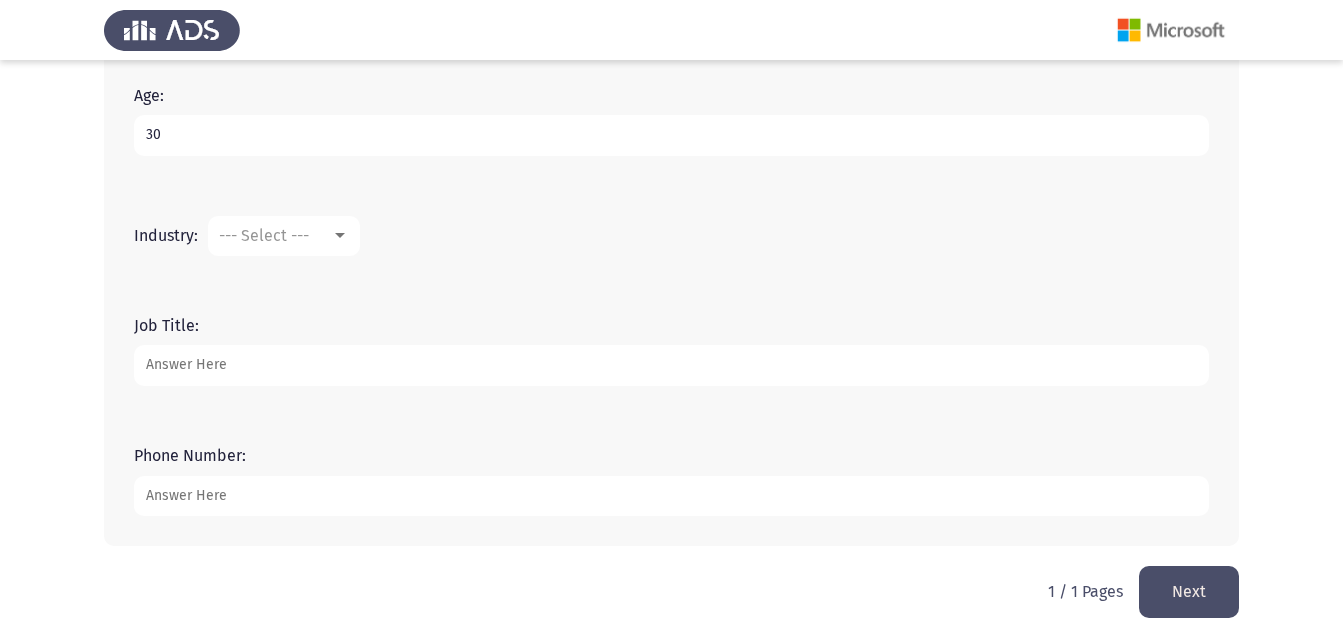 scroll, scrollTop: 642, scrollLeft: 0, axis: vertical 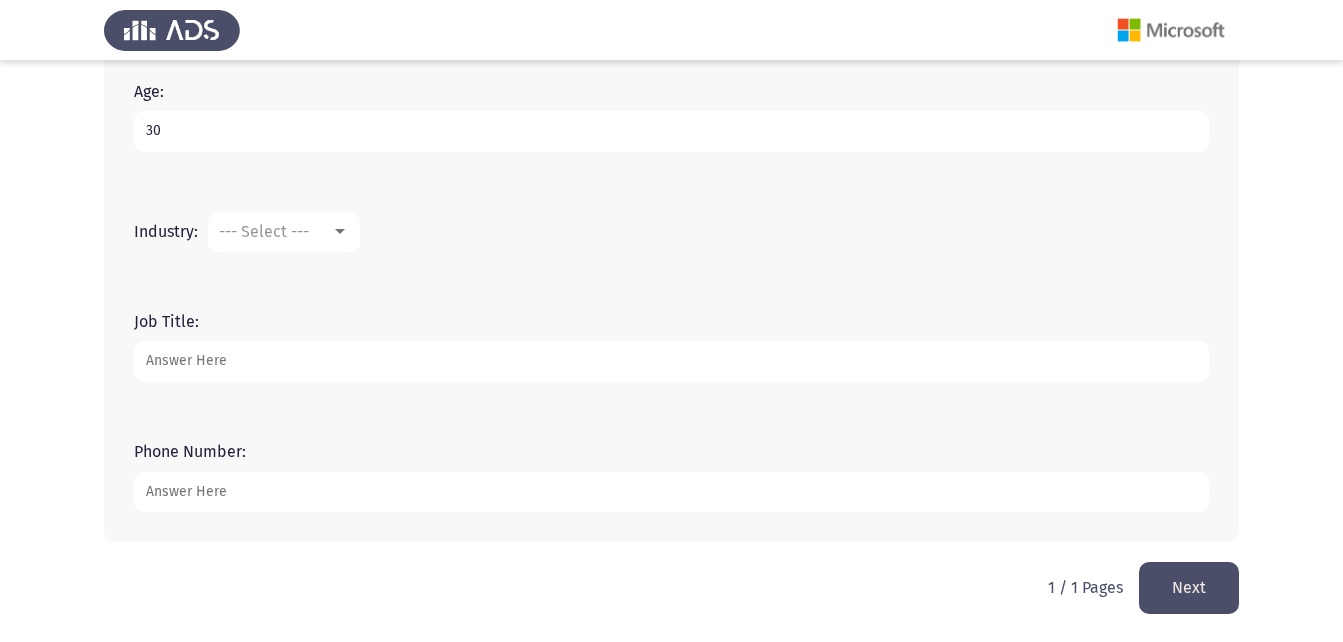 type on "30" 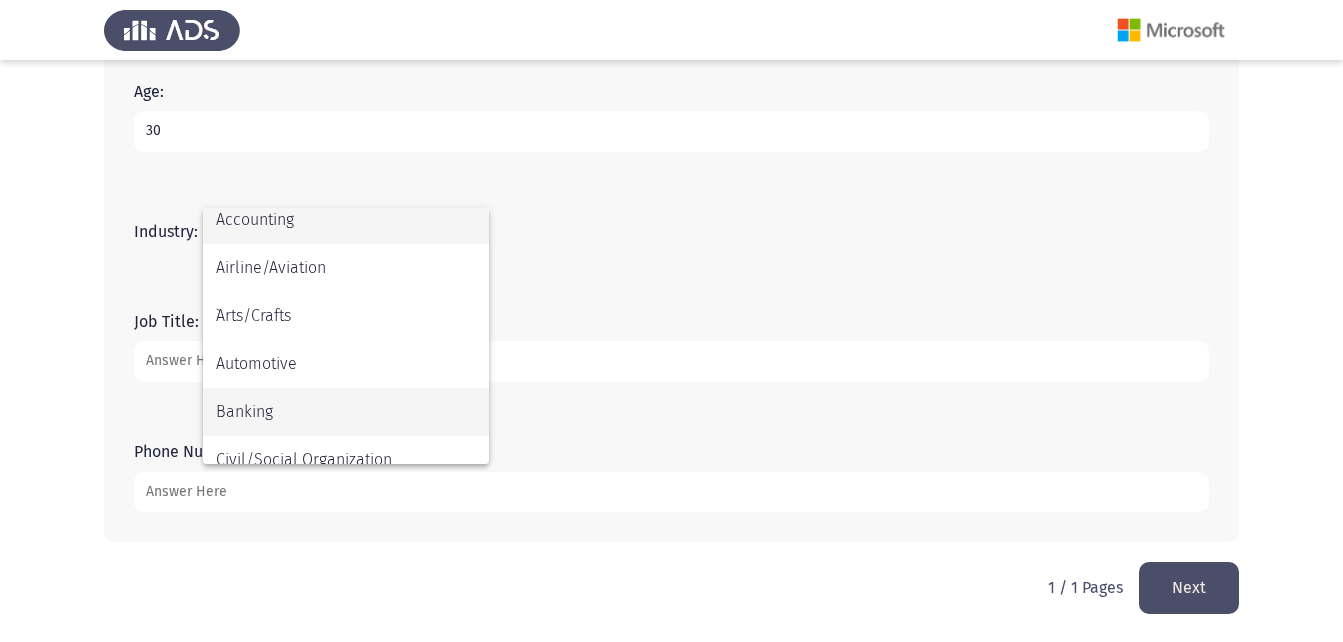 scroll, scrollTop: 0, scrollLeft: 0, axis: both 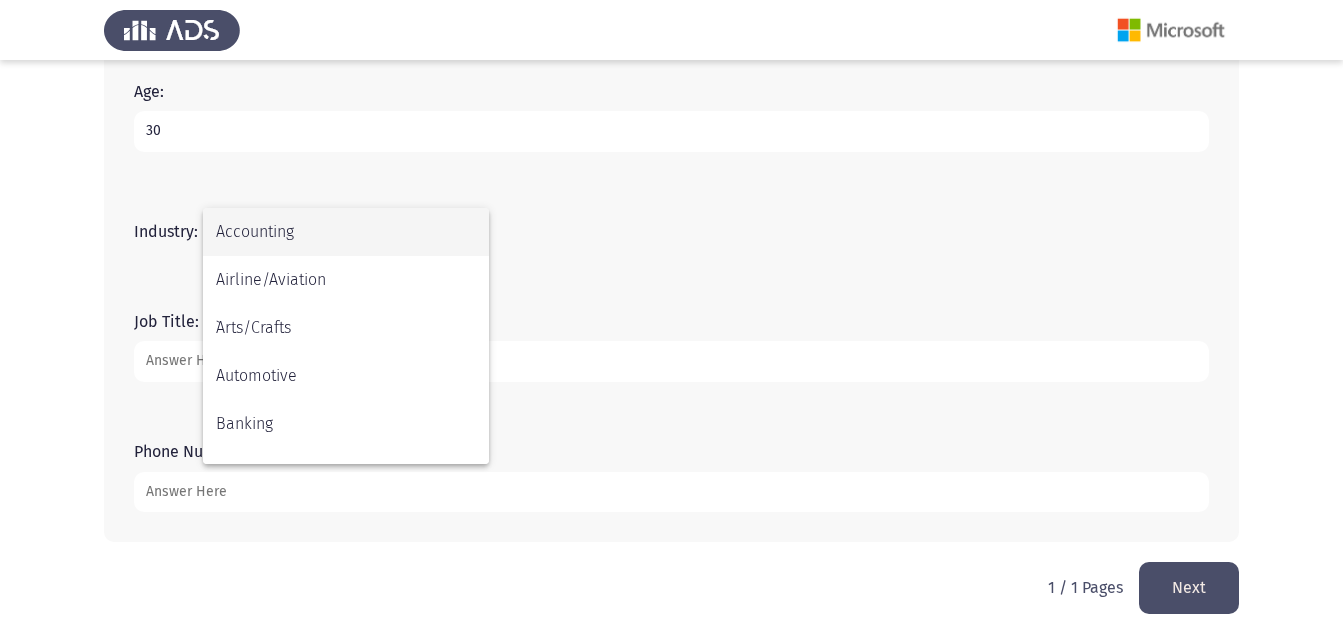 click on "Accounting" at bounding box center [346, 232] 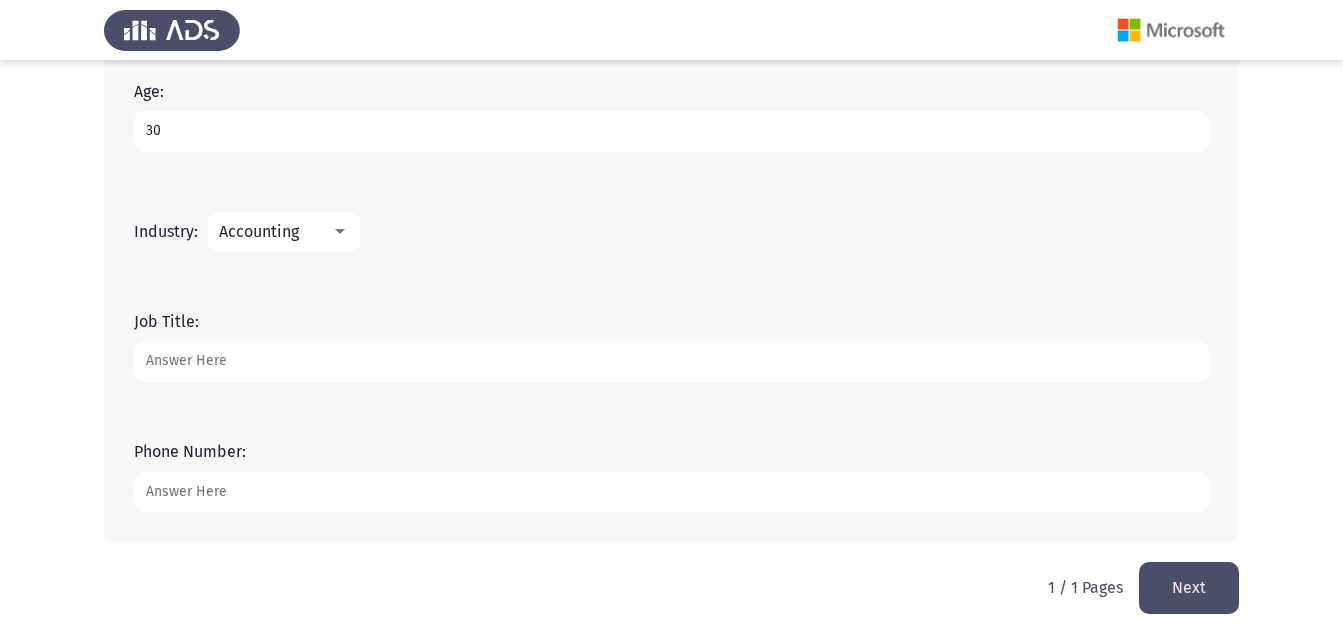 click on "Job Title:" at bounding box center (671, 361) 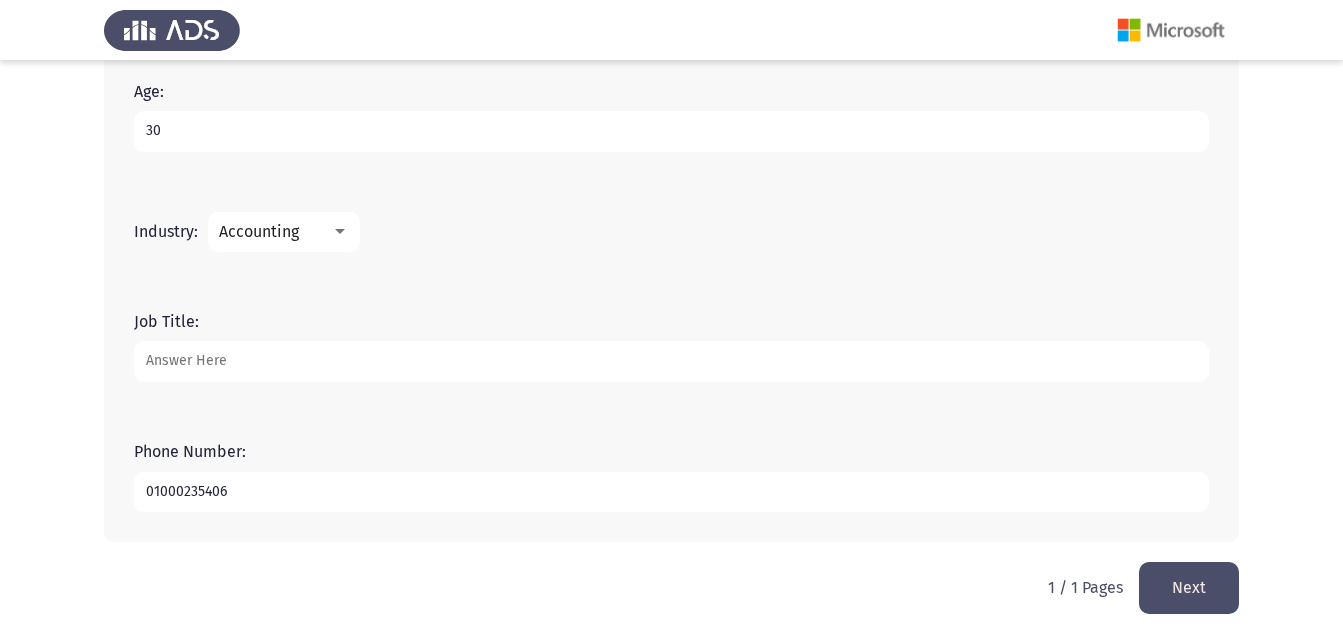 type on "01000235406" 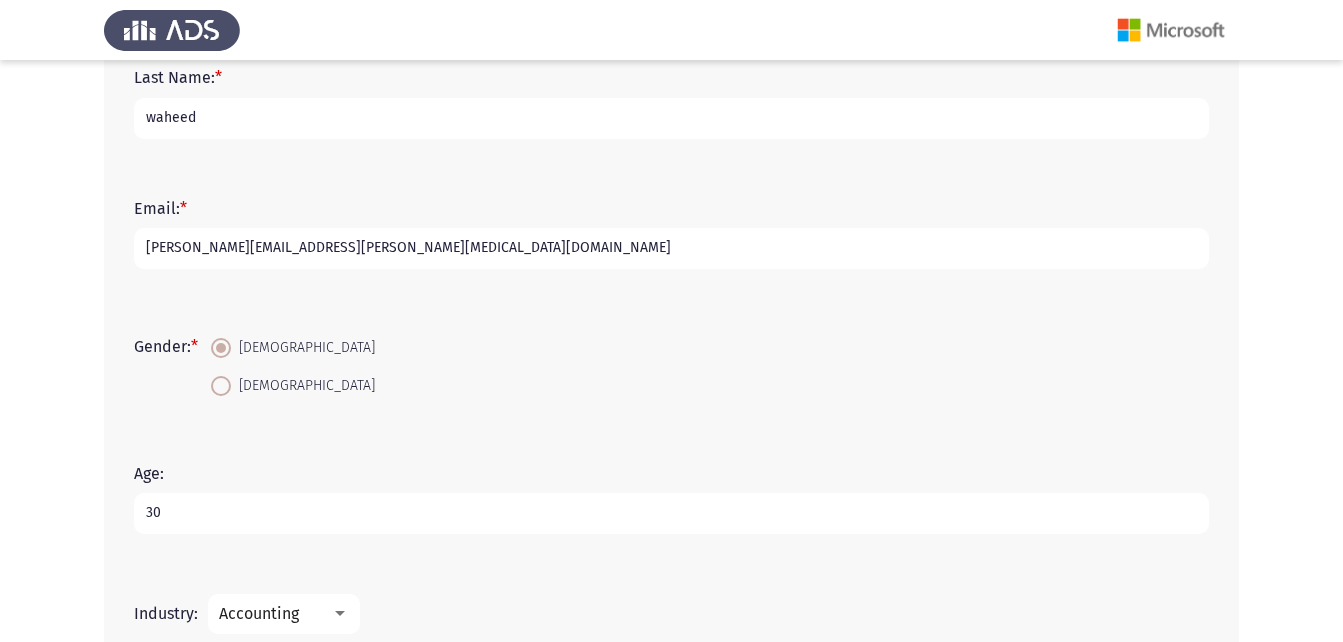 scroll, scrollTop: 400, scrollLeft: 0, axis: vertical 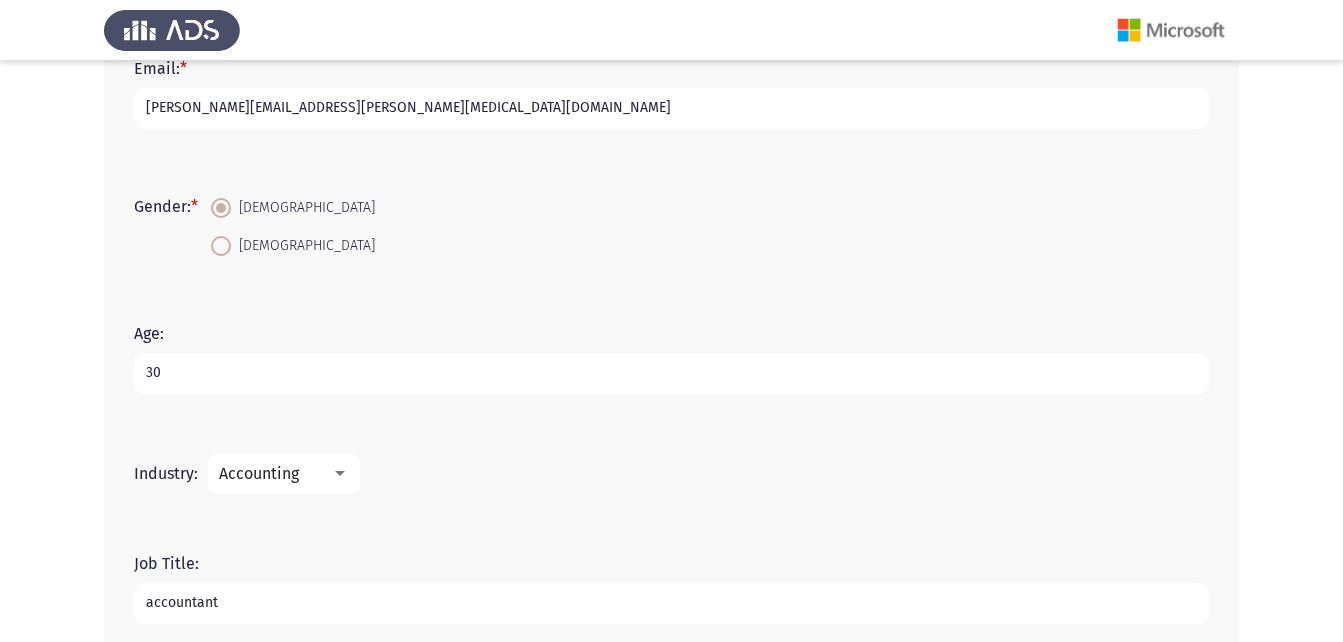 type on "accountant" 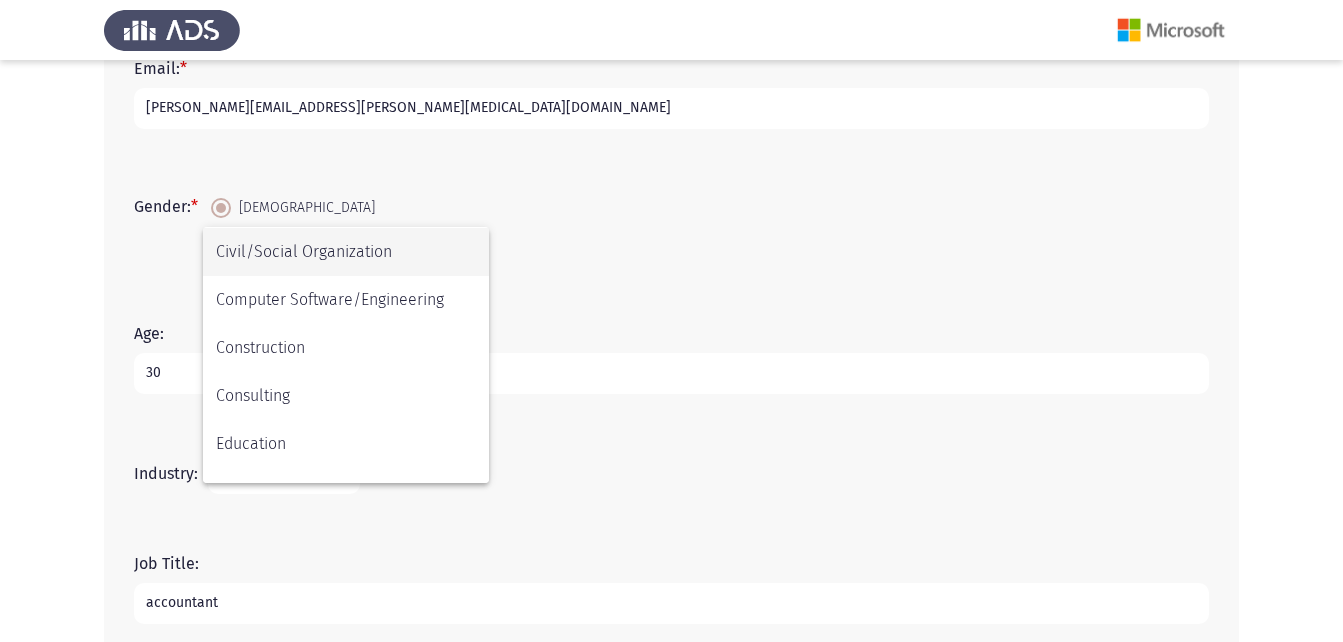 scroll, scrollTop: 272, scrollLeft: 0, axis: vertical 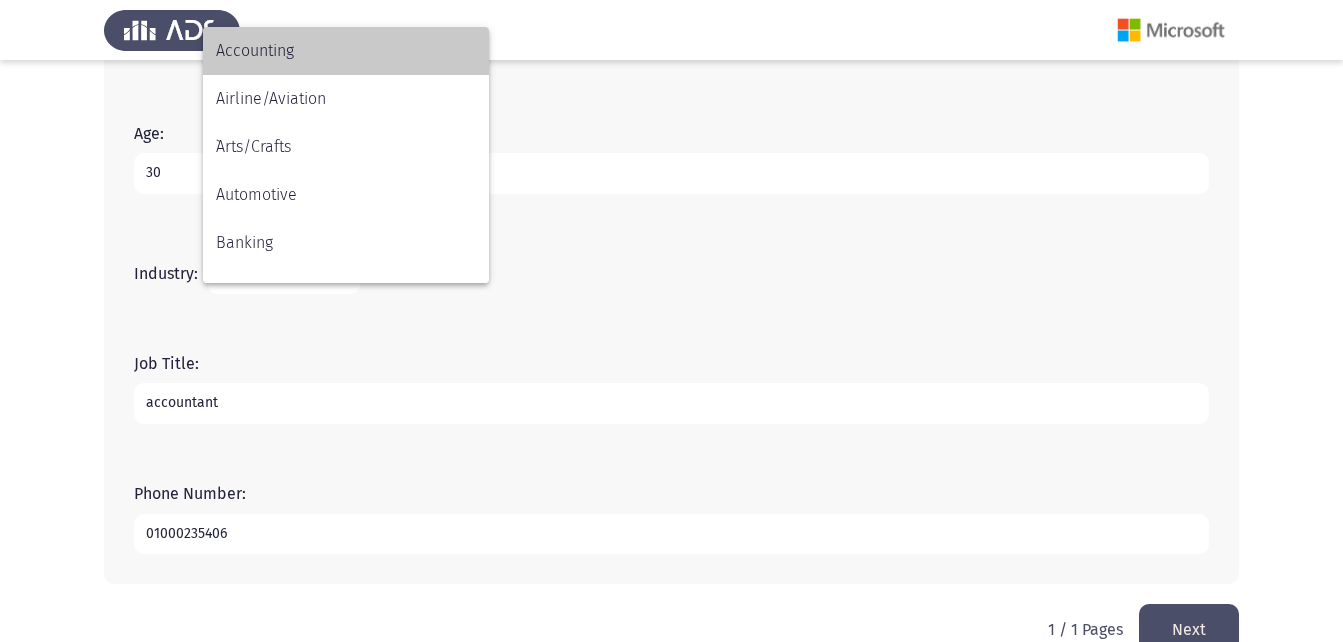 click on "Accounting" at bounding box center [346, 51] 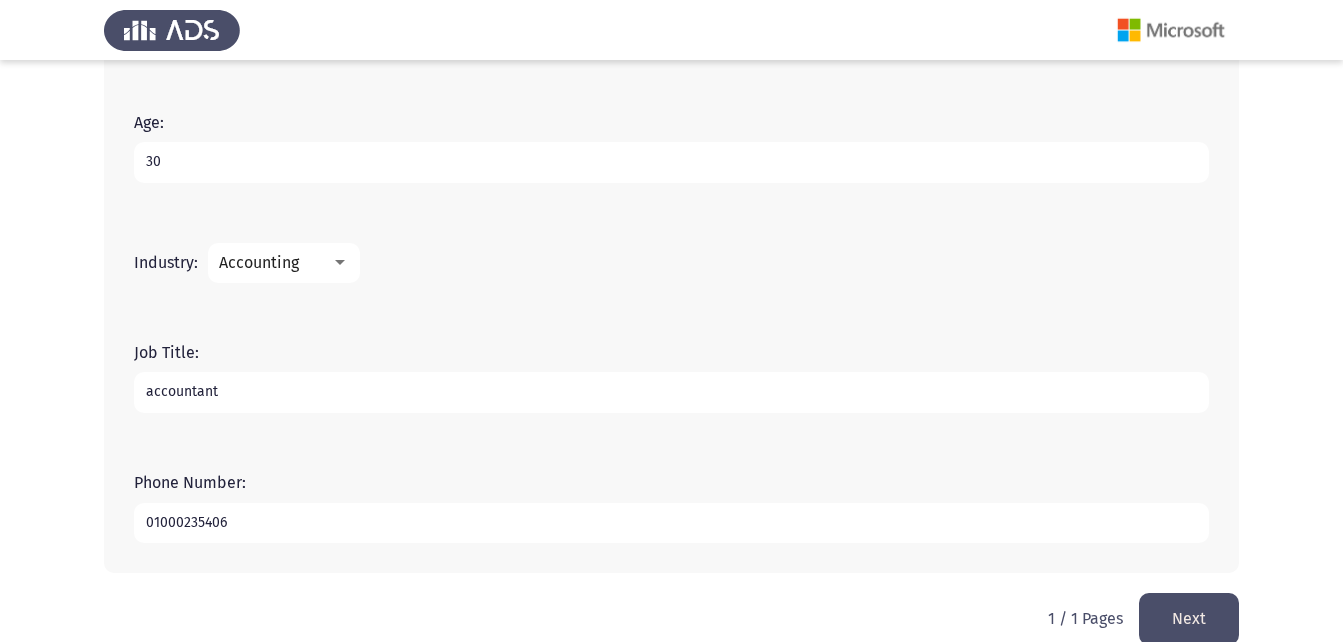 scroll, scrollTop: 642, scrollLeft: 0, axis: vertical 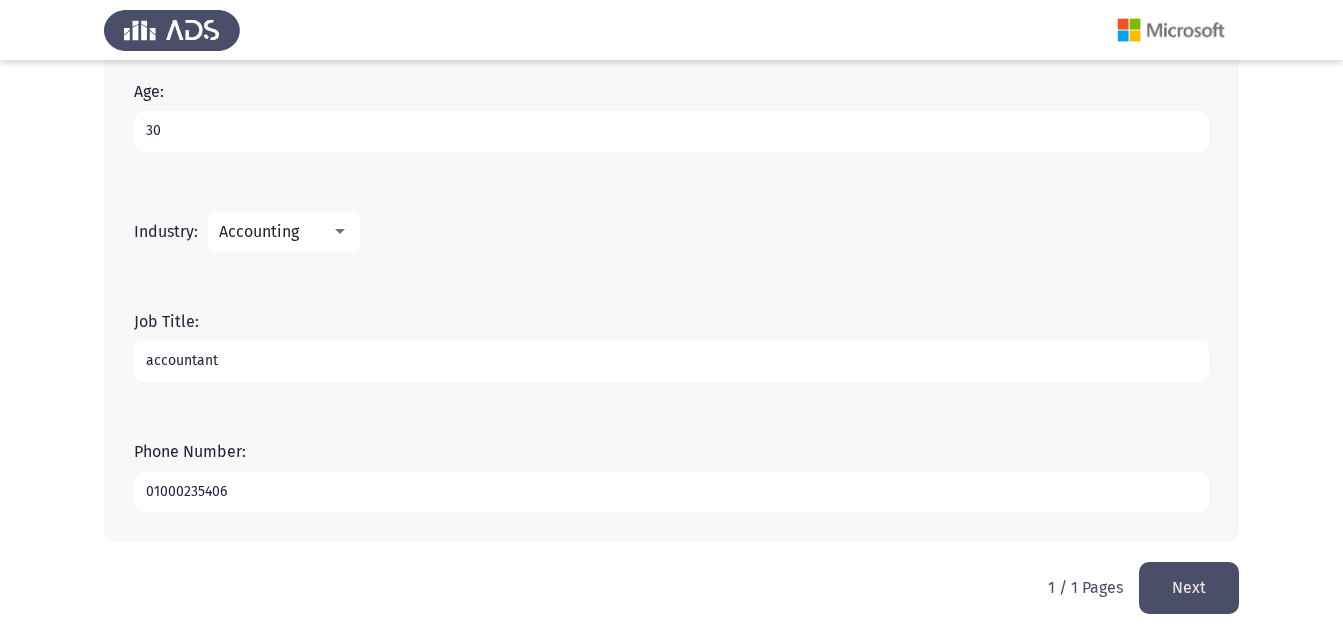 click on "Next" 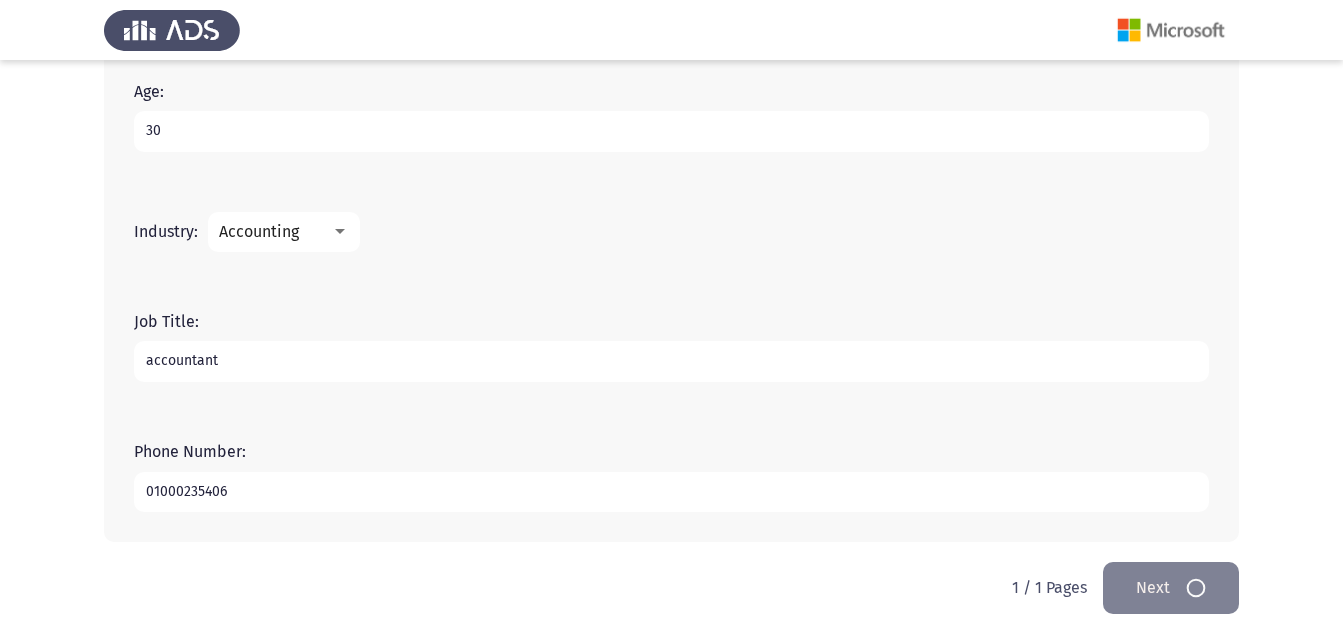 scroll, scrollTop: 0, scrollLeft: 0, axis: both 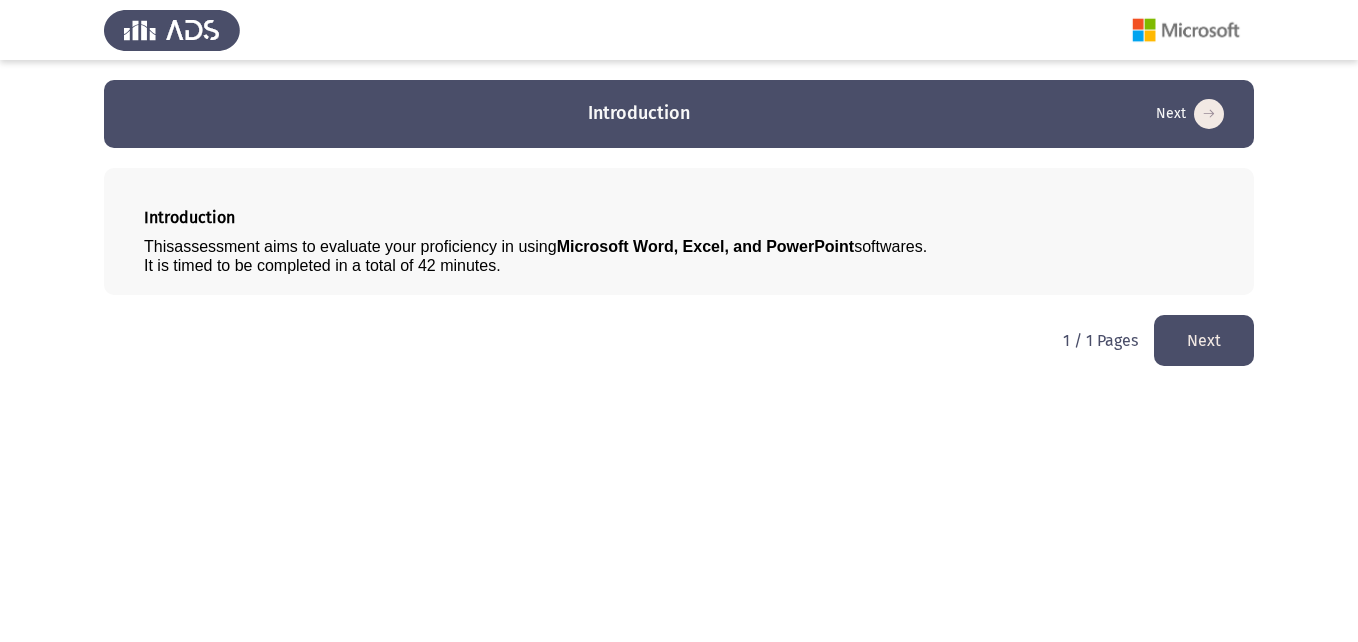 drag, startPoint x: 1198, startPoint y: 337, endPoint x: 705, endPoint y: 307, distance: 493.91193 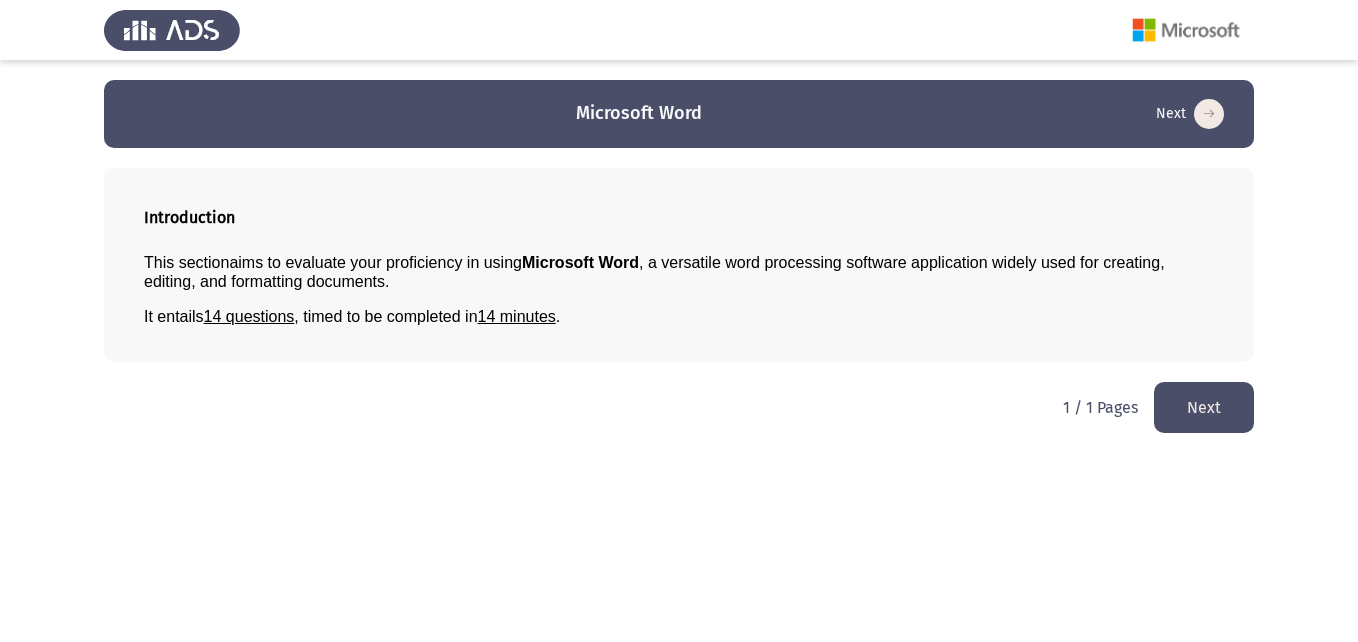 click on "Next" 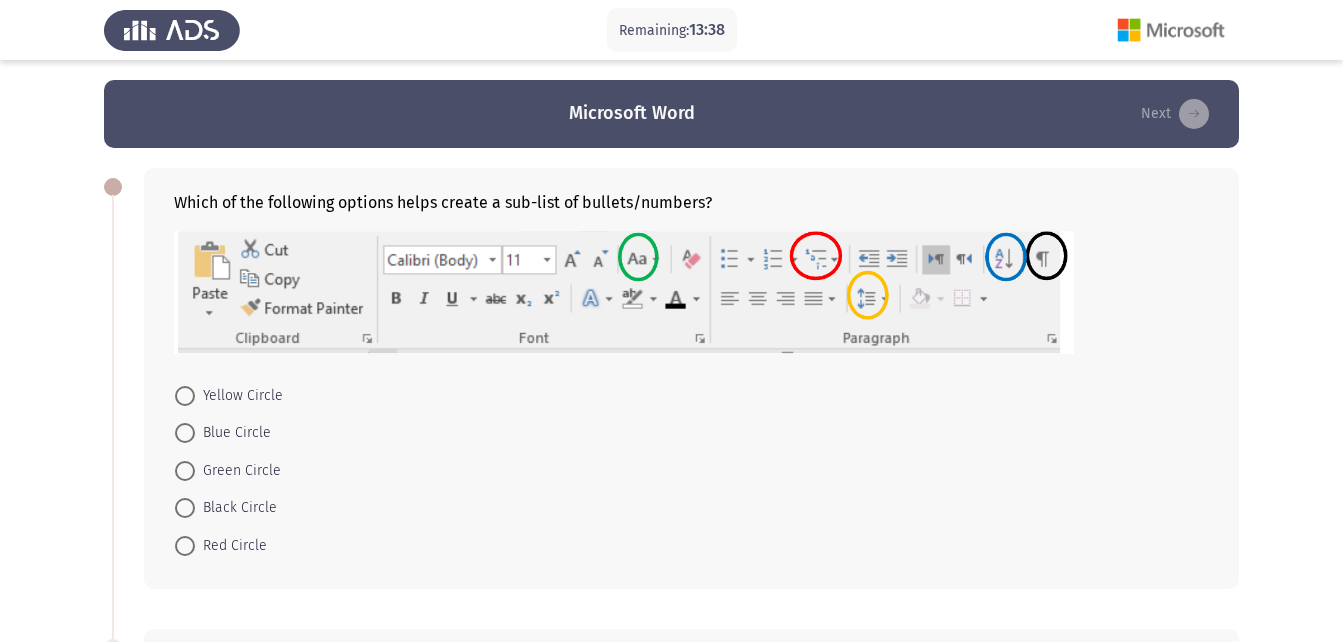 drag, startPoint x: 725, startPoint y: 208, endPoint x: 276, endPoint y: 191, distance: 449.32172 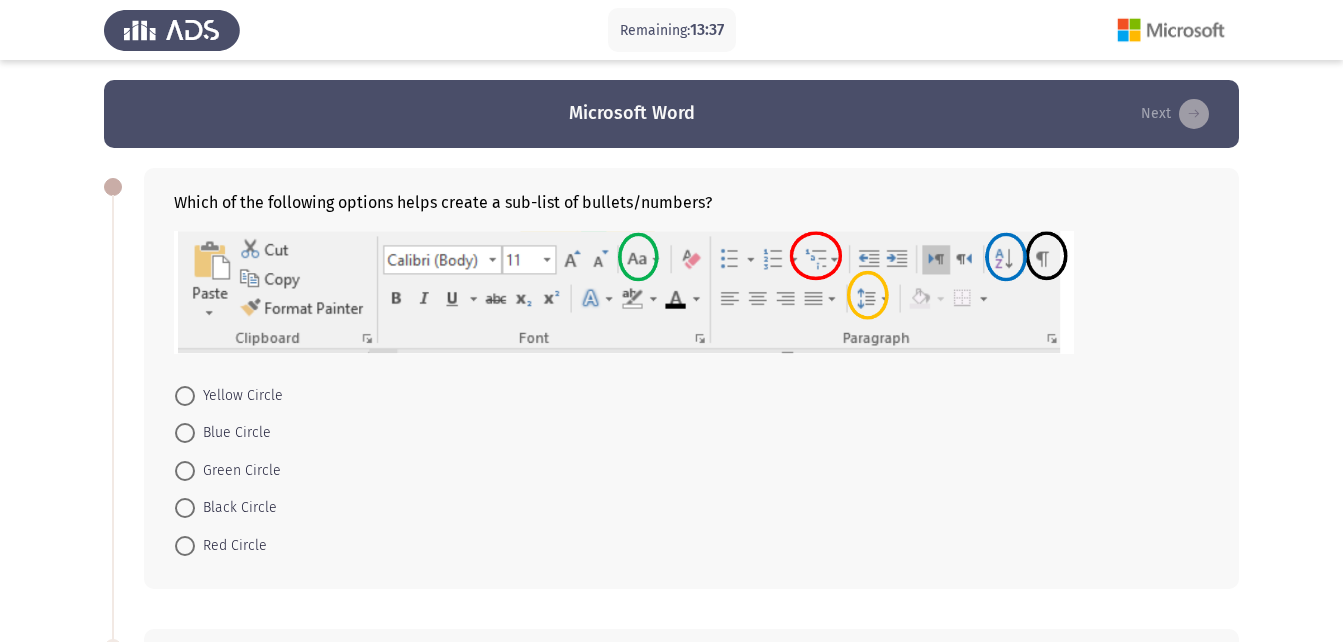 drag, startPoint x: 173, startPoint y: 200, endPoint x: 801, endPoint y: 218, distance: 628.25793 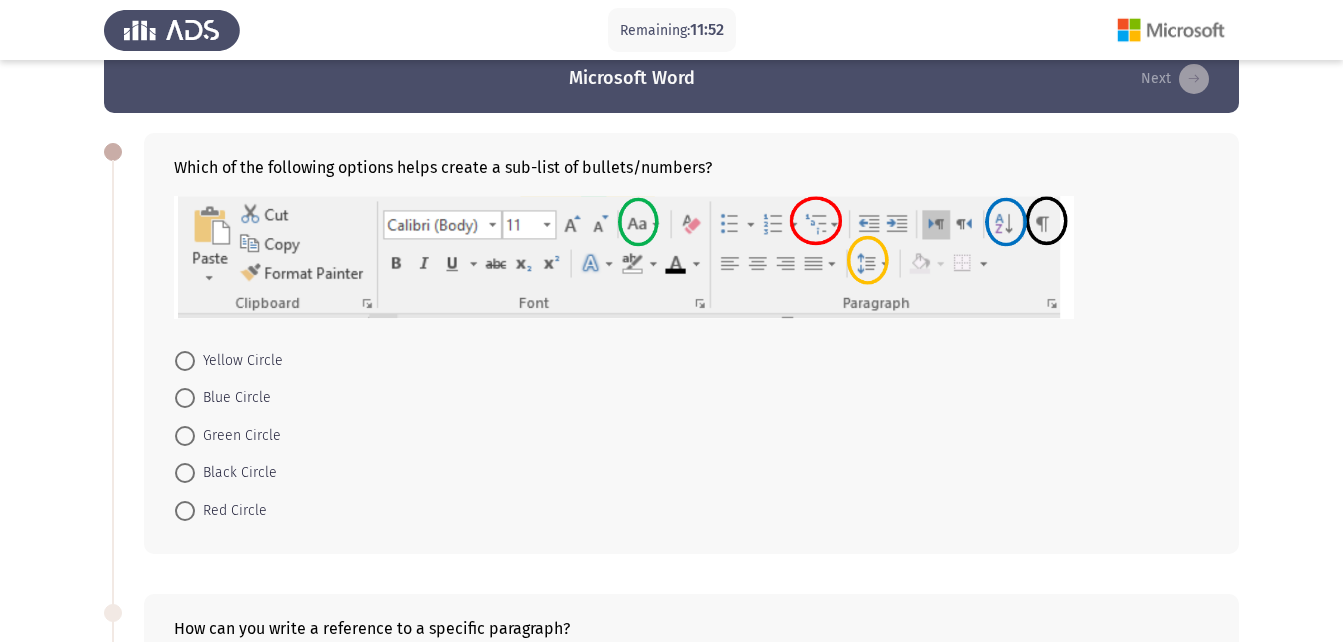 scroll, scrollTop: 0, scrollLeft: 0, axis: both 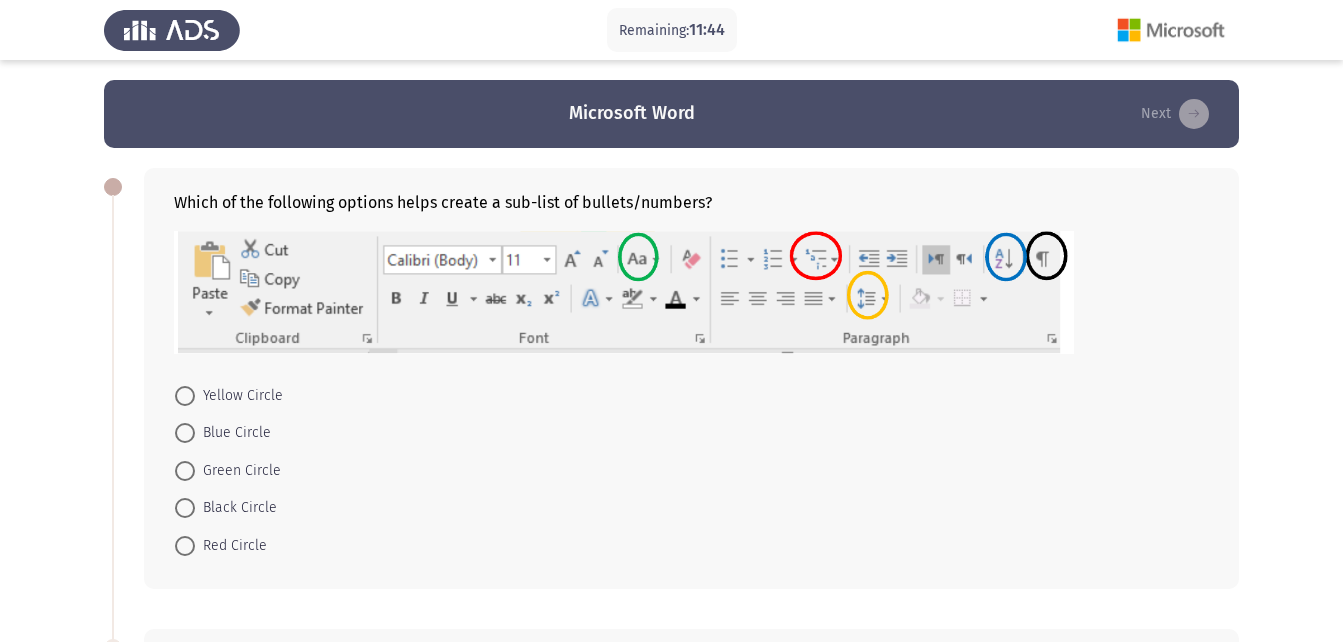 drag, startPoint x: 166, startPoint y: 202, endPoint x: 759, endPoint y: 196, distance: 593.03033 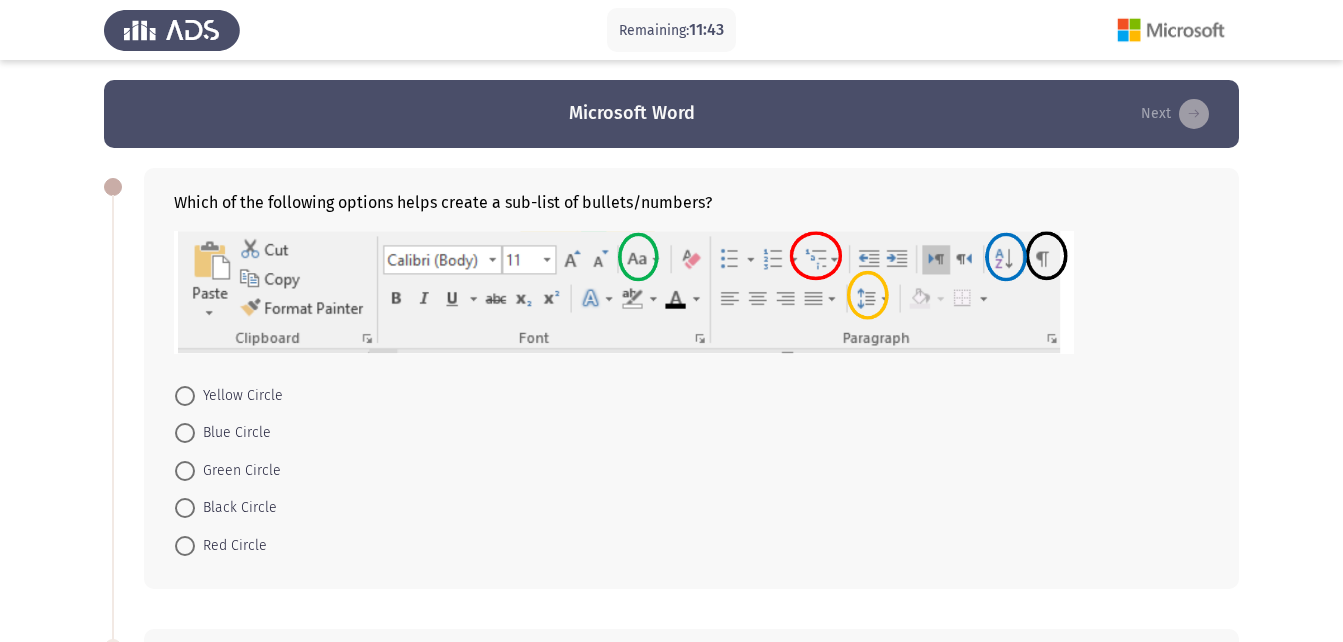 drag, startPoint x: 699, startPoint y: 204, endPoint x: 314, endPoint y: 216, distance: 385.18698 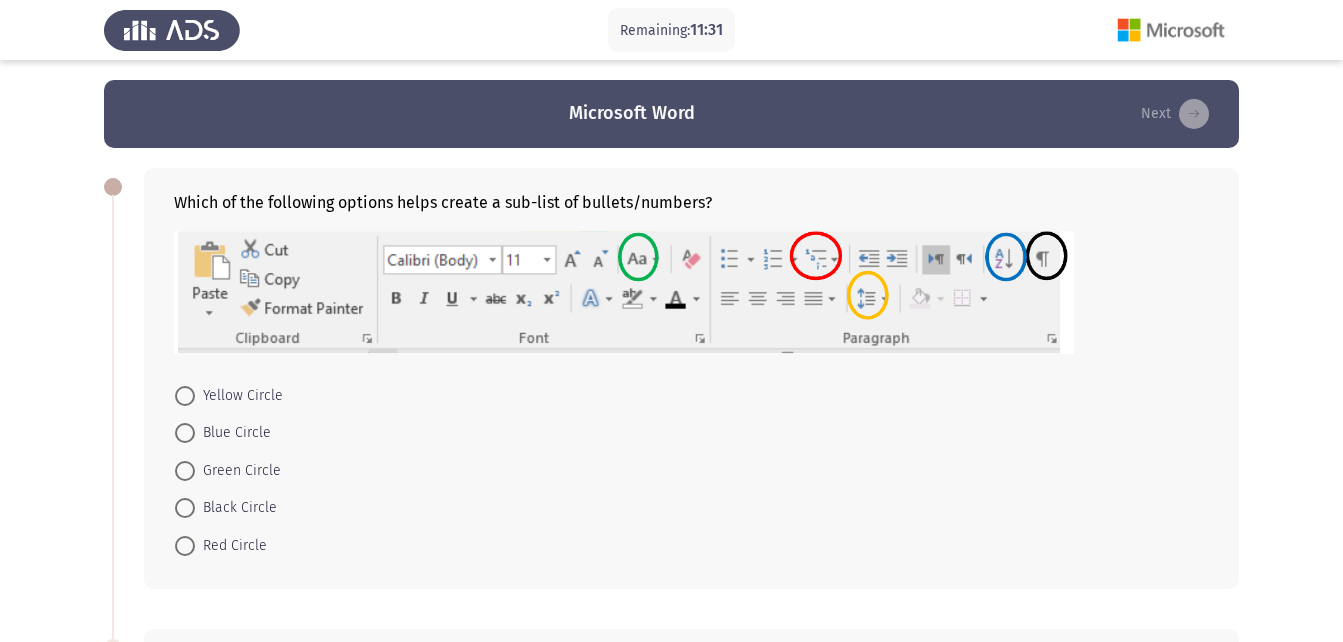 click 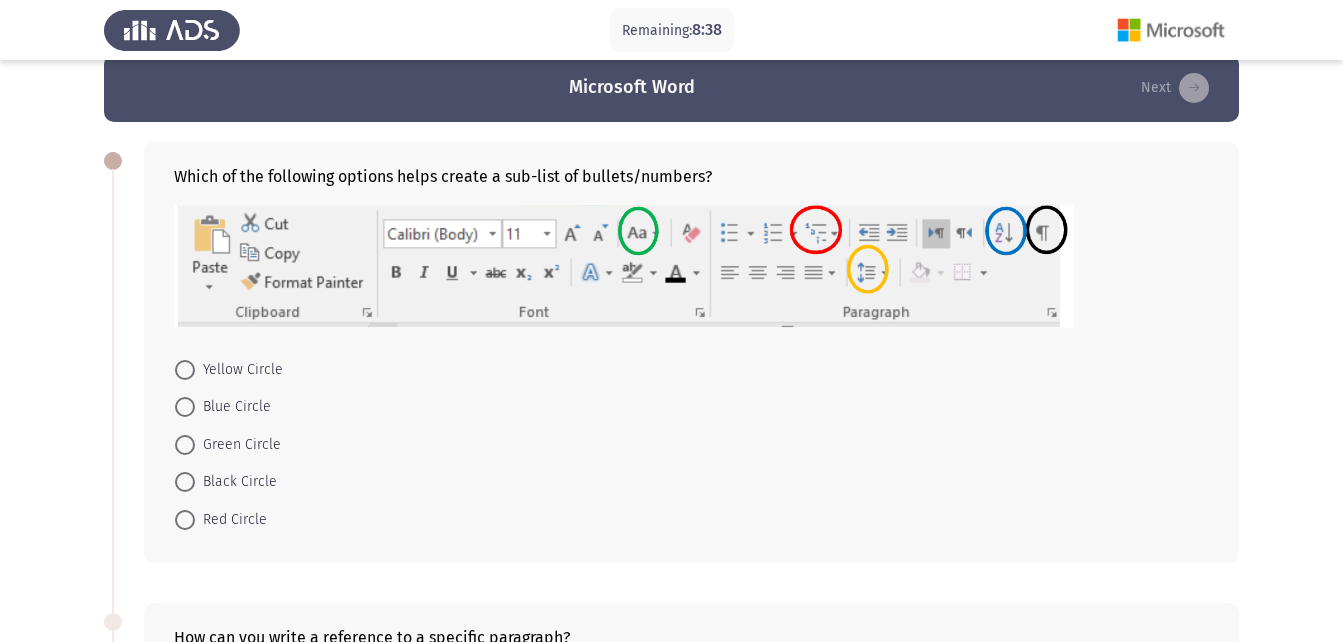 scroll, scrollTop: 0, scrollLeft: 0, axis: both 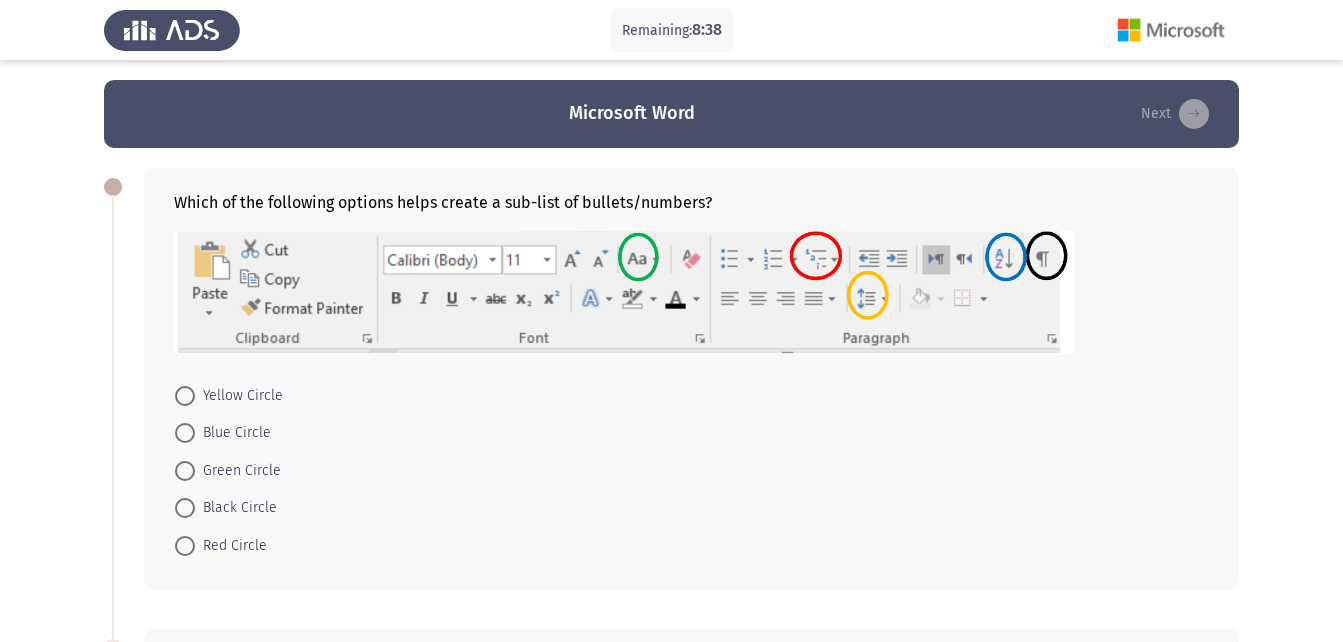 click 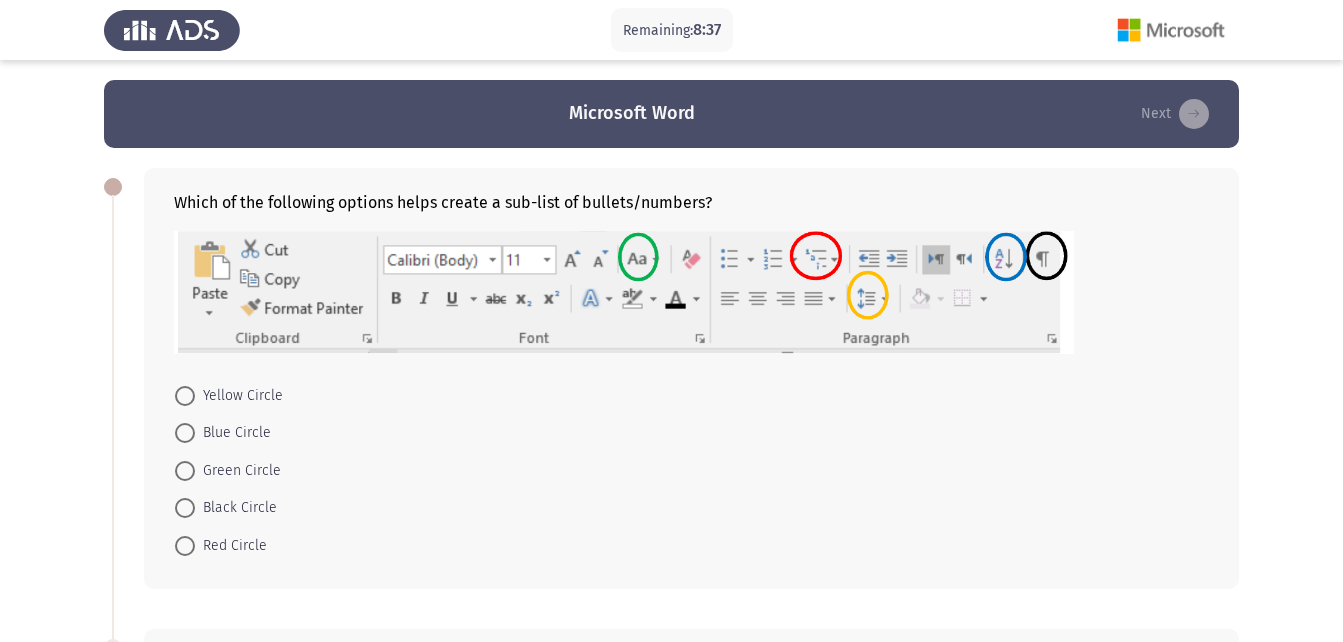 click 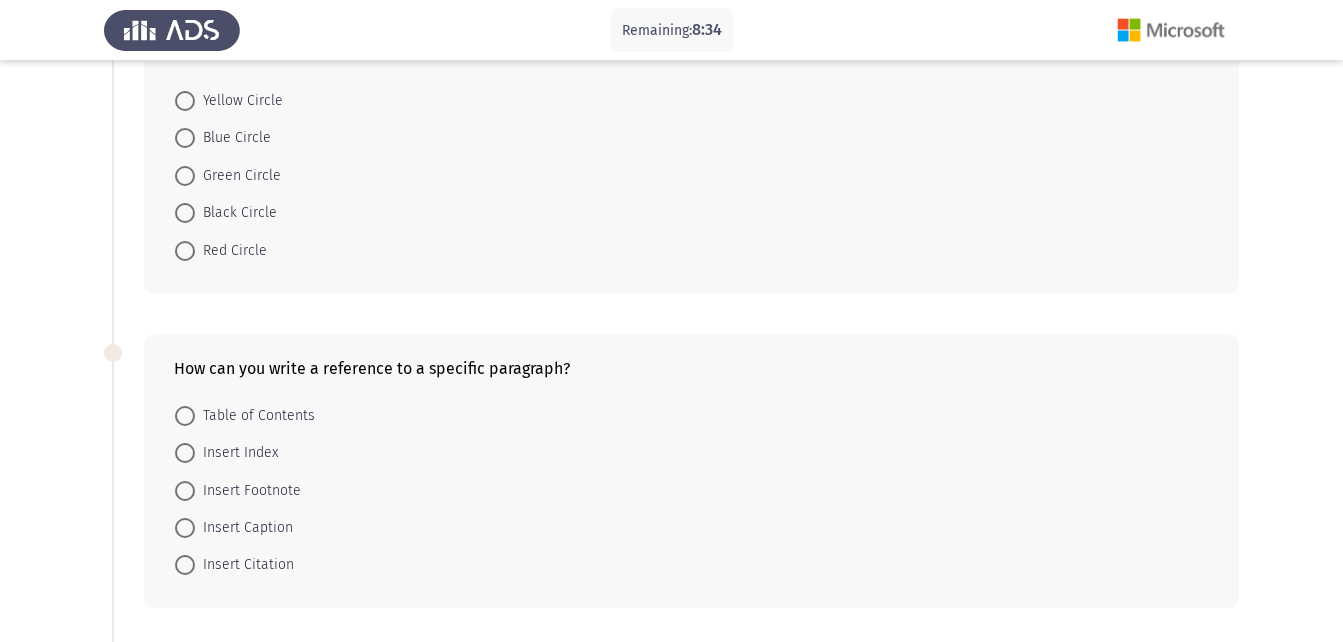 scroll, scrollTop: 300, scrollLeft: 0, axis: vertical 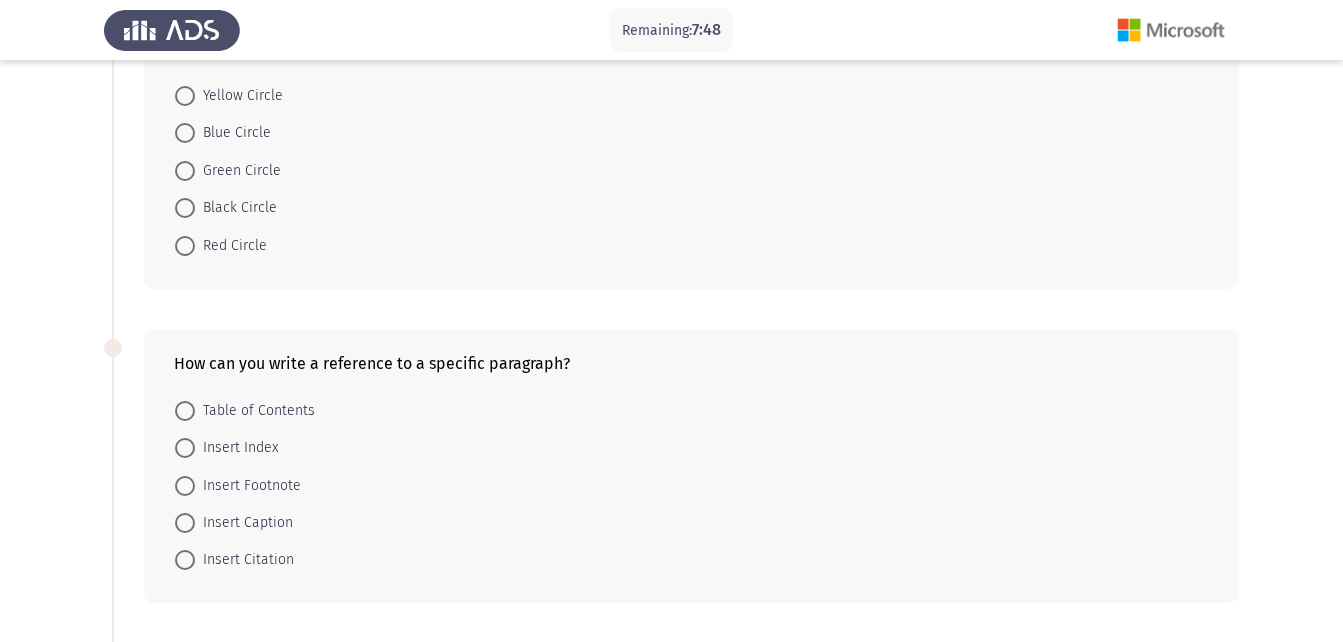 click at bounding box center [185, 486] 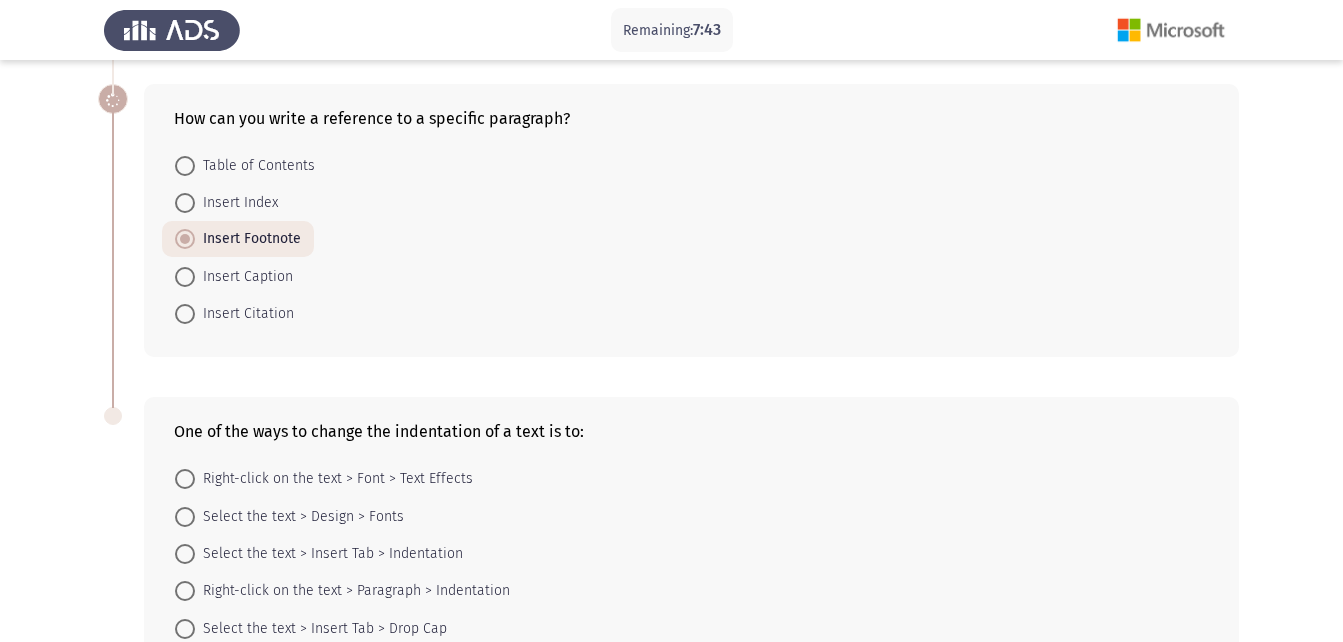 scroll, scrollTop: 568, scrollLeft: 0, axis: vertical 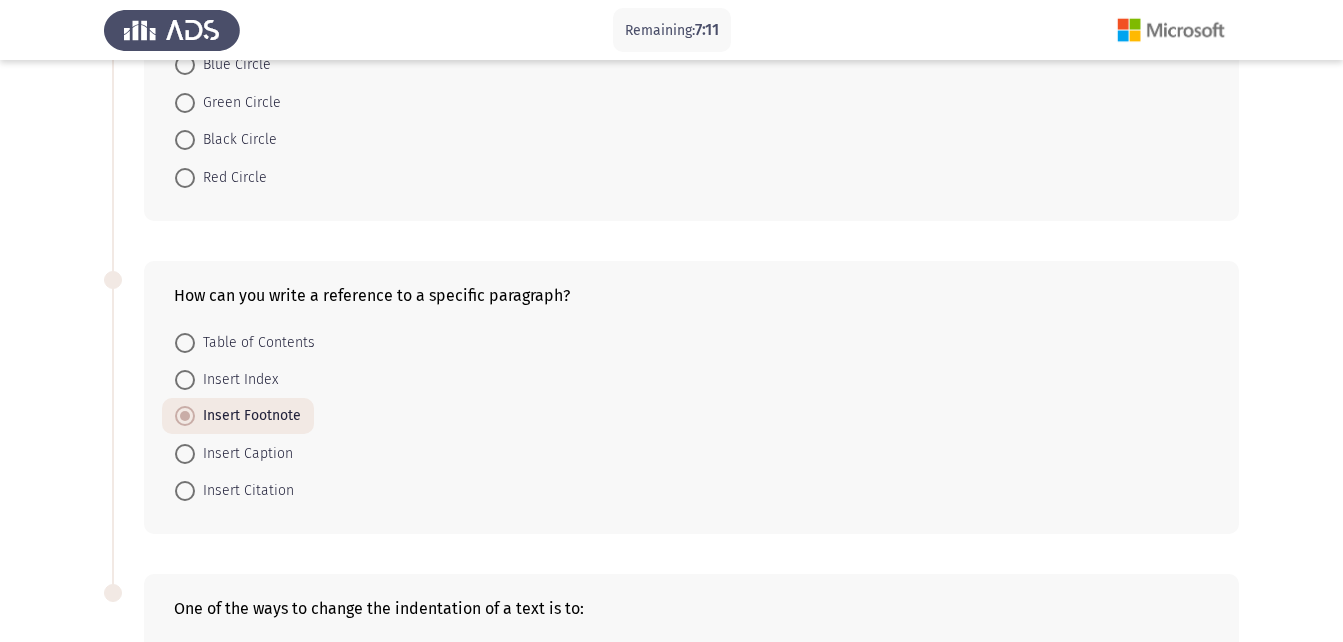 click at bounding box center [185, 416] 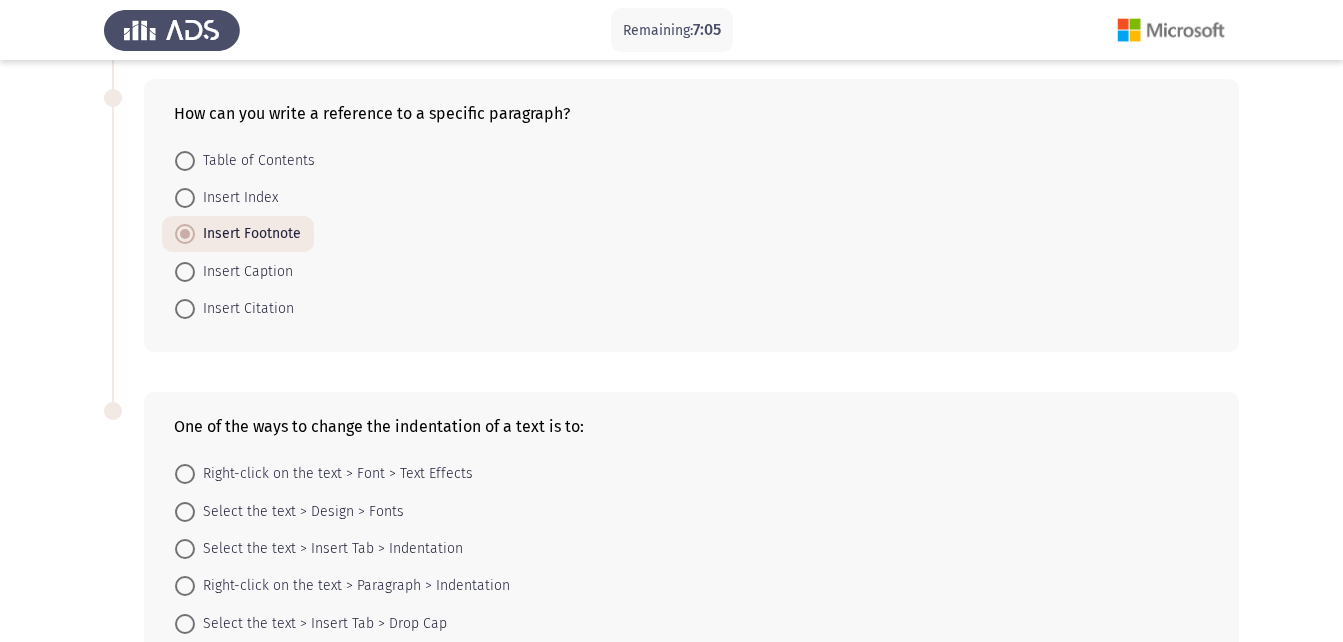 scroll, scrollTop: 568, scrollLeft: 0, axis: vertical 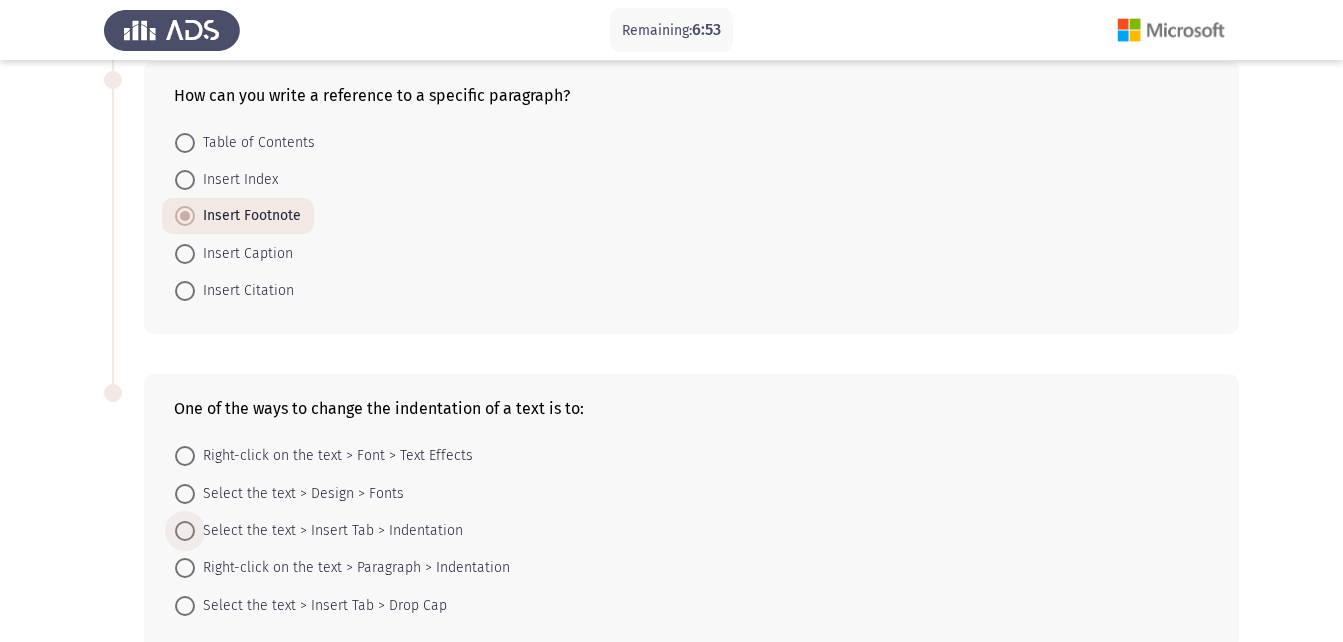 click at bounding box center [185, 531] 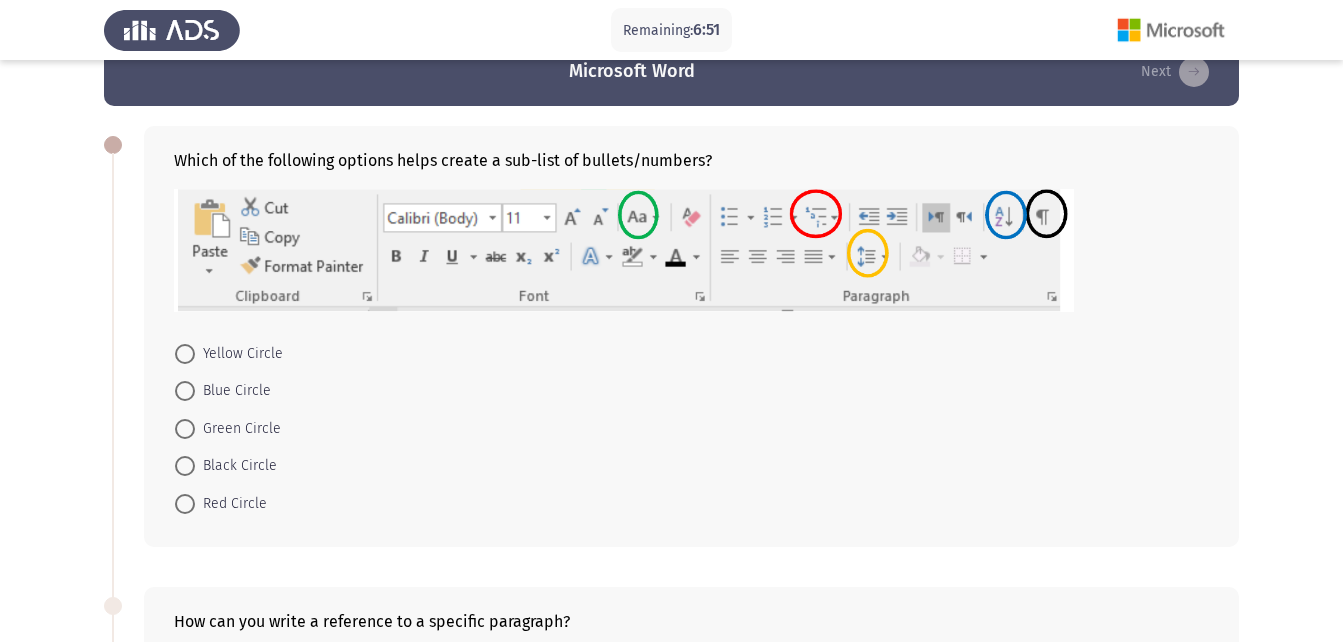 scroll, scrollTop: 0, scrollLeft: 0, axis: both 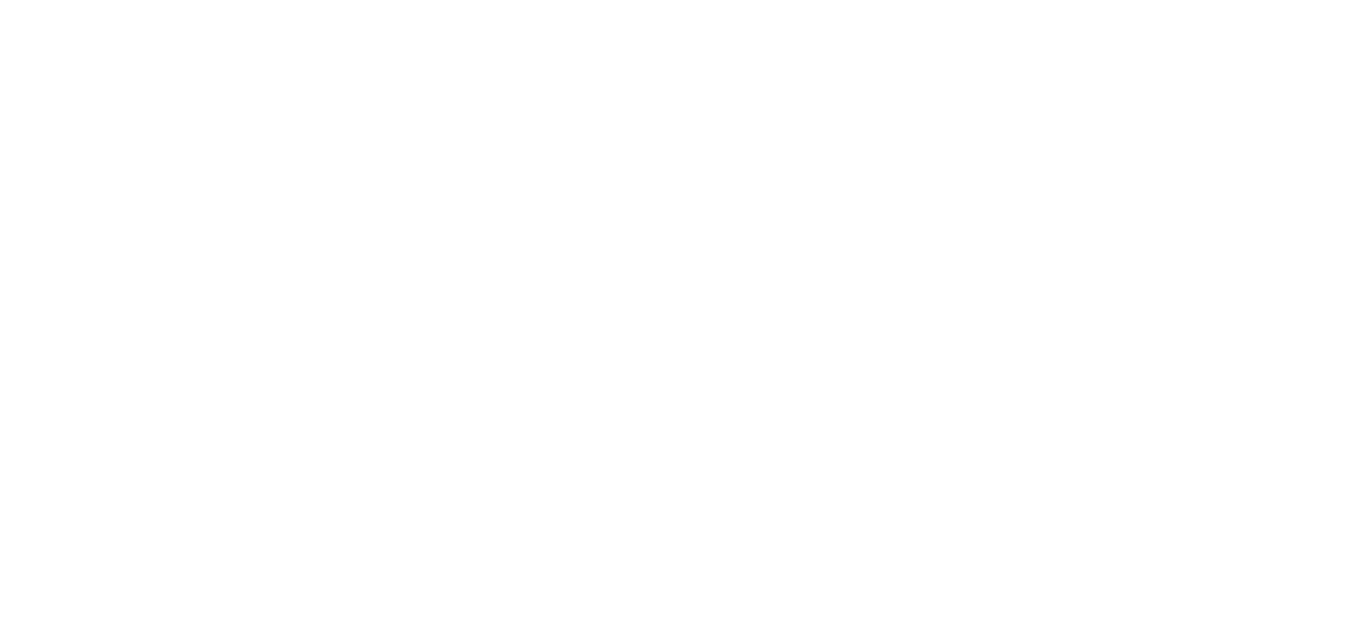 click at bounding box center (679, 0) 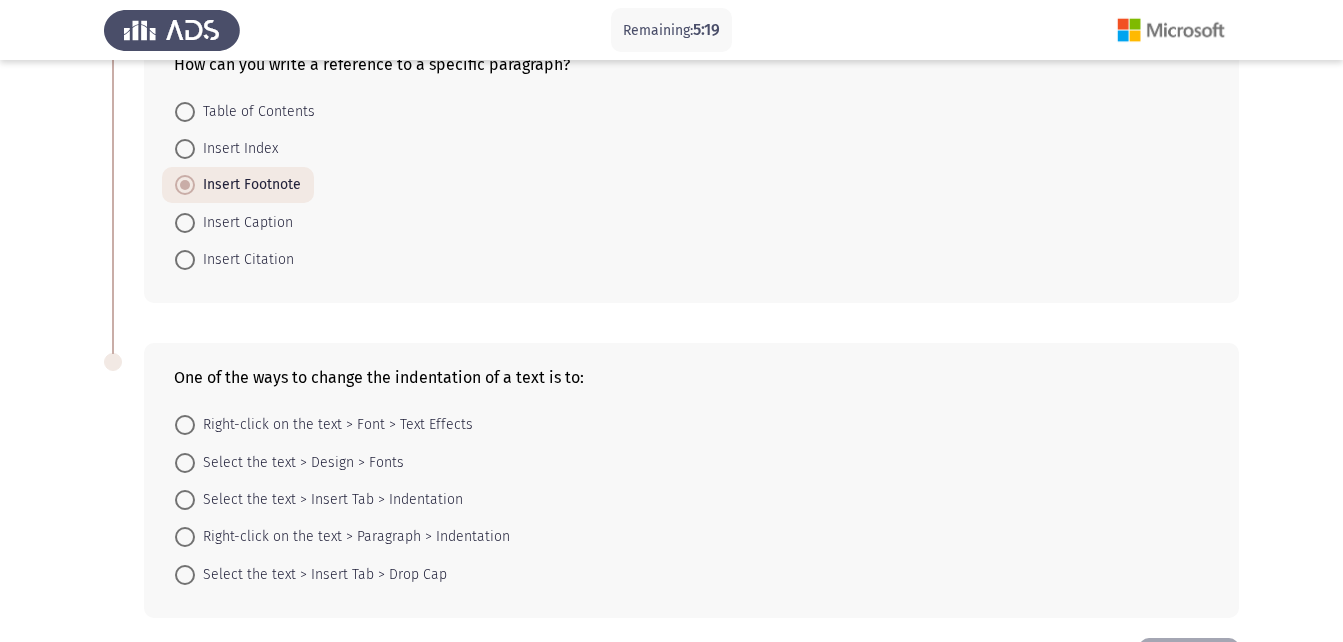 scroll, scrollTop: 600, scrollLeft: 0, axis: vertical 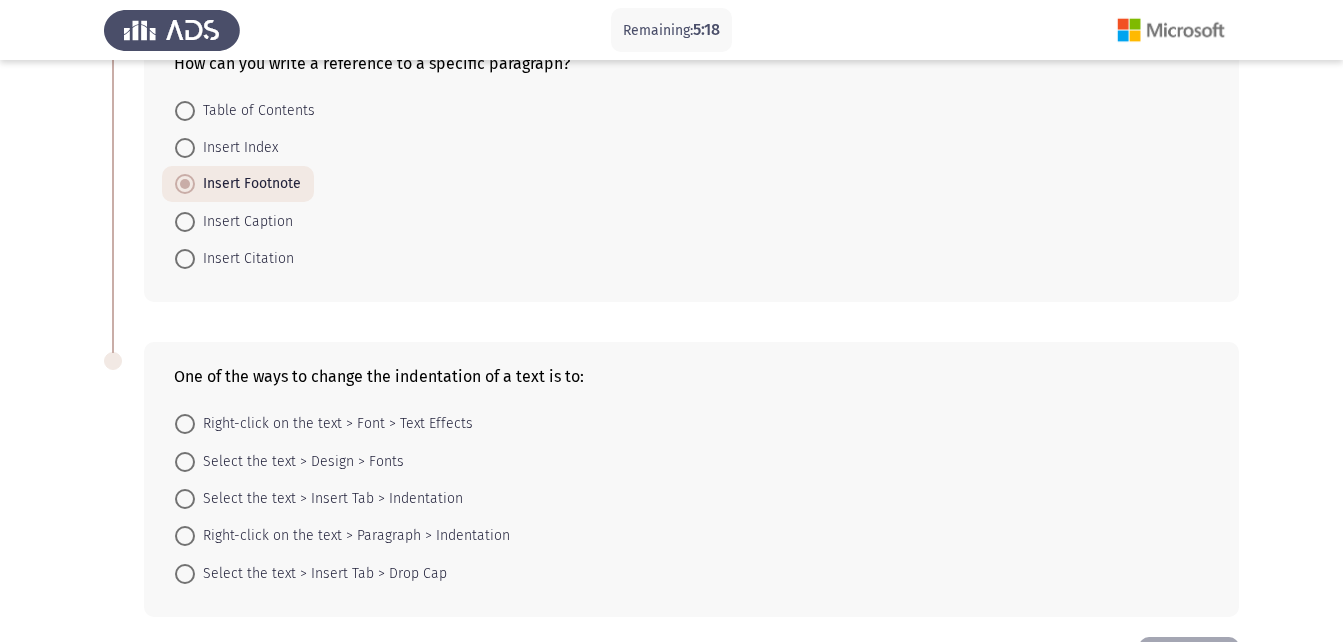 click at bounding box center [185, 499] 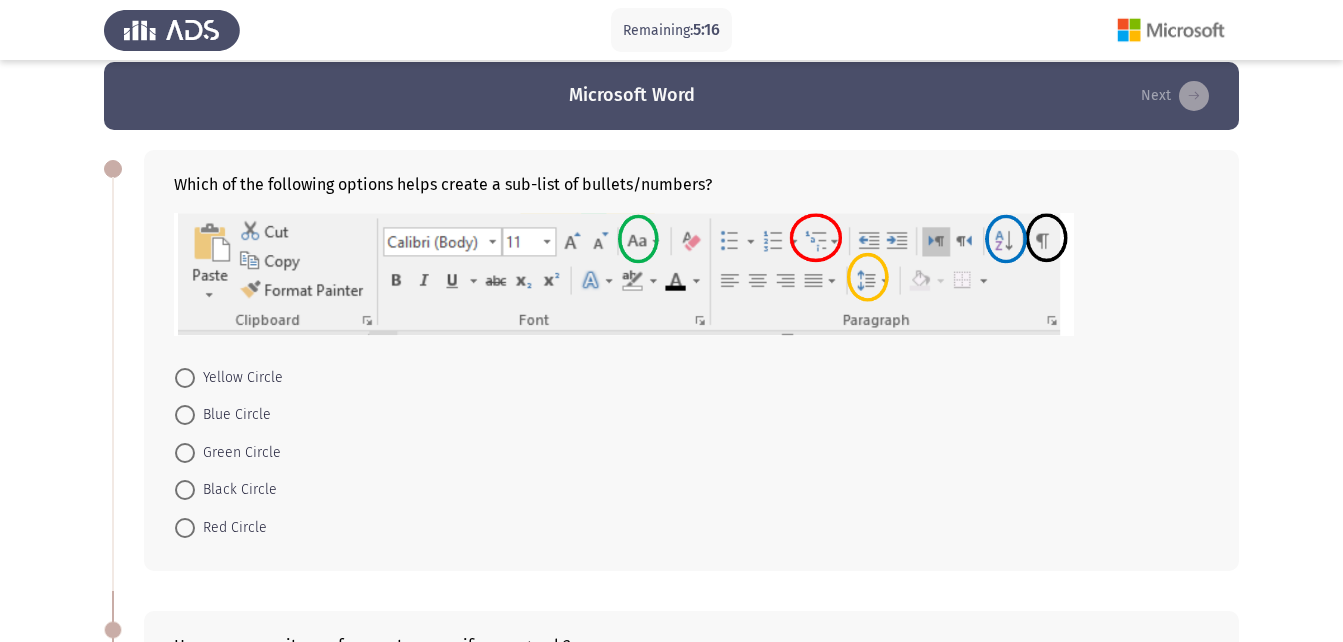 scroll, scrollTop: 0, scrollLeft: 0, axis: both 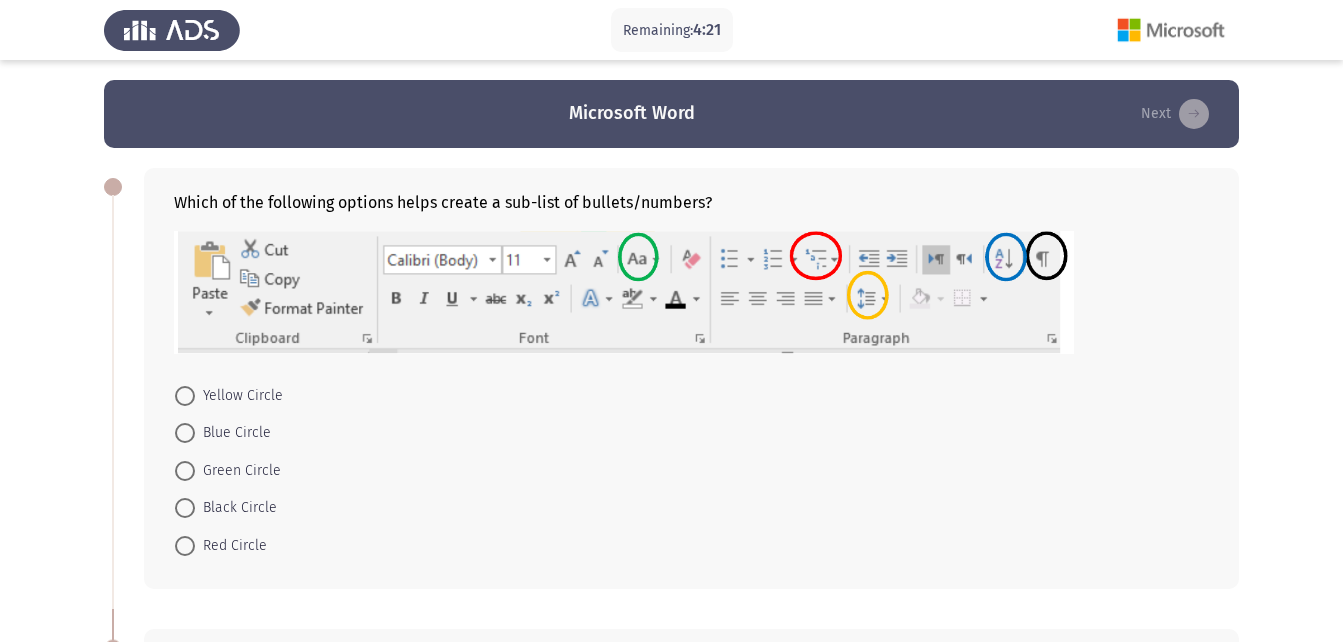 click at bounding box center (185, 396) 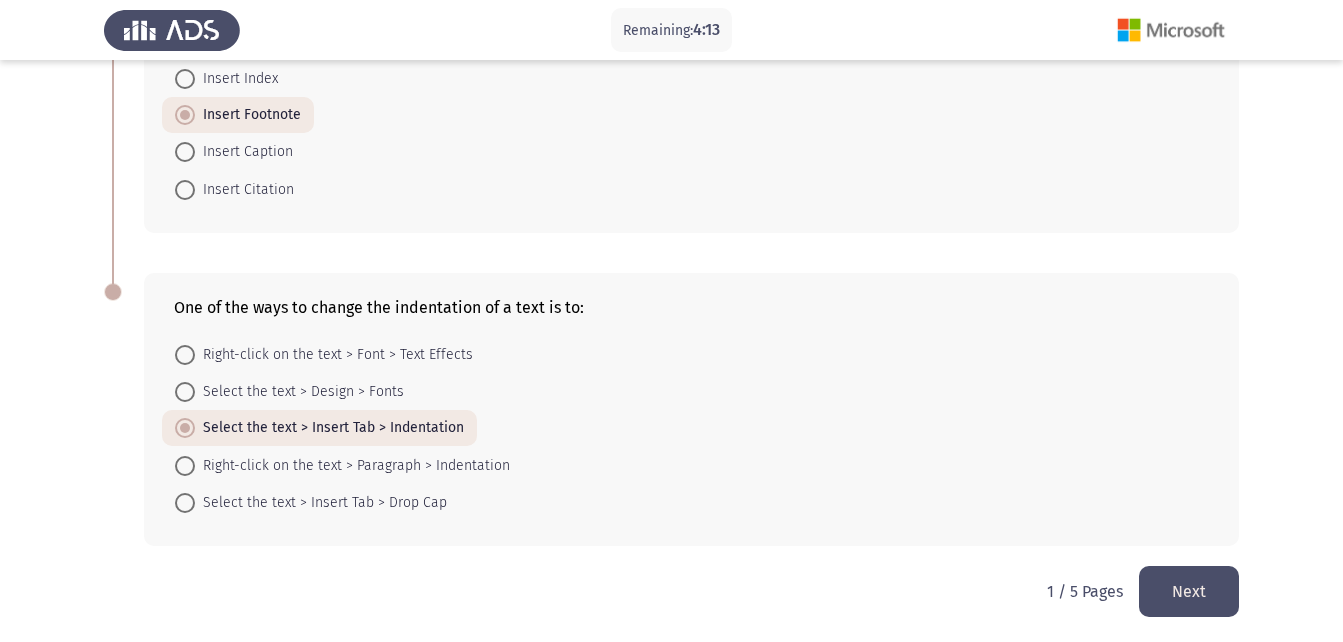 scroll, scrollTop: 672, scrollLeft: 0, axis: vertical 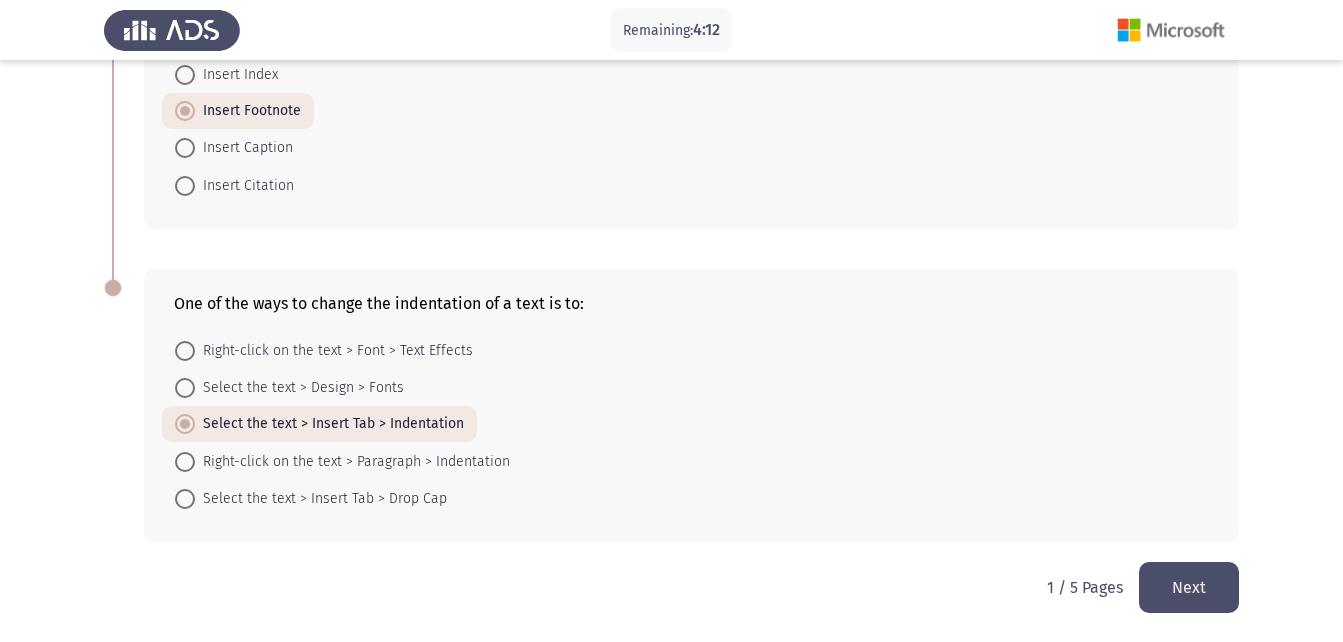 click on "Next" 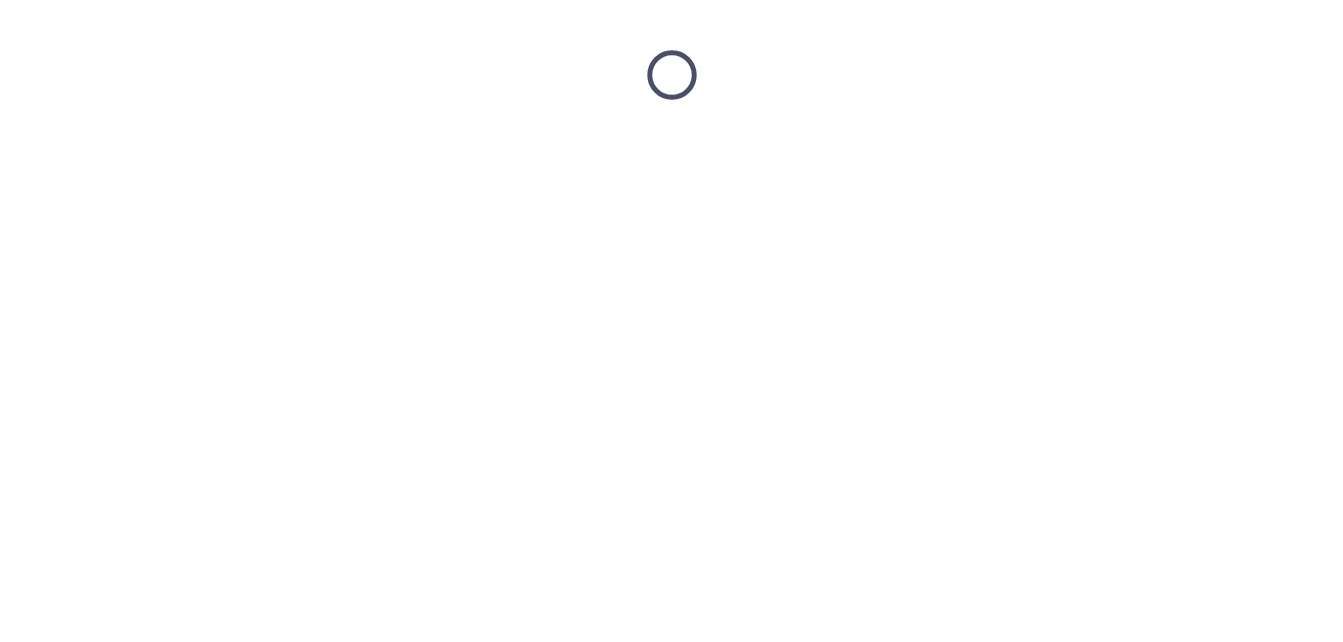 scroll, scrollTop: 0, scrollLeft: 0, axis: both 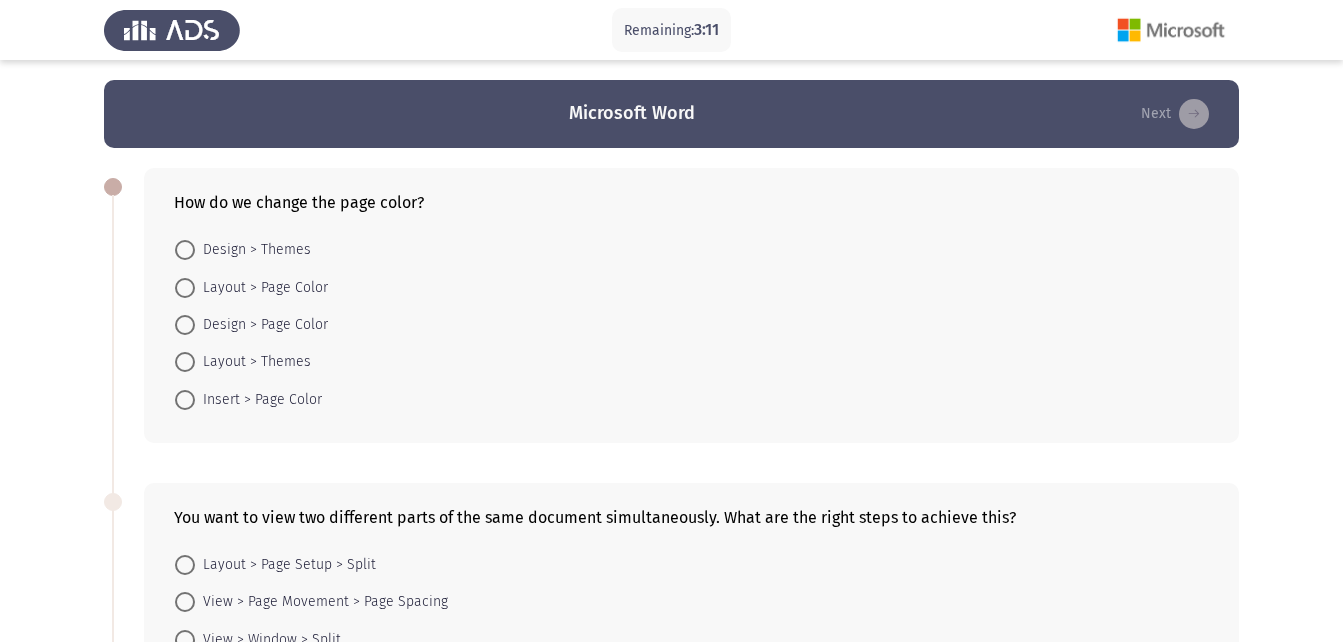 click at bounding box center (185, 400) 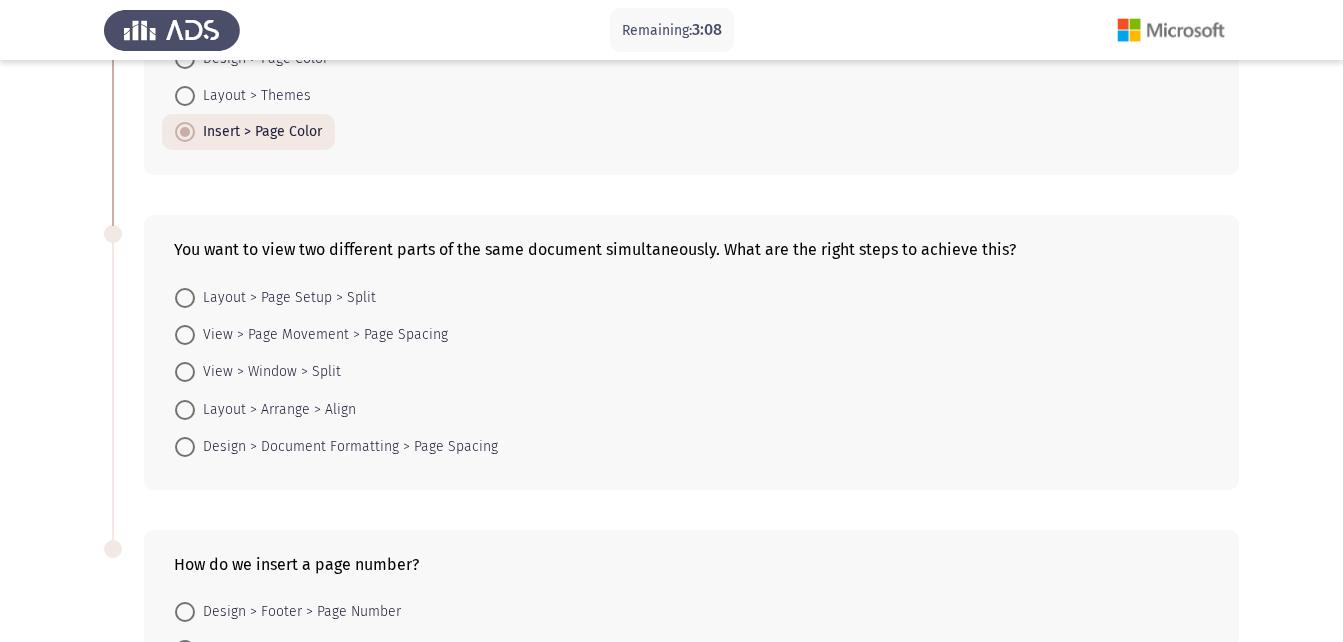 scroll, scrollTop: 300, scrollLeft: 0, axis: vertical 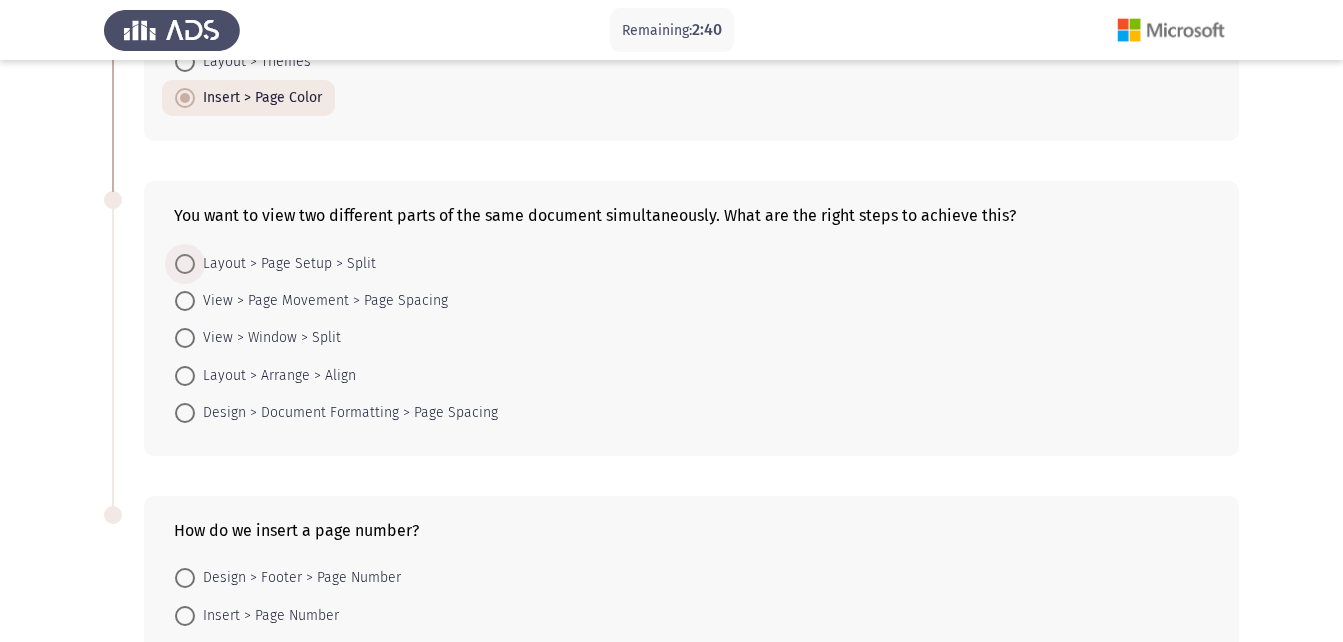 click at bounding box center (185, 264) 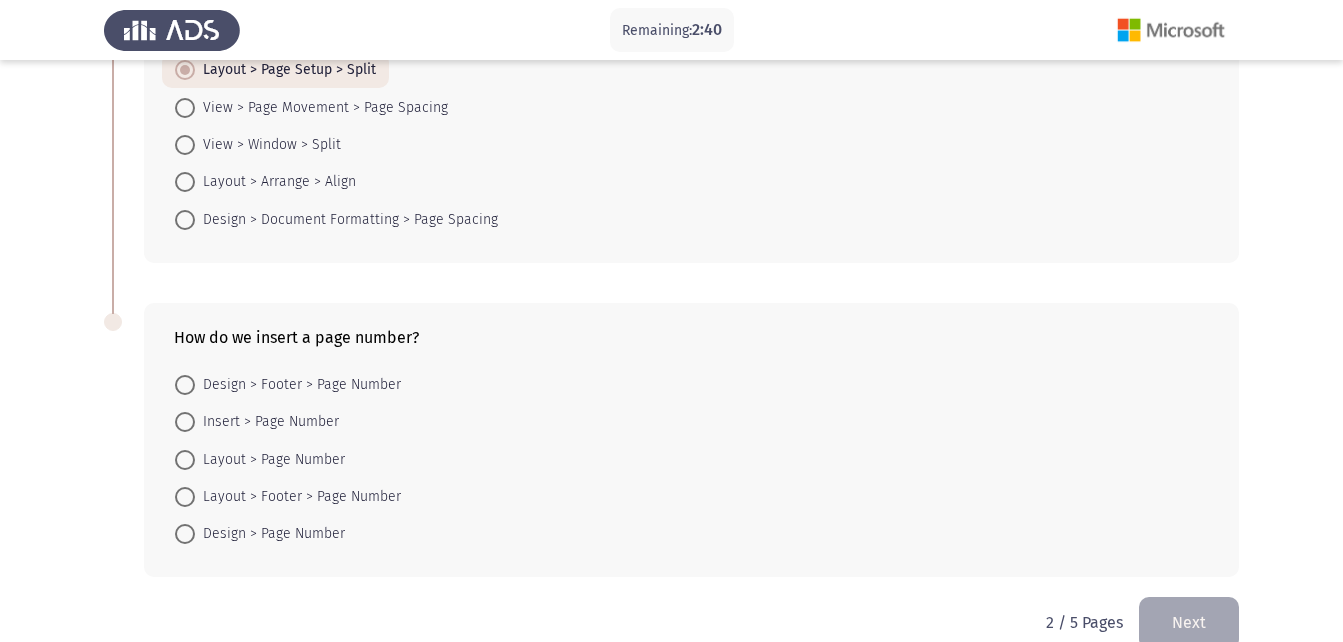 scroll, scrollTop: 500, scrollLeft: 0, axis: vertical 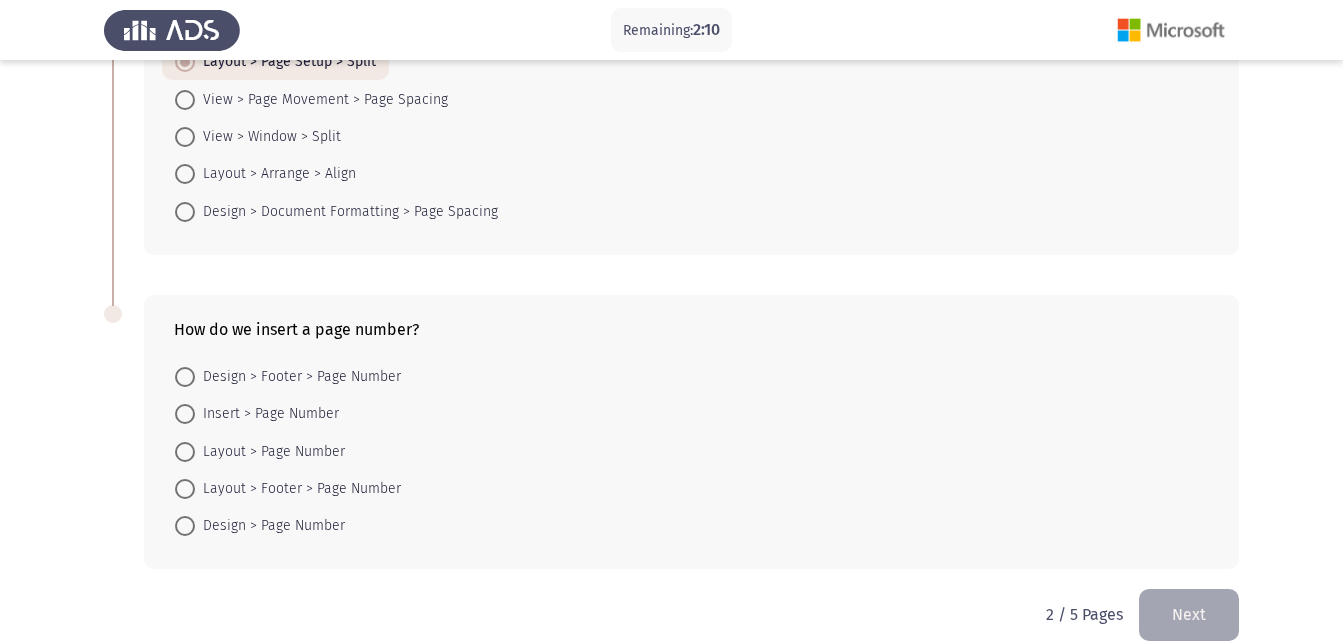 click at bounding box center (185, 377) 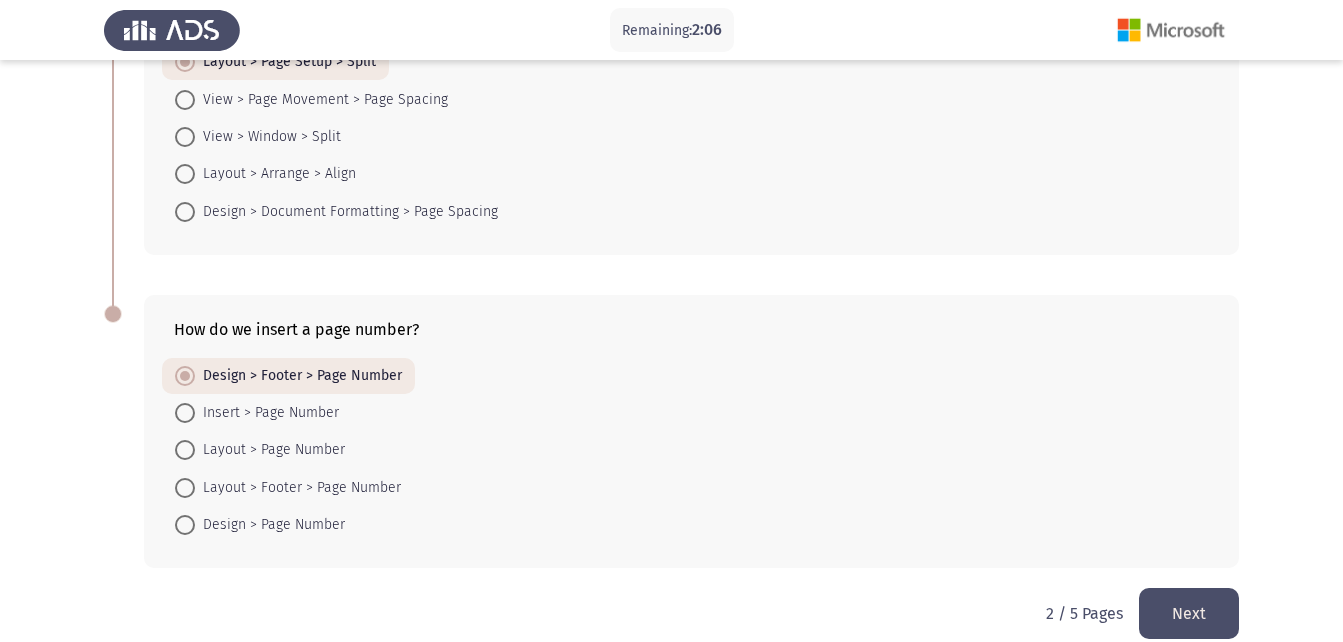 click on "Next" 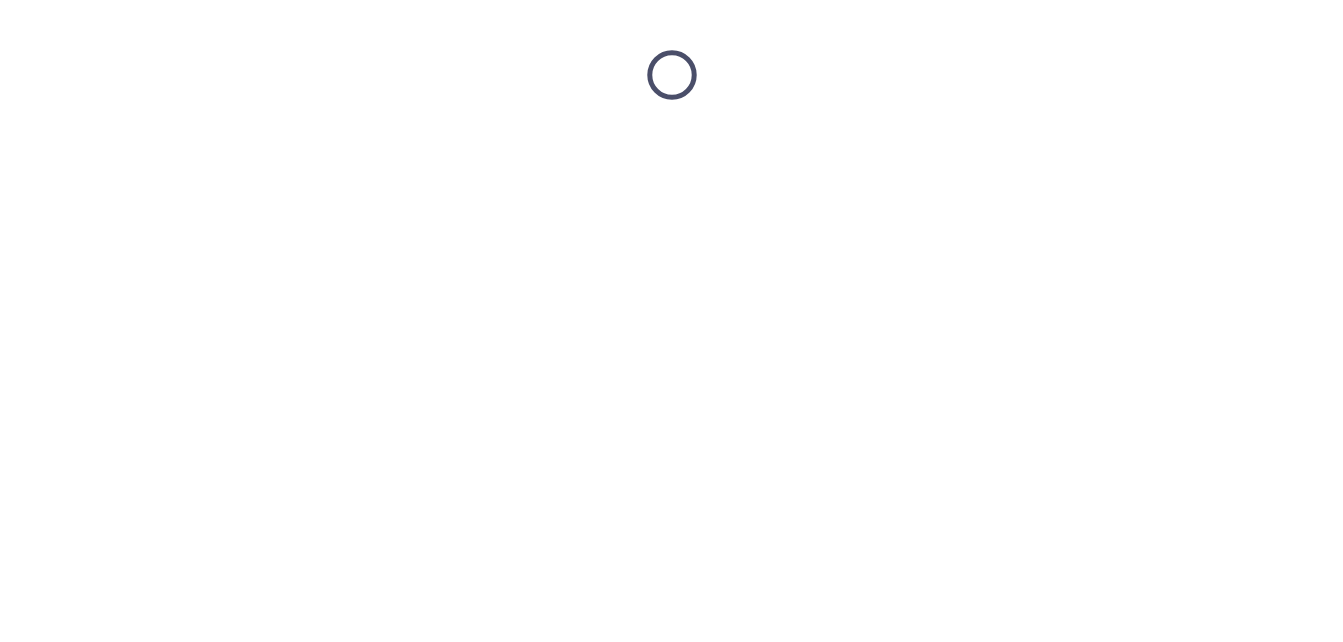 scroll, scrollTop: 0, scrollLeft: 0, axis: both 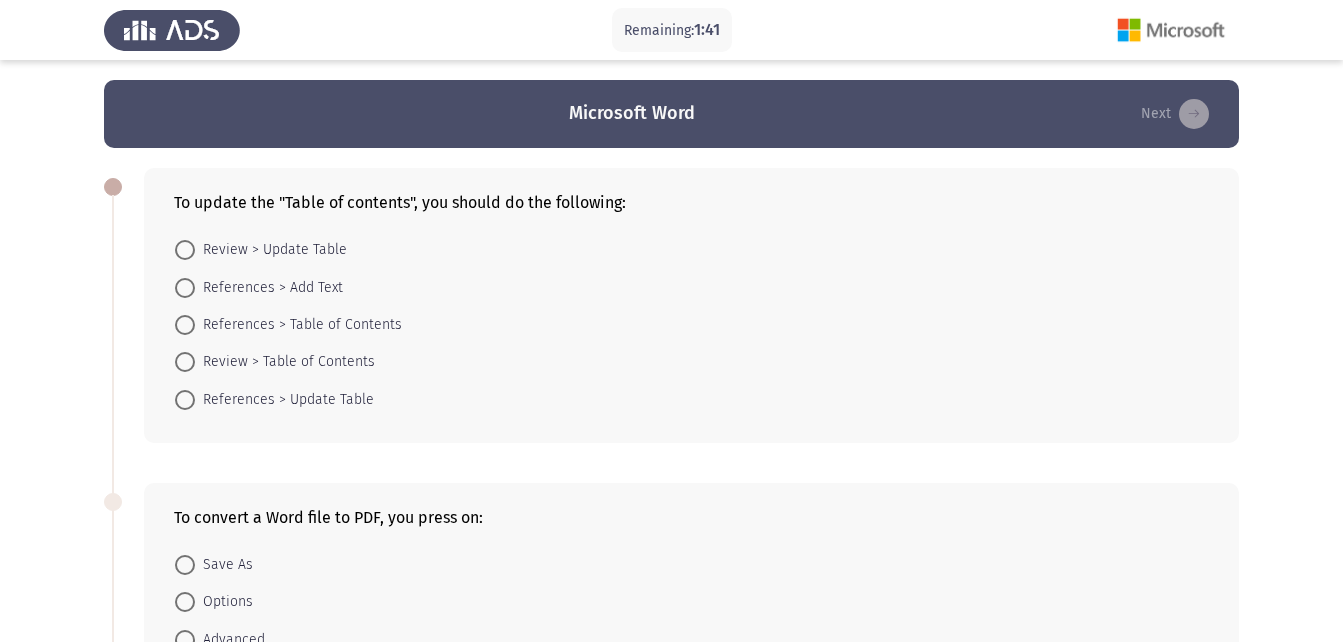 click at bounding box center (185, 250) 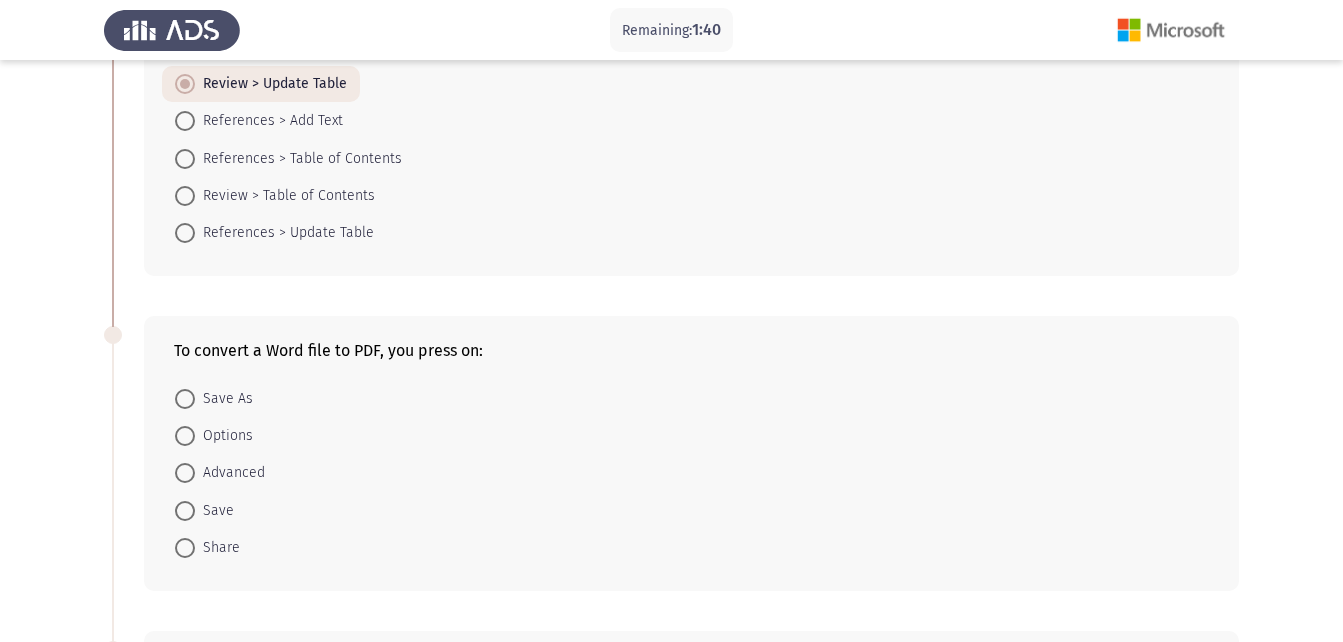 scroll, scrollTop: 200, scrollLeft: 0, axis: vertical 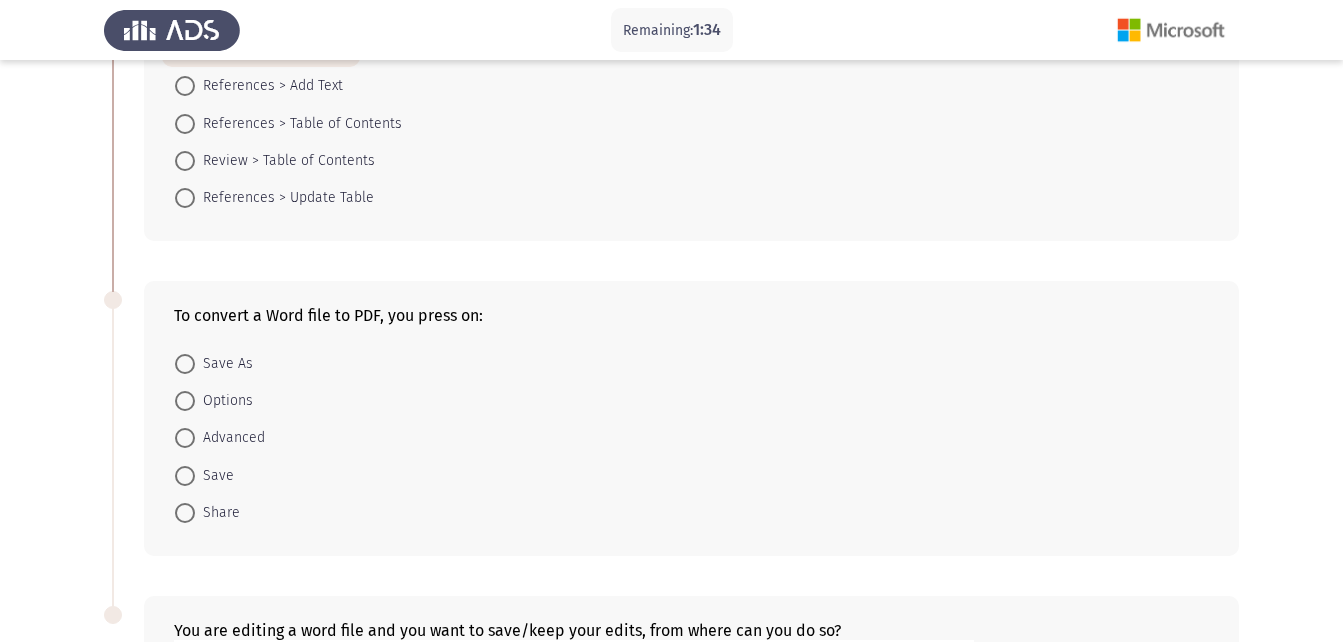 click at bounding box center [185, 364] 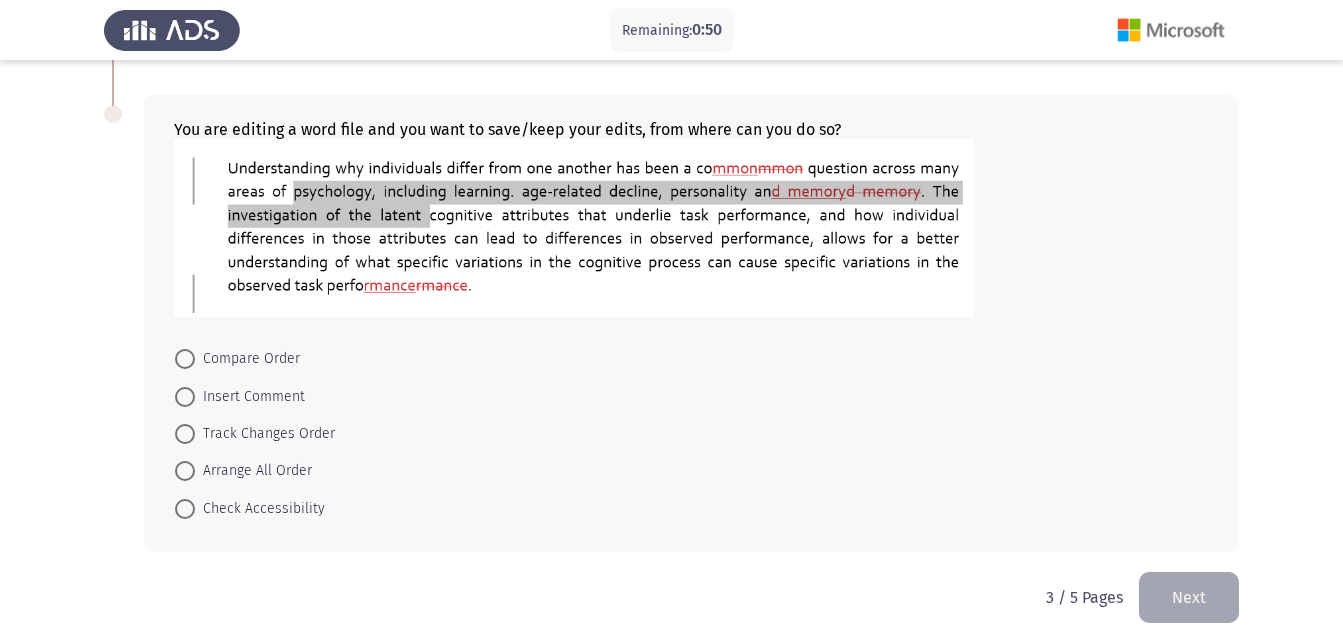 scroll, scrollTop: 710, scrollLeft: 0, axis: vertical 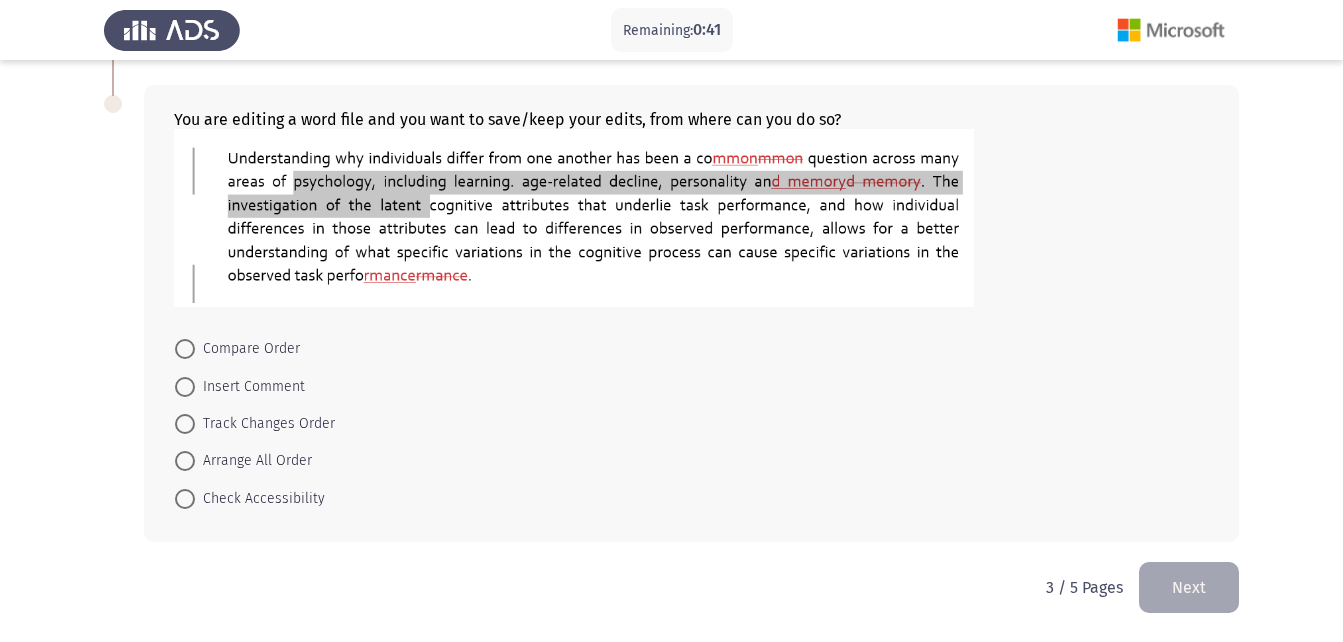 click at bounding box center (185, 424) 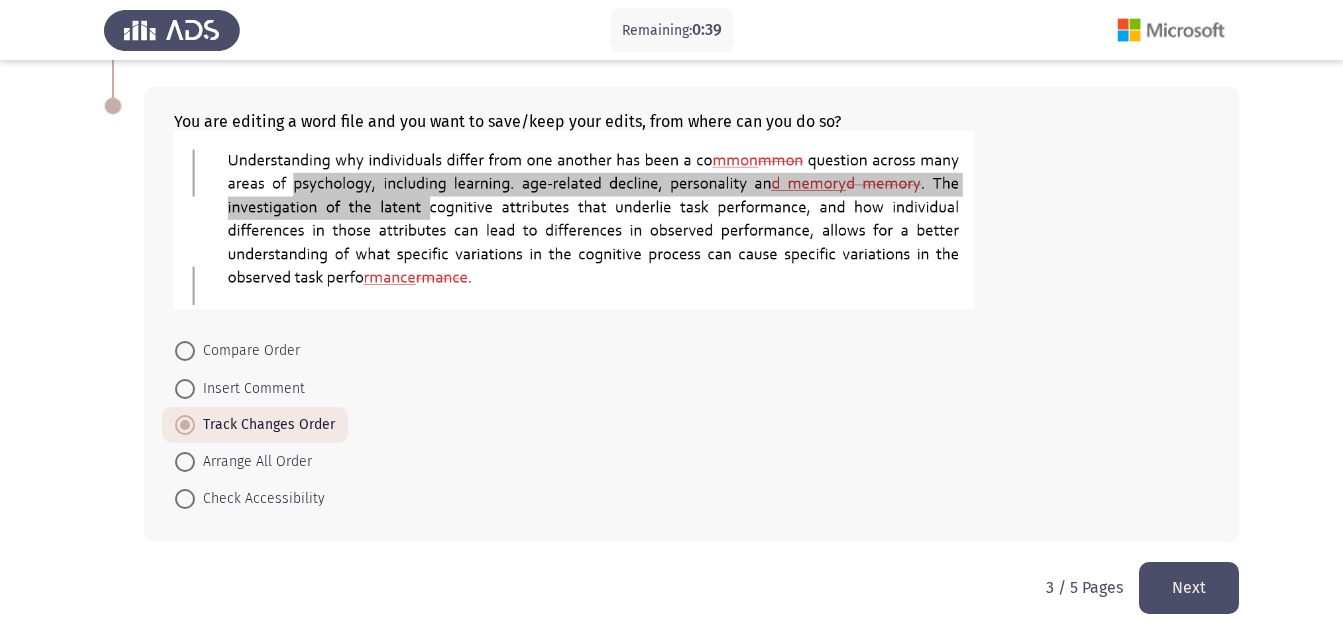 click on "Next" 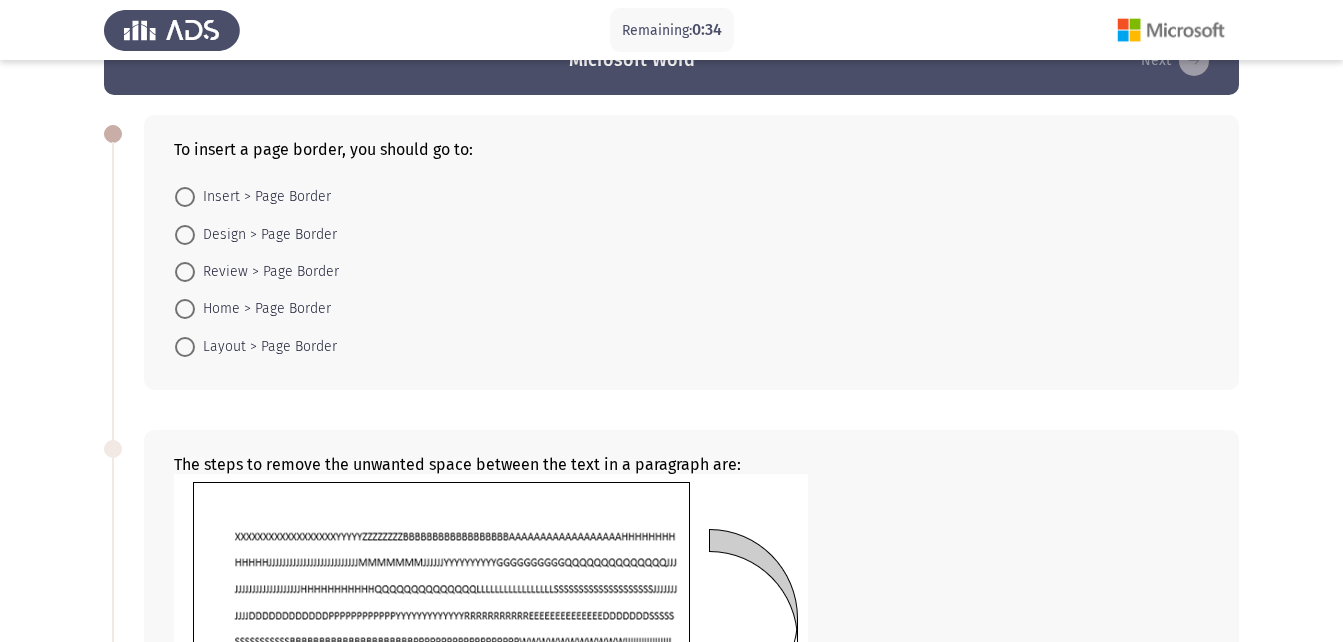 scroll, scrollTop: 100, scrollLeft: 0, axis: vertical 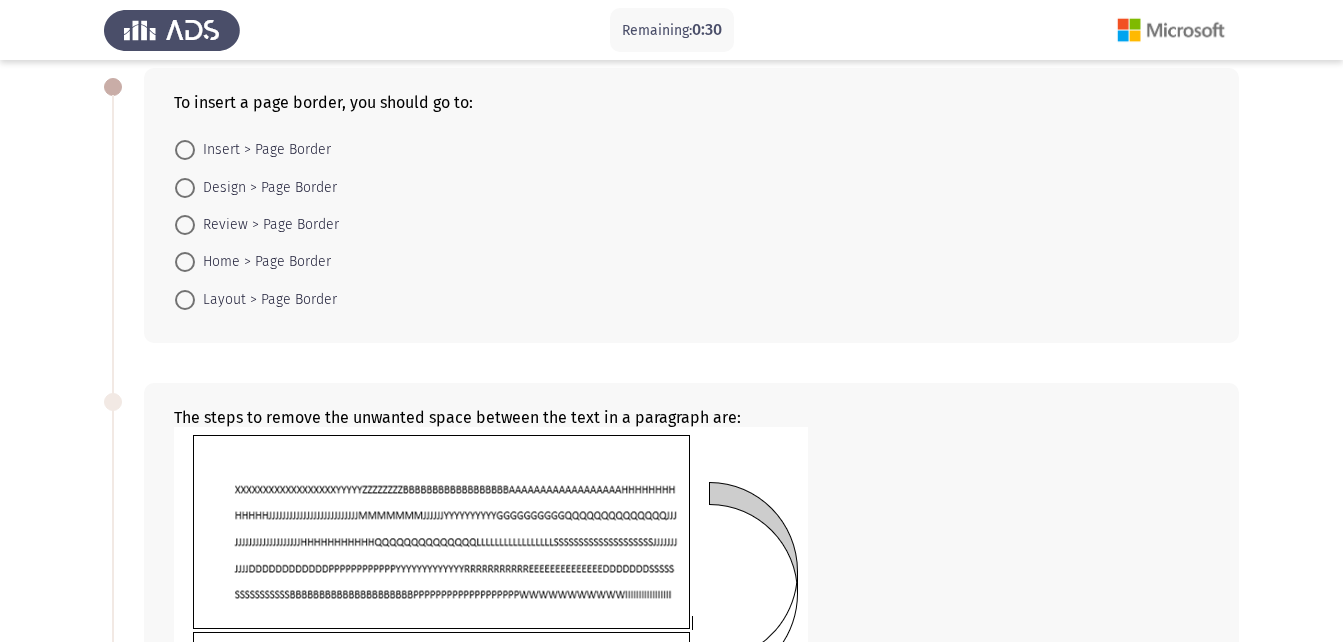 click at bounding box center [185, 150] 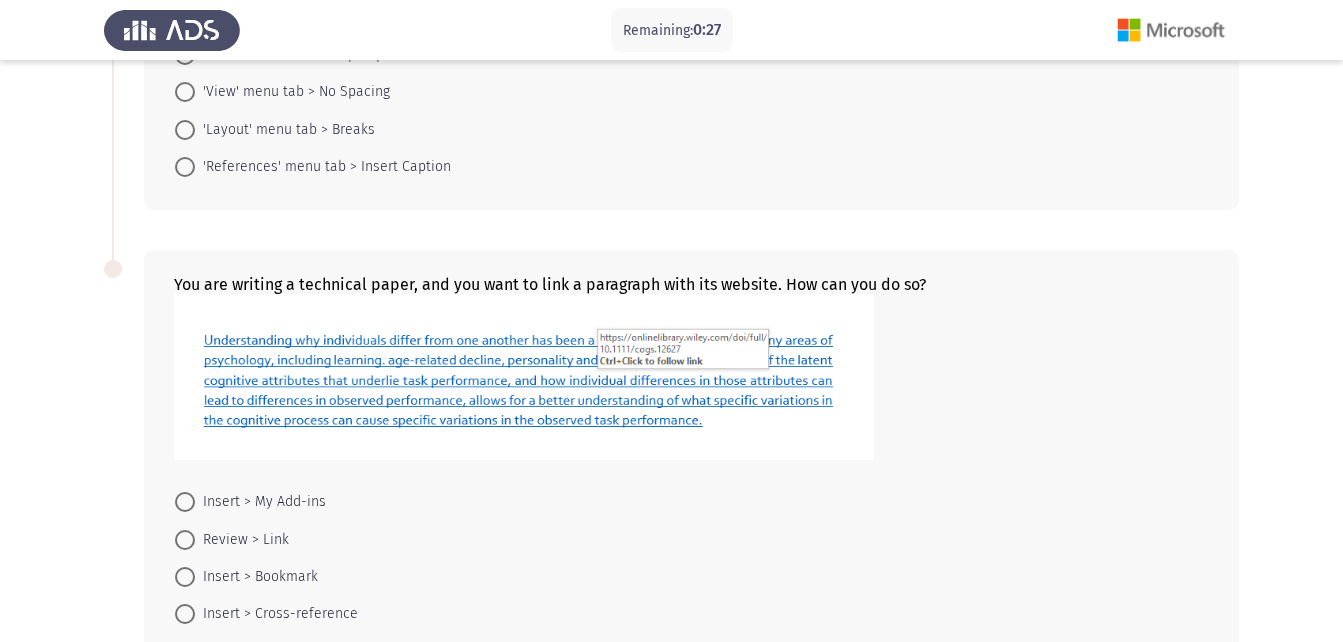 scroll, scrollTop: 900, scrollLeft: 0, axis: vertical 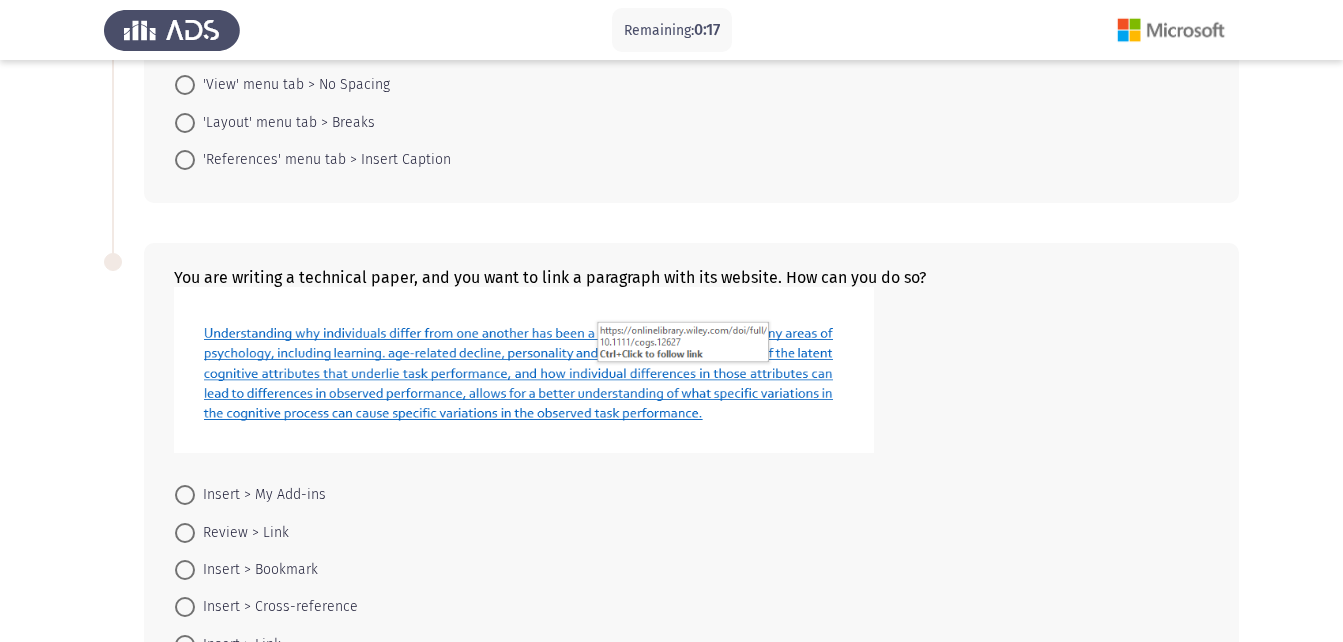 click at bounding box center (185, 533) 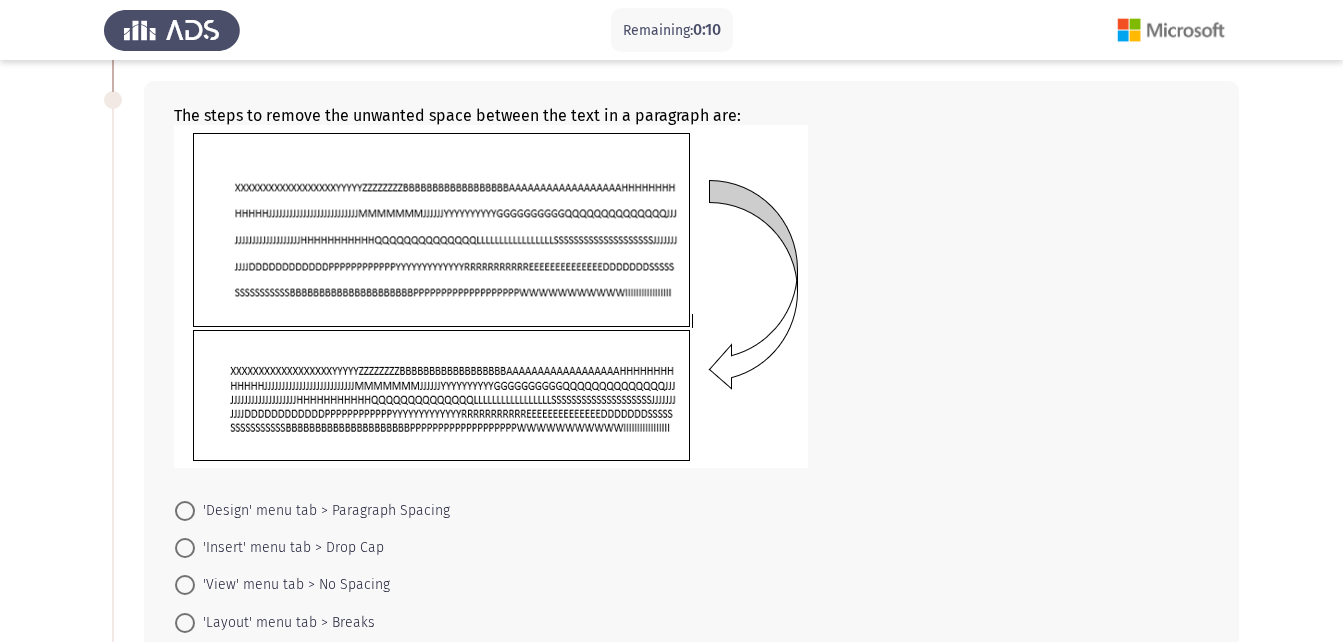 scroll, scrollTop: 500, scrollLeft: 0, axis: vertical 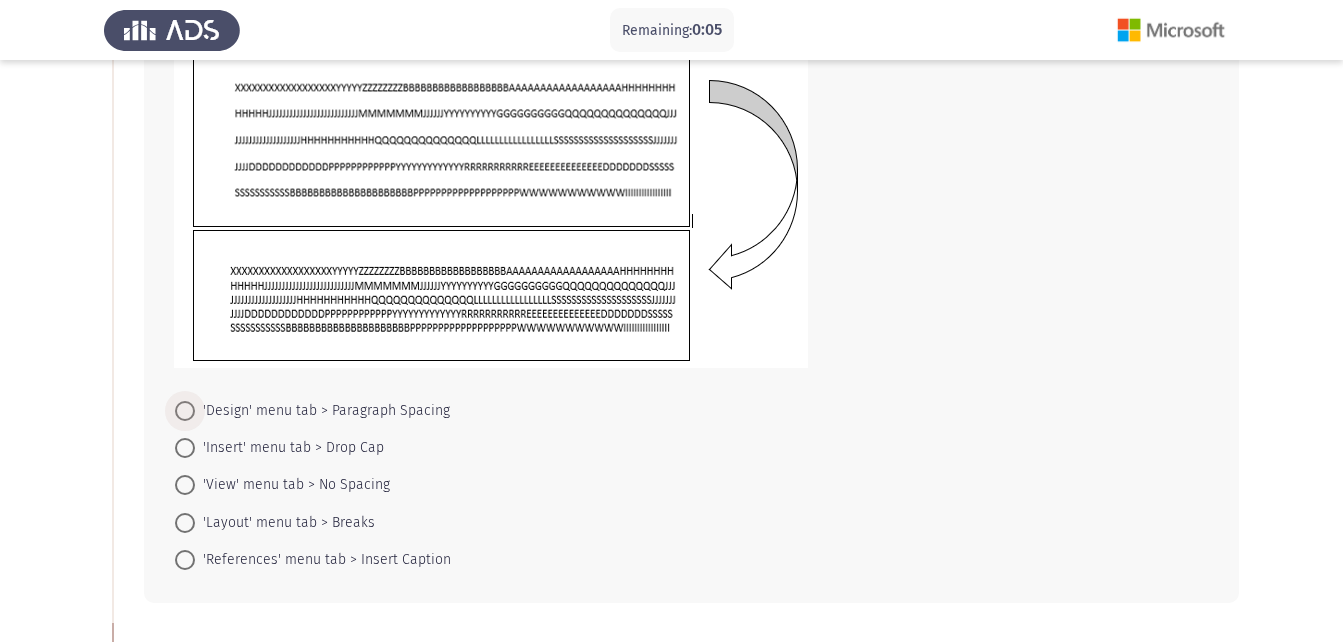 click at bounding box center [185, 411] 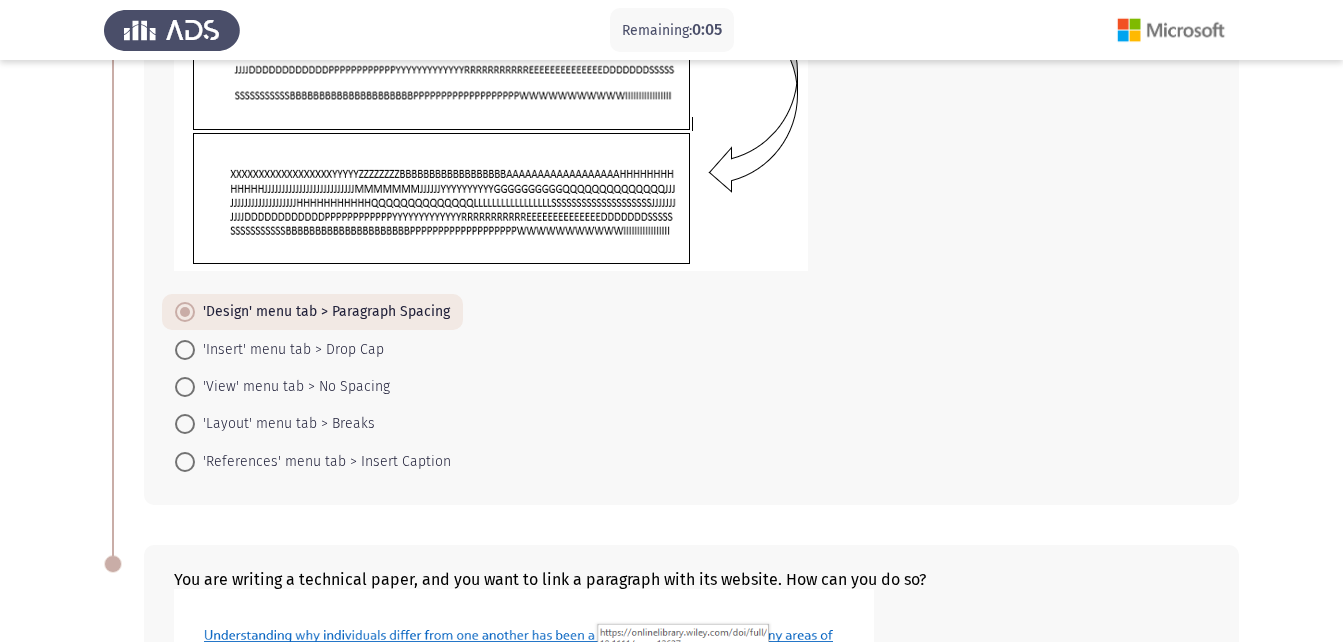 scroll, scrollTop: 1043, scrollLeft: 0, axis: vertical 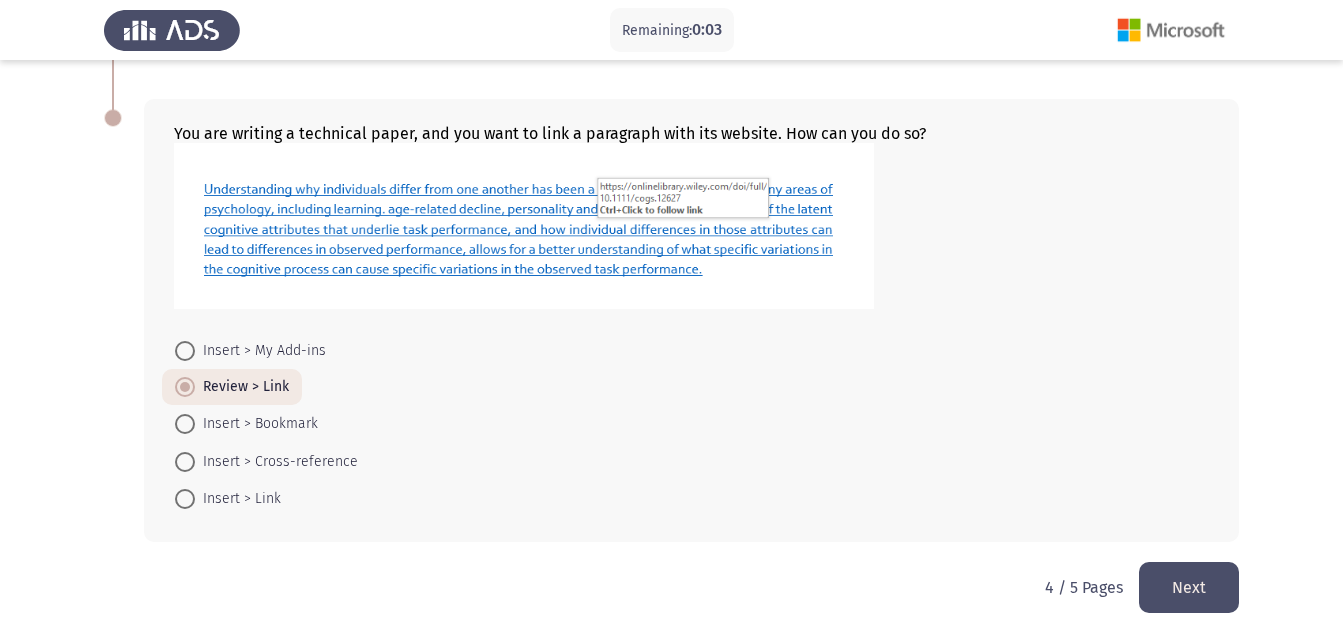 click on "Next" 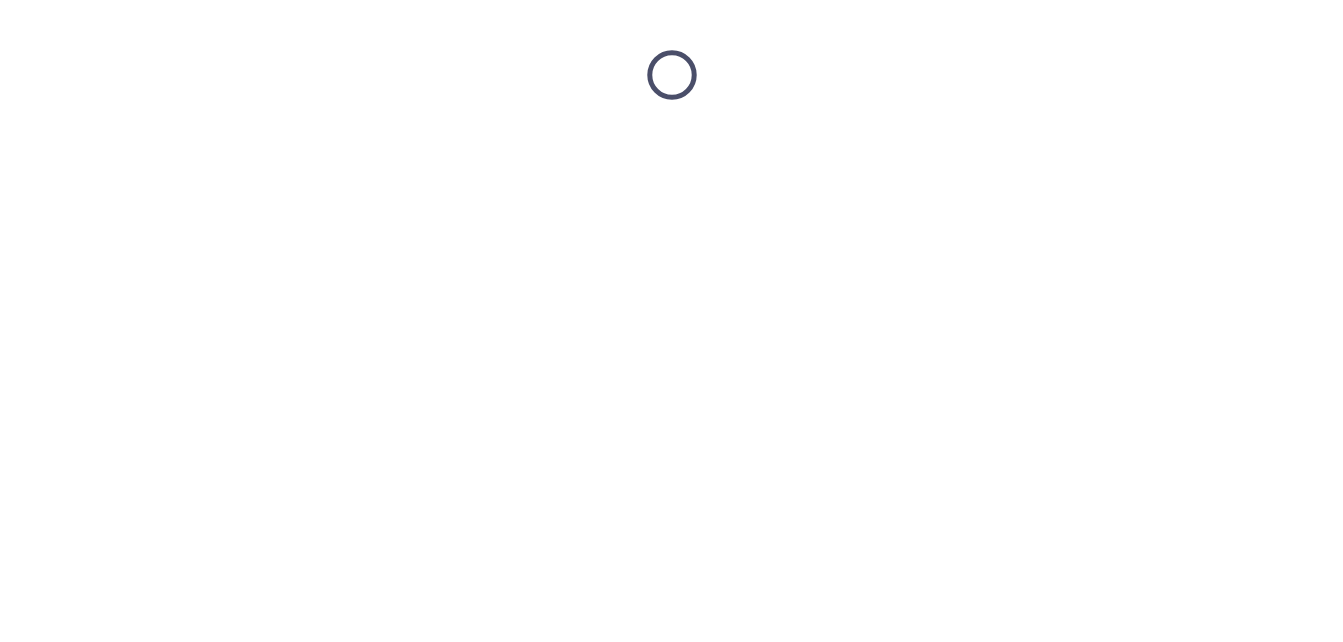 scroll, scrollTop: 0, scrollLeft: 0, axis: both 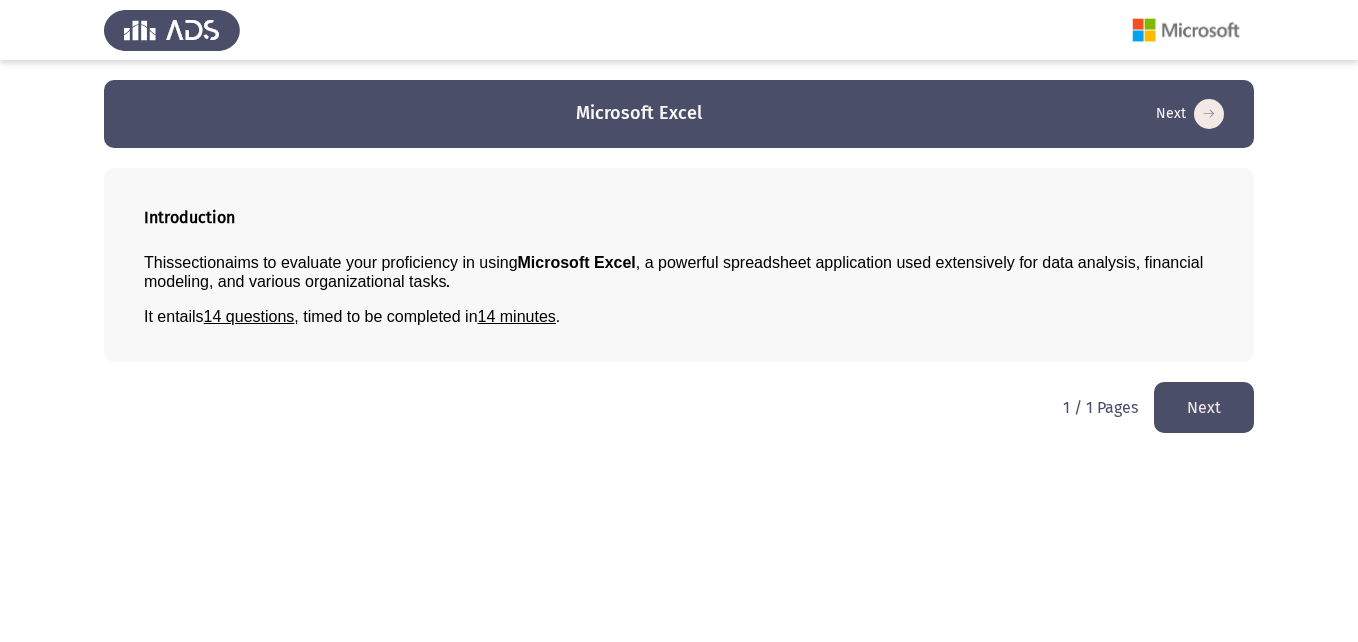 click on "Next" 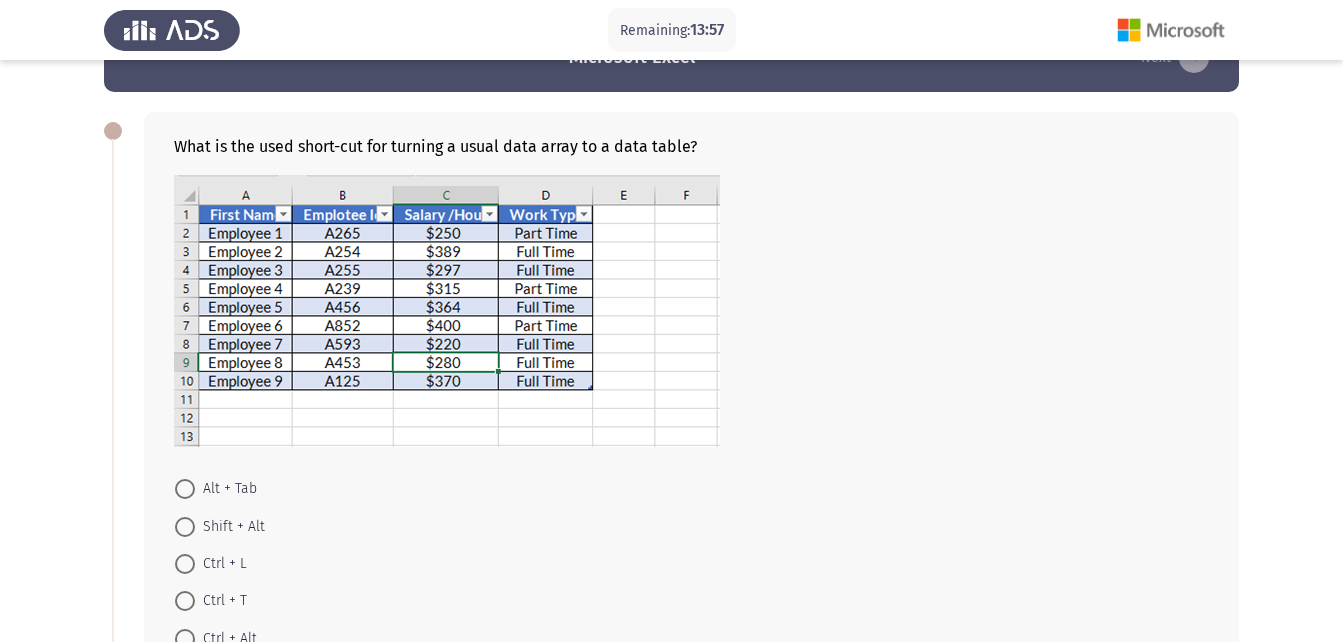 scroll, scrollTop: 100, scrollLeft: 0, axis: vertical 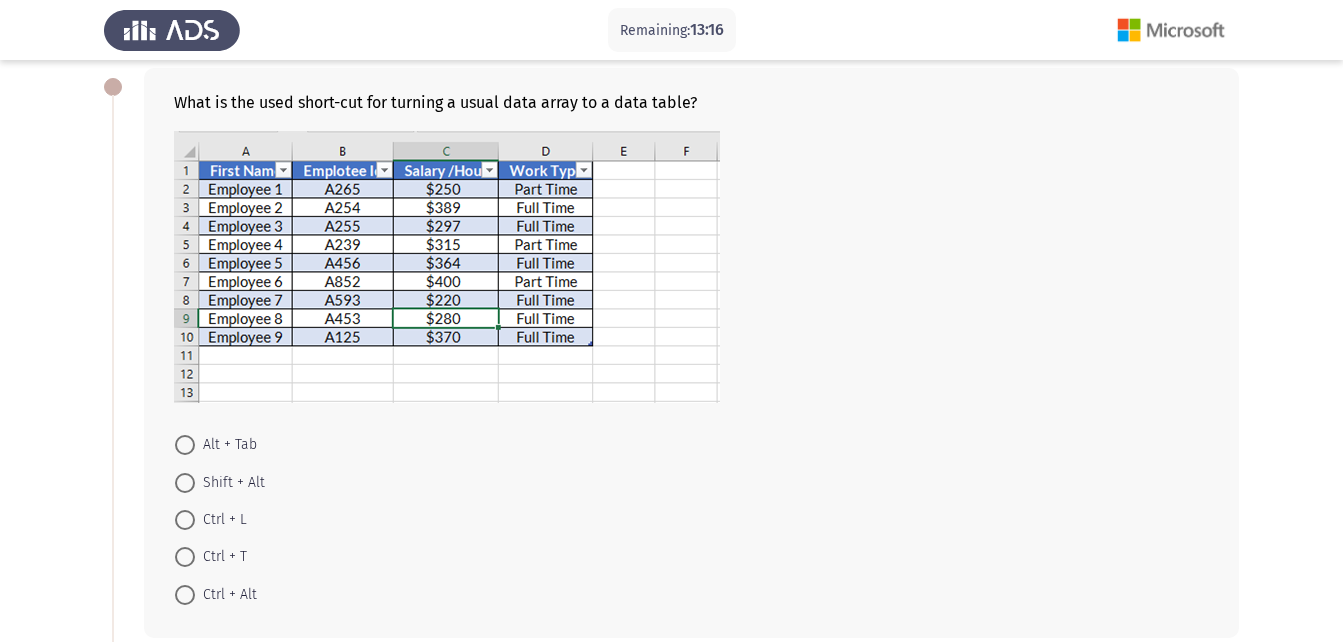 click at bounding box center [185, 557] 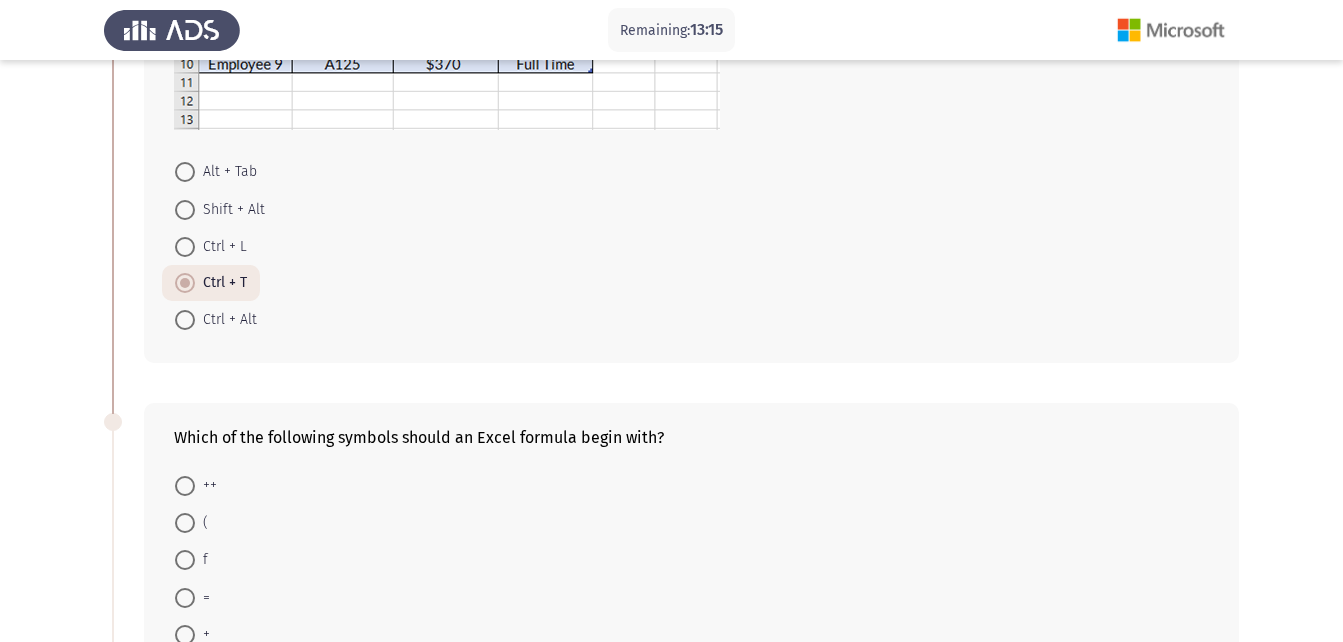 scroll, scrollTop: 600, scrollLeft: 0, axis: vertical 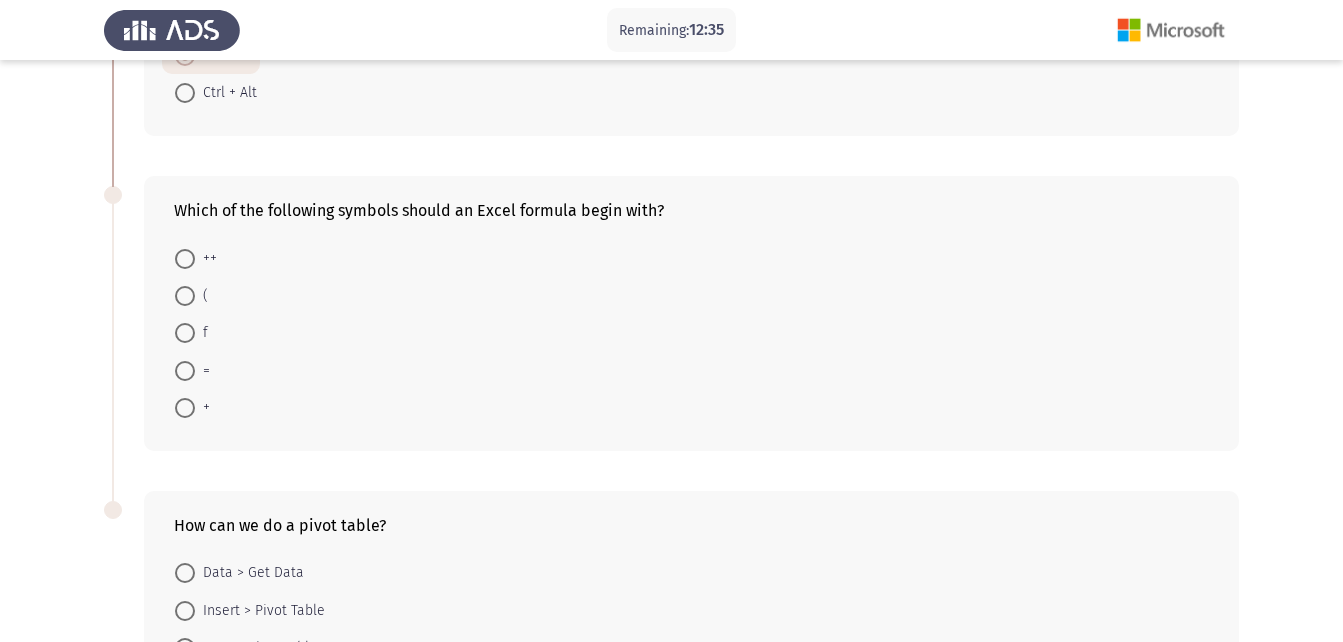 click at bounding box center [185, 371] 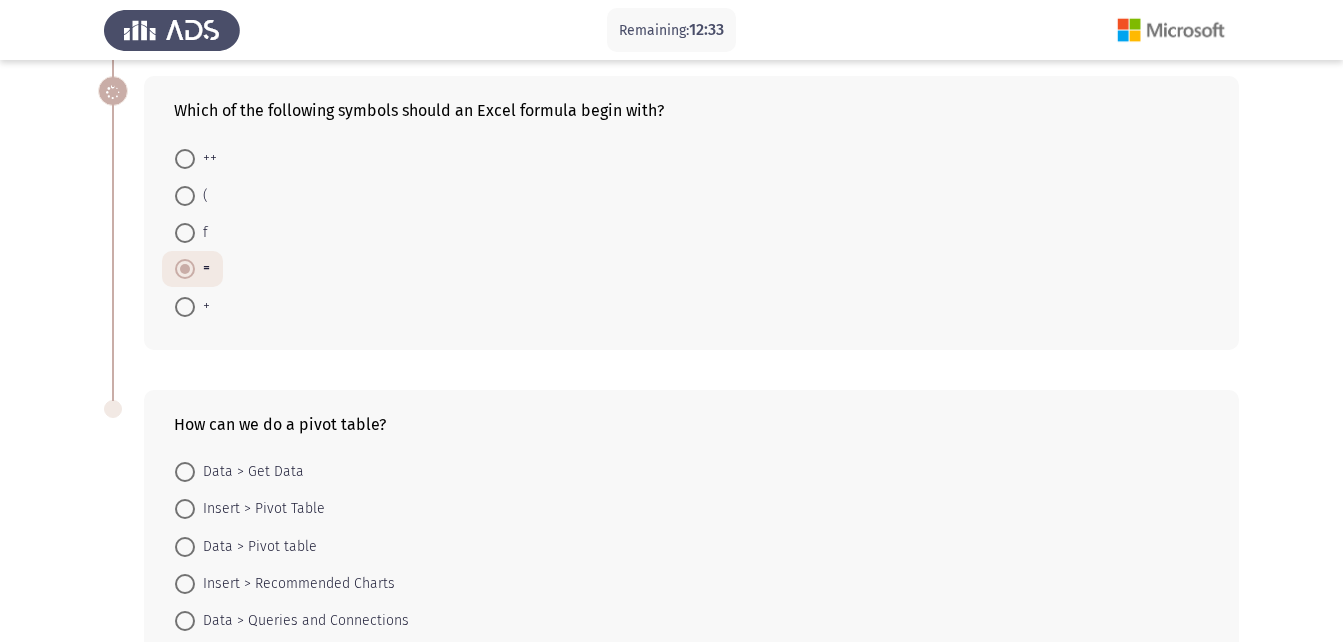 scroll, scrollTop: 800, scrollLeft: 0, axis: vertical 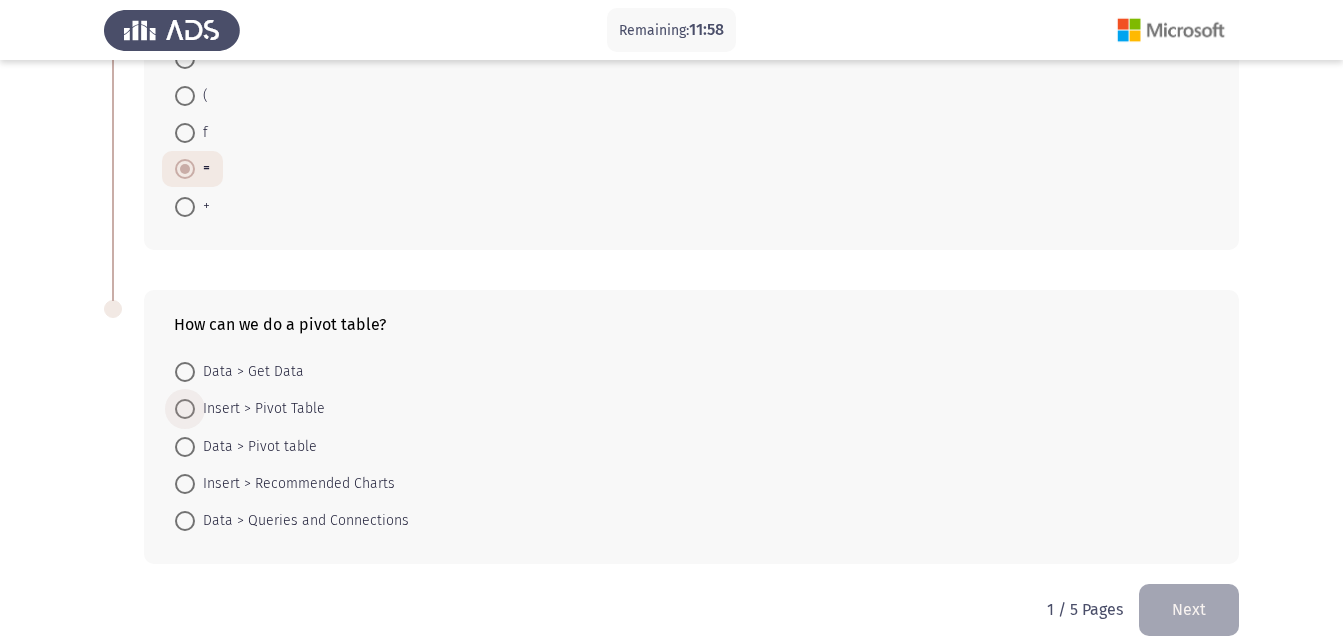 click at bounding box center [185, 409] 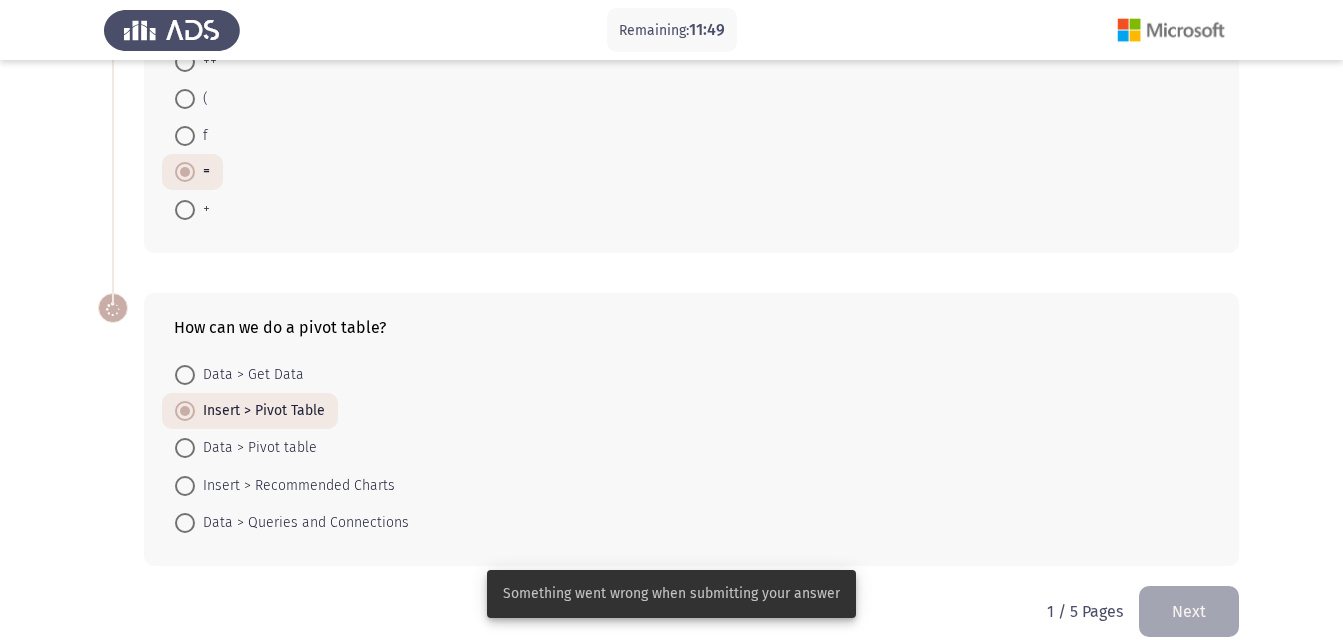 scroll, scrollTop: 821, scrollLeft: 0, axis: vertical 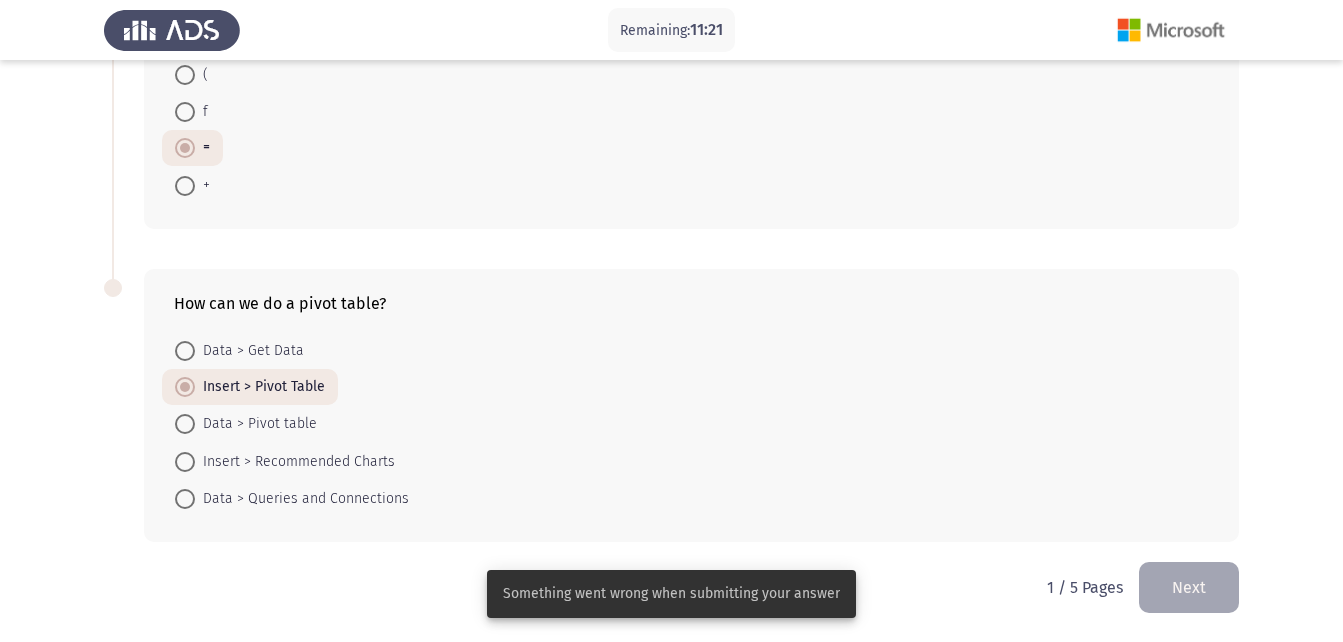 click on "Next" 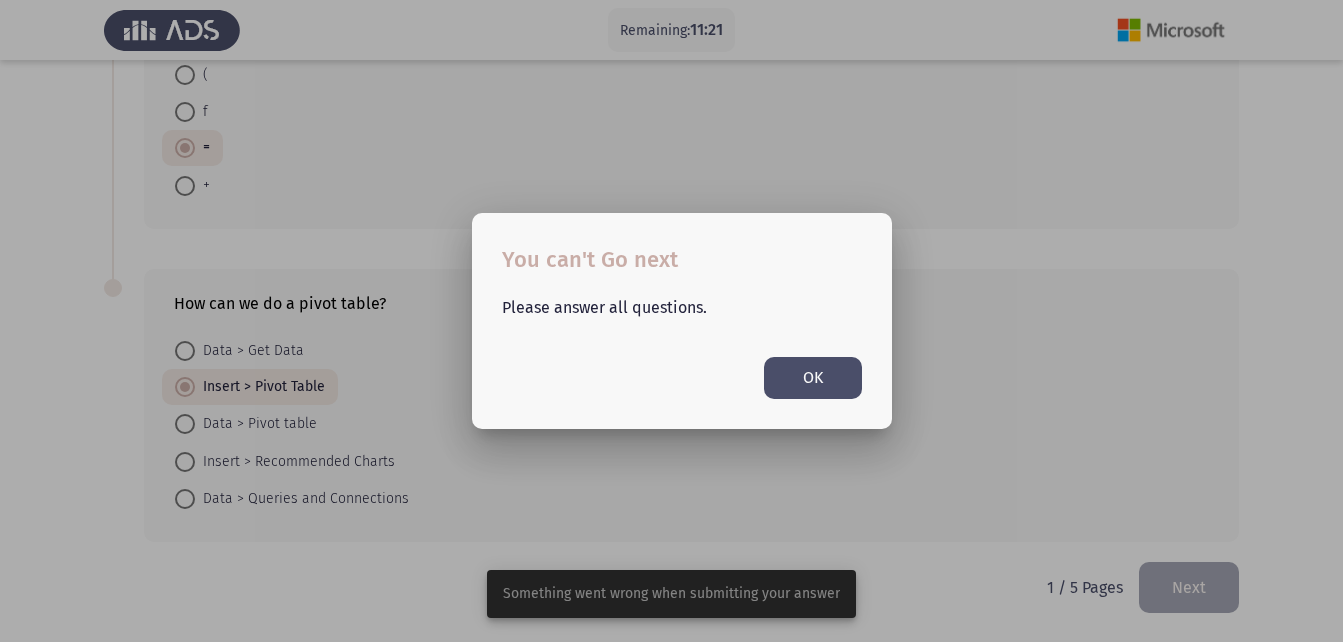 scroll, scrollTop: 0, scrollLeft: 0, axis: both 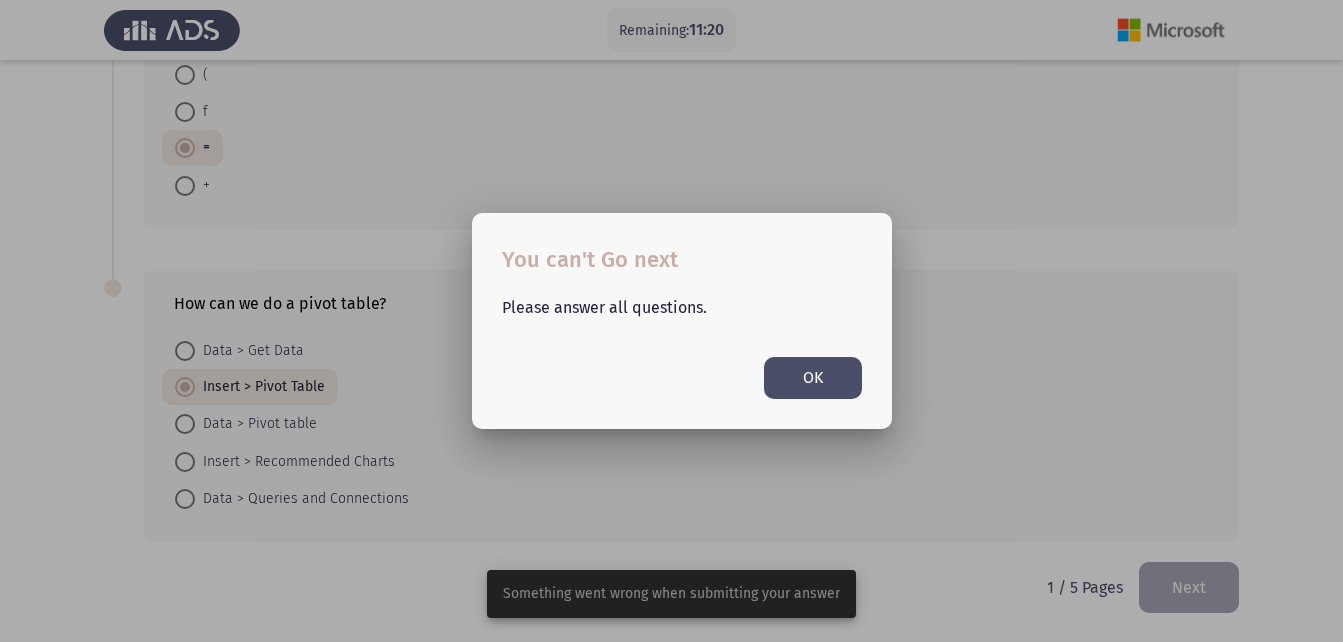 click on "OK" at bounding box center (813, 377) 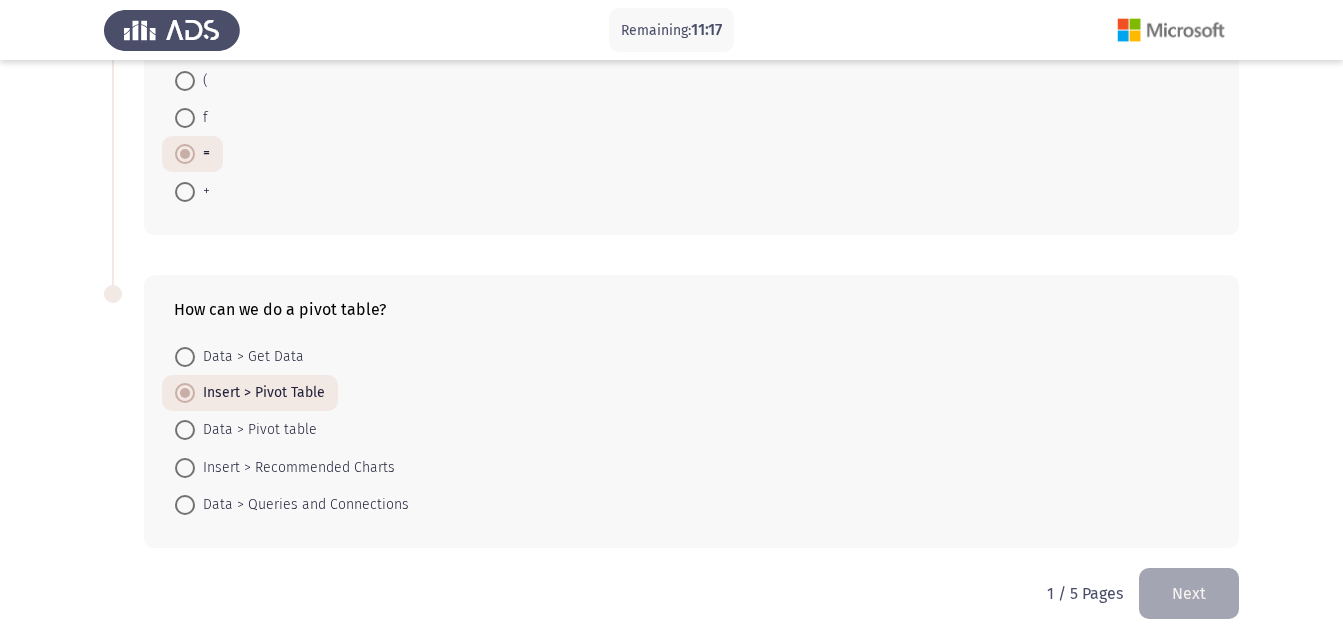 scroll, scrollTop: 821, scrollLeft: 0, axis: vertical 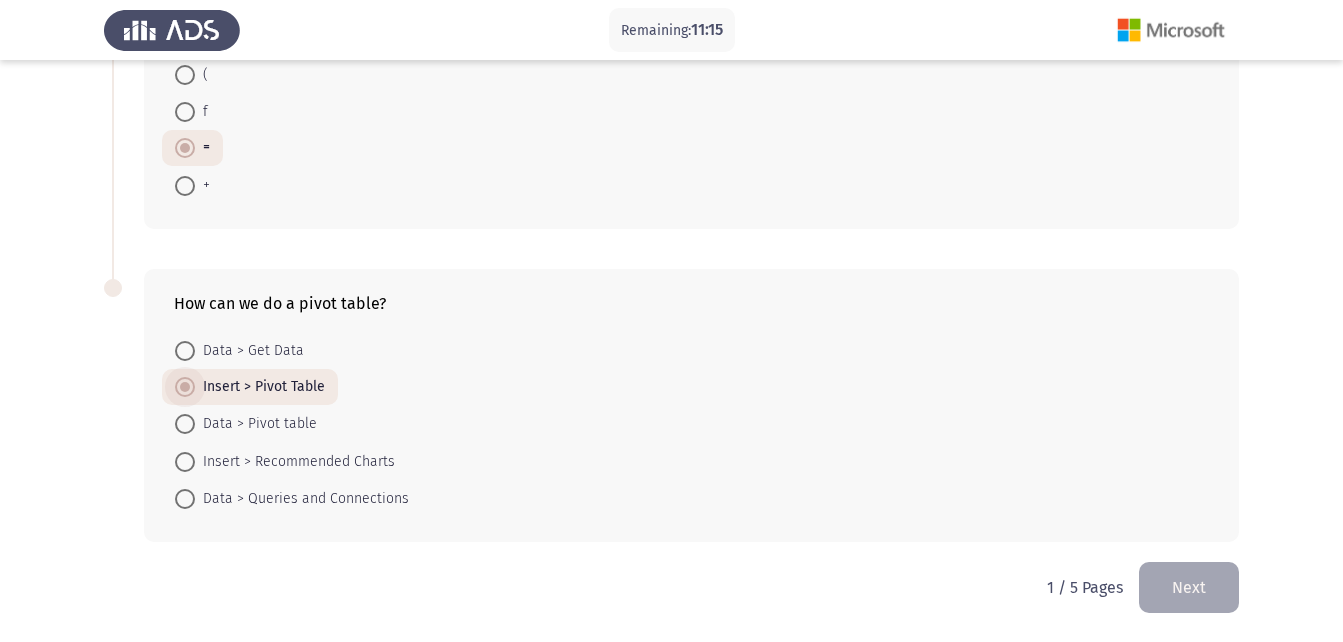 click at bounding box center [185, 387] 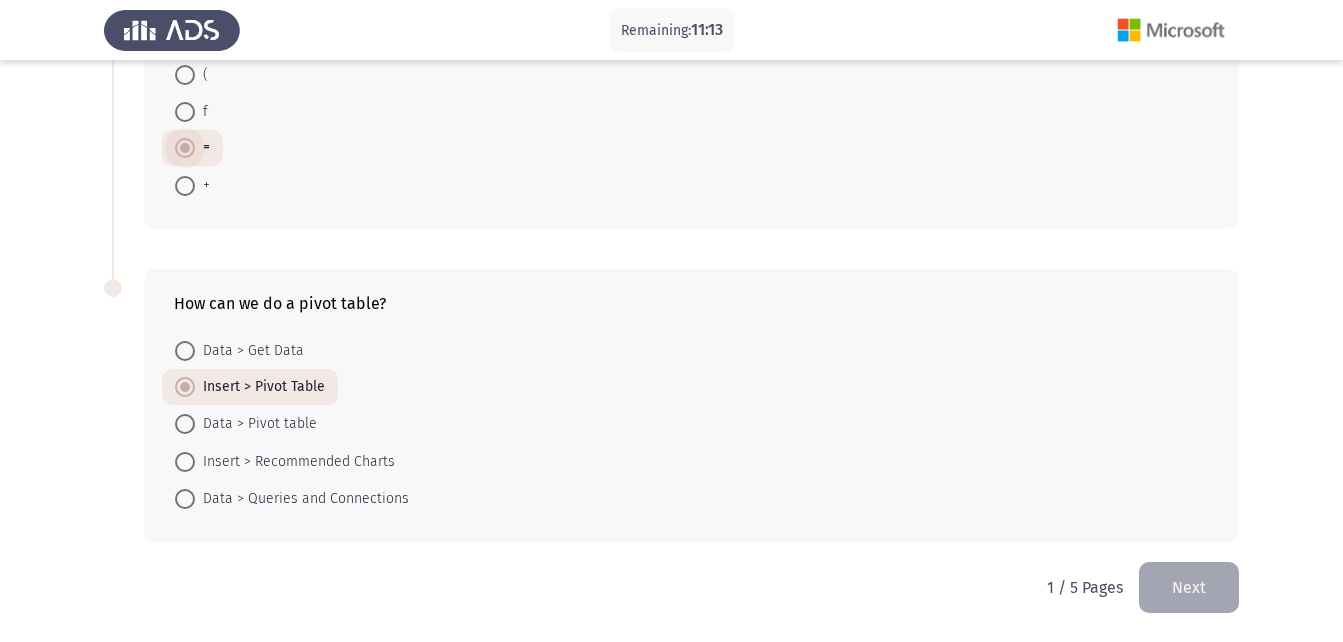click at bounding box center (185, 148) 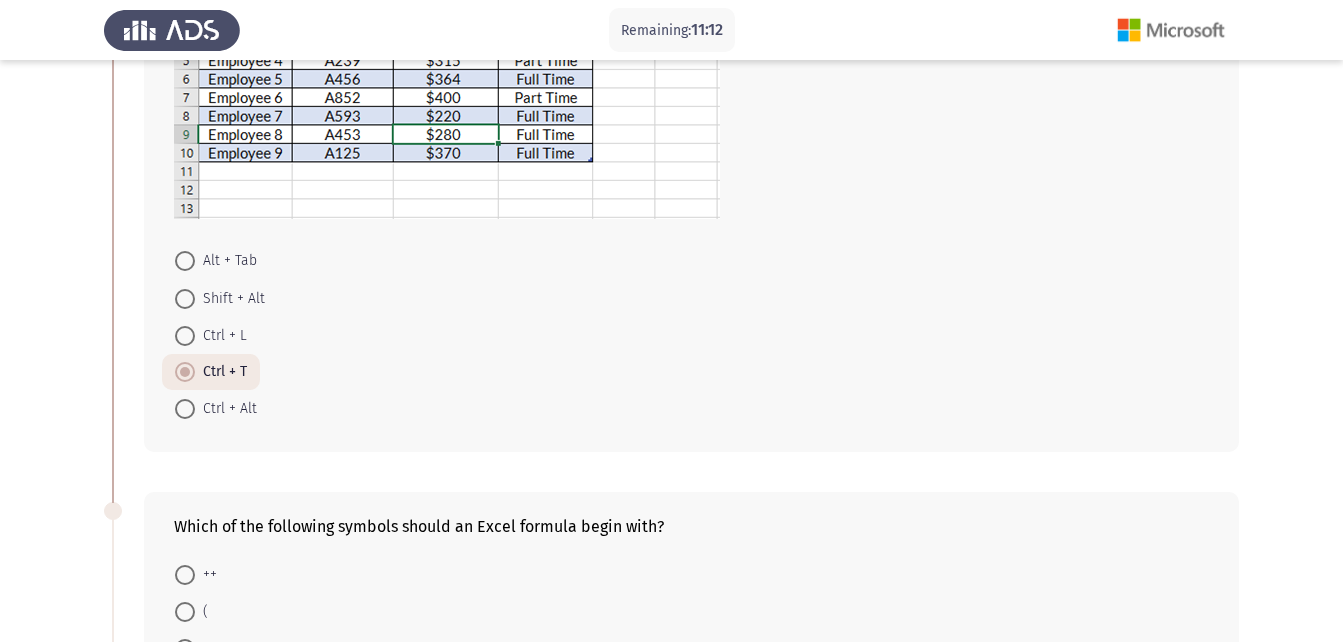 scroll, scrollTop: 221, scrollLeft: 0, axis: vertical 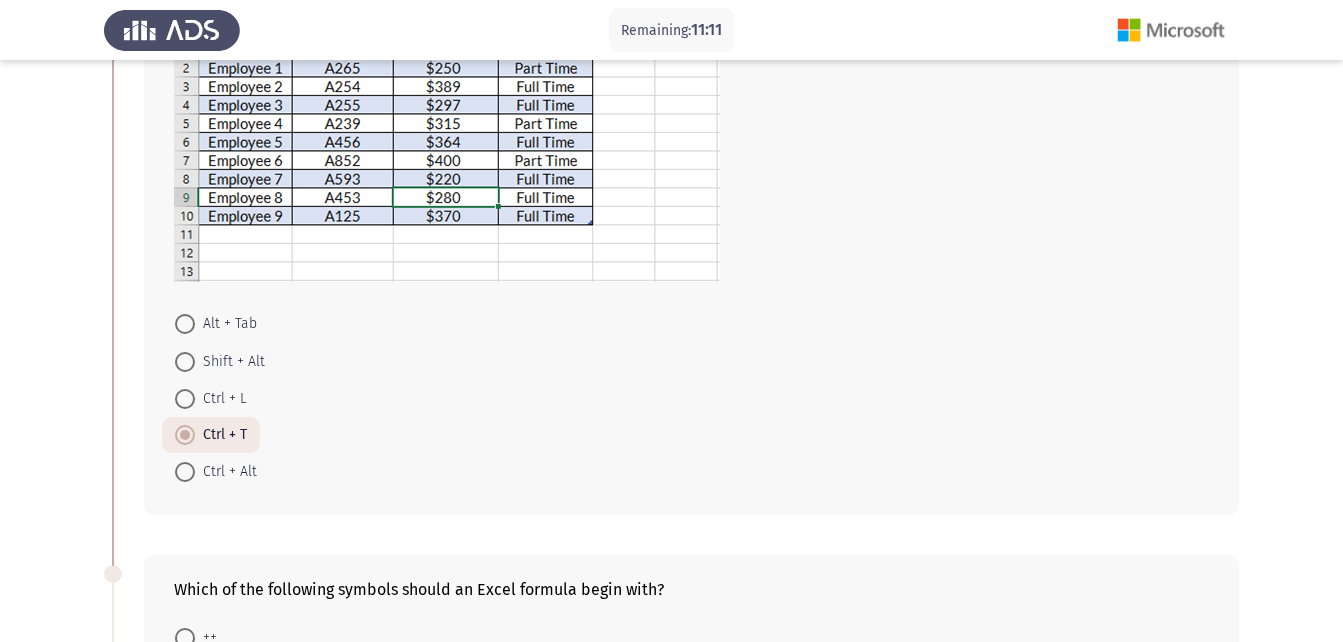 click at bounding box center [185, 435] 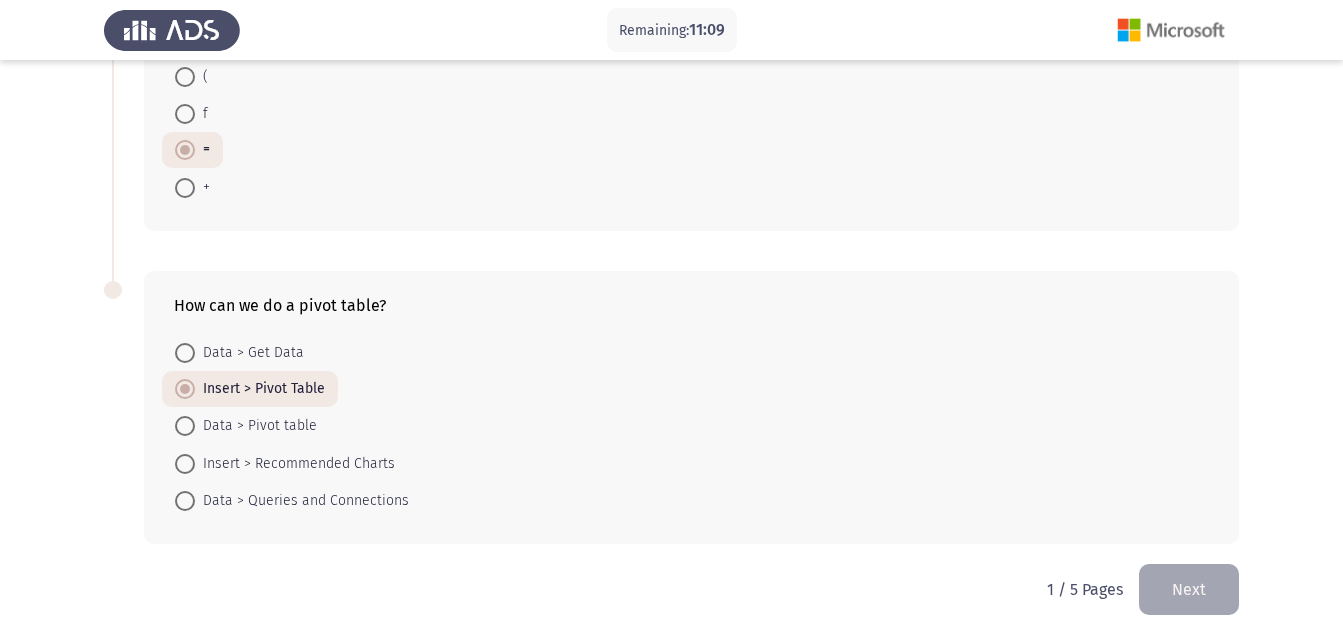 scroll, scrollTop: 821, scrollLeft: 0, axis: vertical 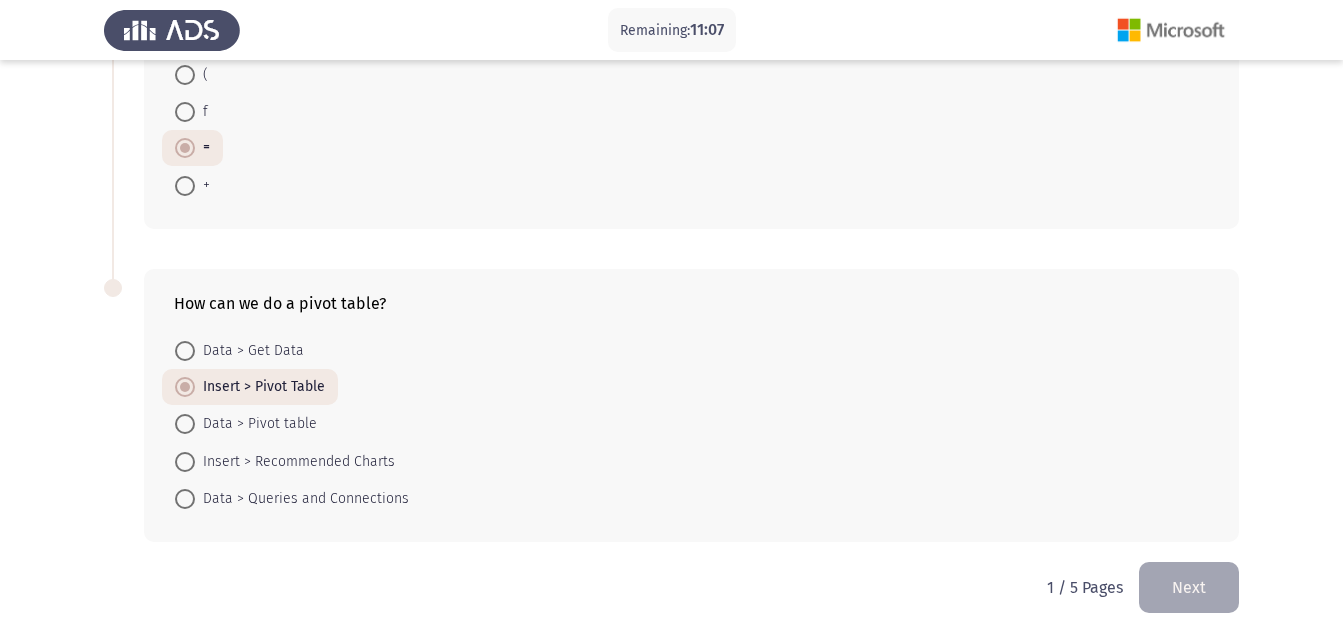 click on "Which of the following symbols should an Excel formula begin with?    ++     (     f     =     +" 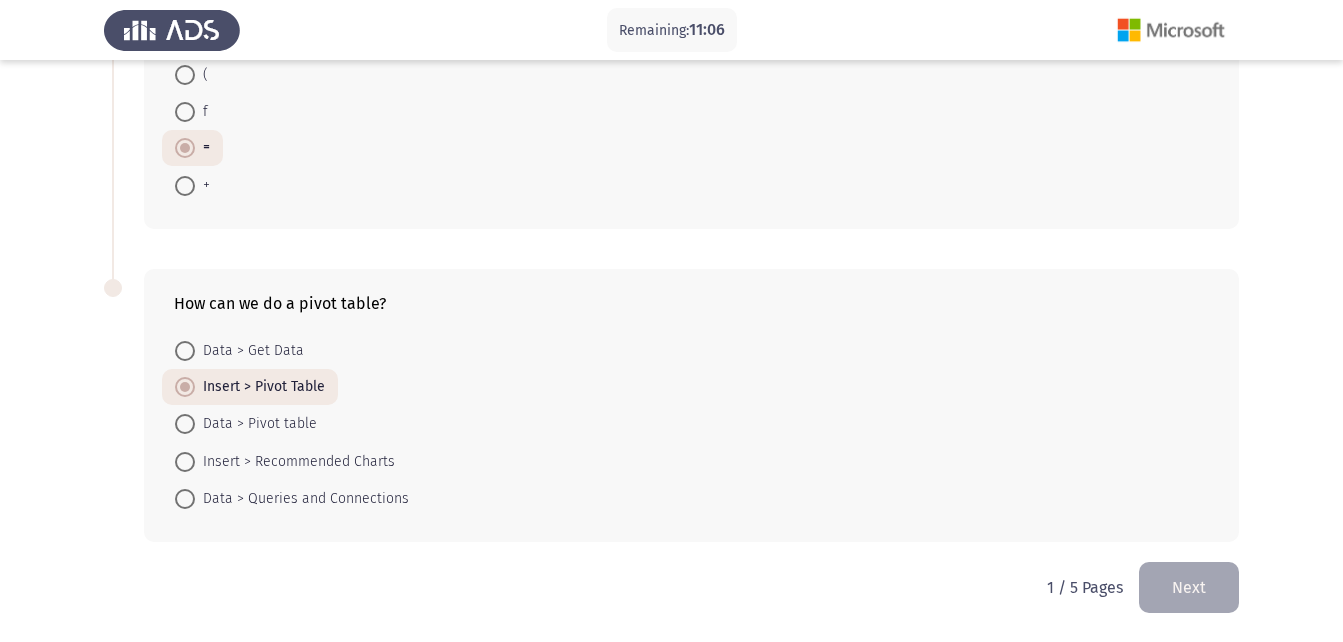 click on "++     (     f     =     +" 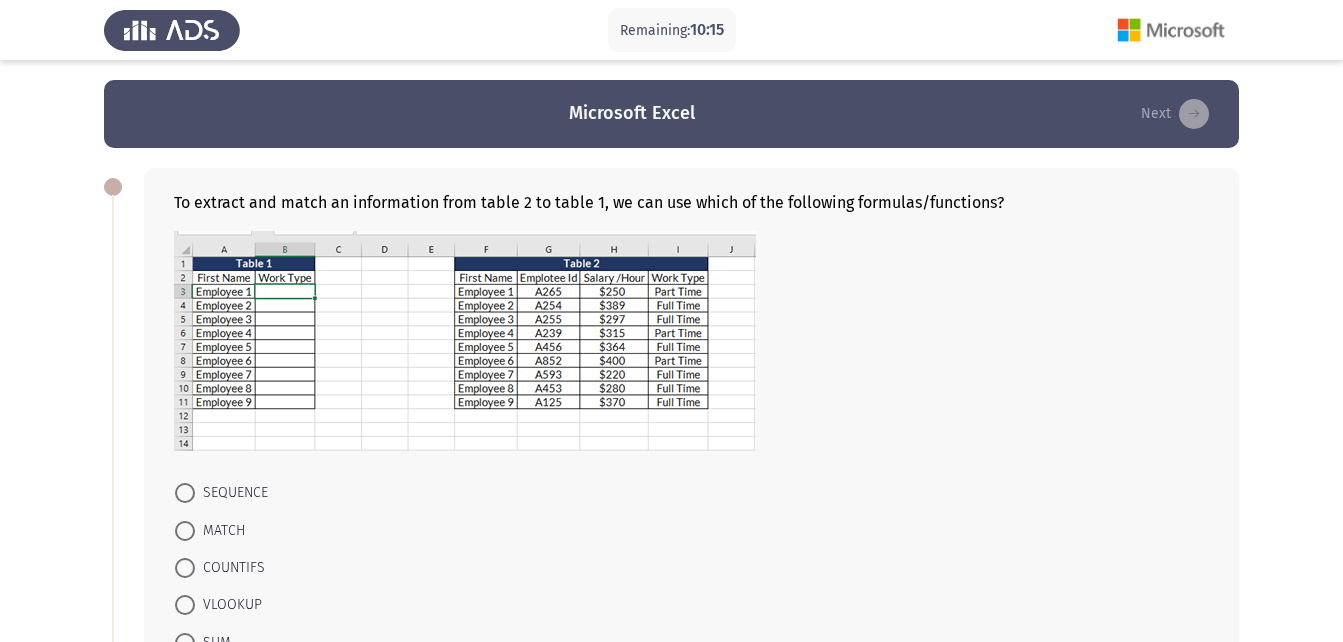 scroll, scrollTop: 100, scrollLeft: 0, axis: vertical 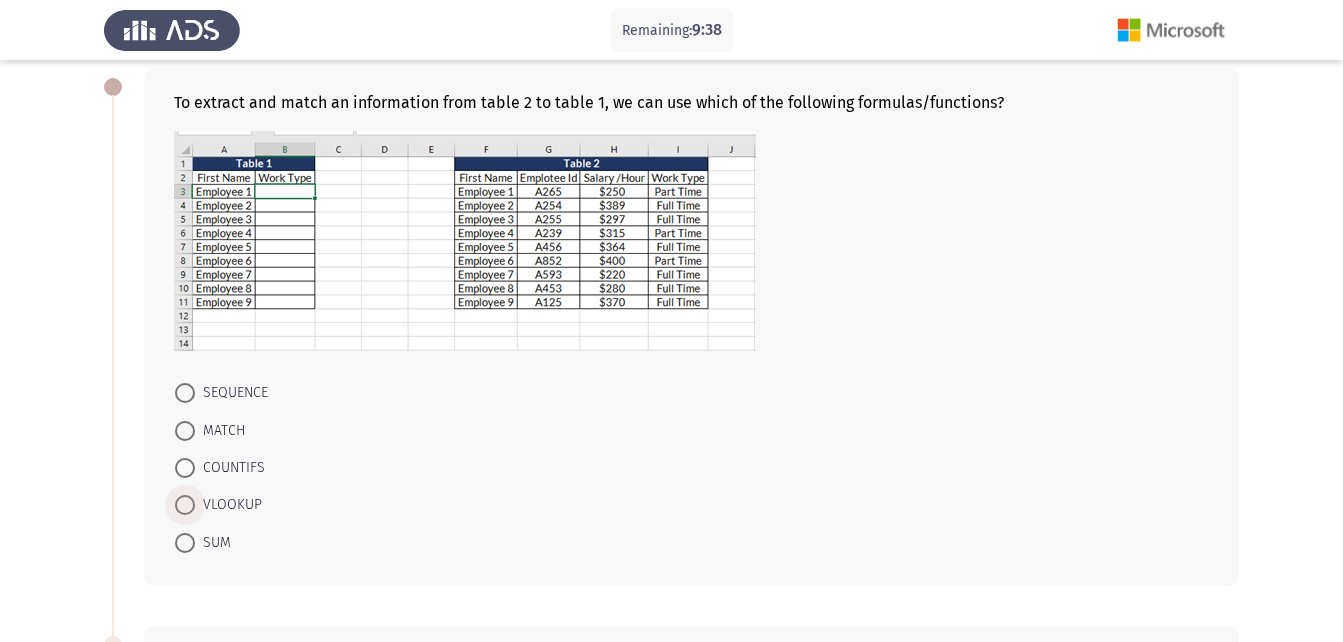 click at bounding box center [185, 505] 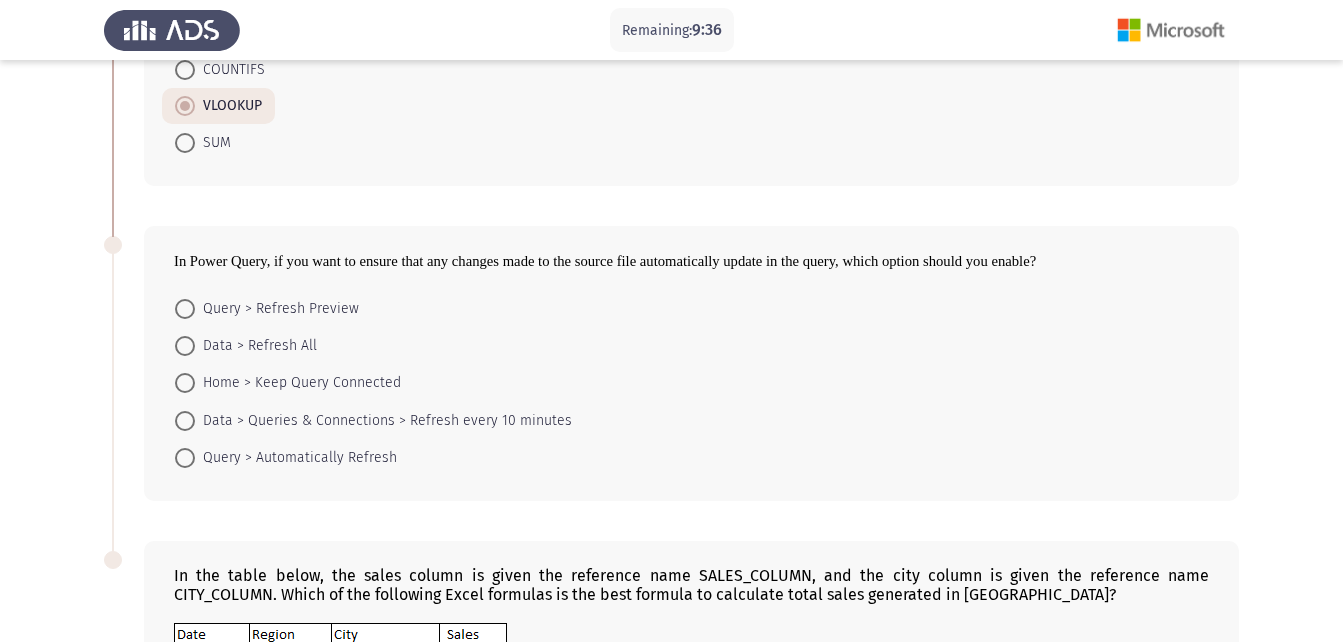 scroll, scrollTop: 500, scrollLeft: 0, axis: vertical 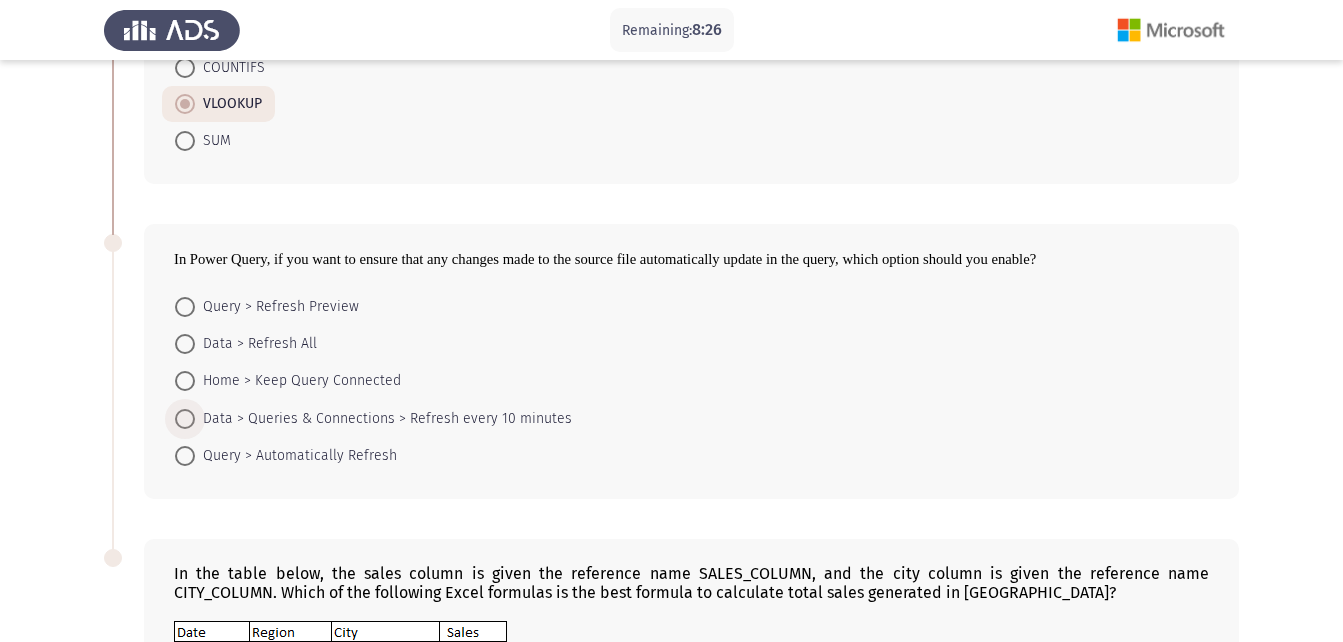 click at bounding box center [185, 419] 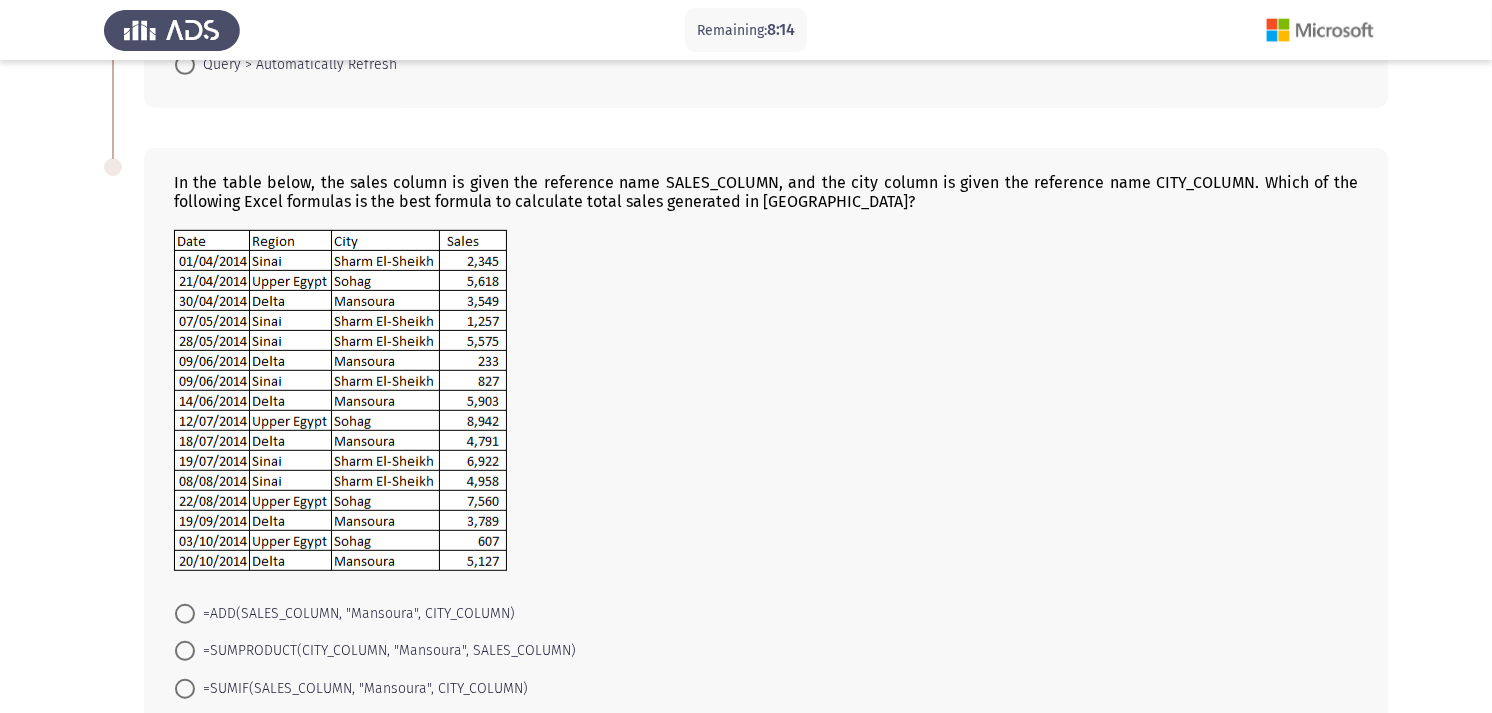 scroll, scrollTop: 1000, scrollLeft: 0, axis: vertical 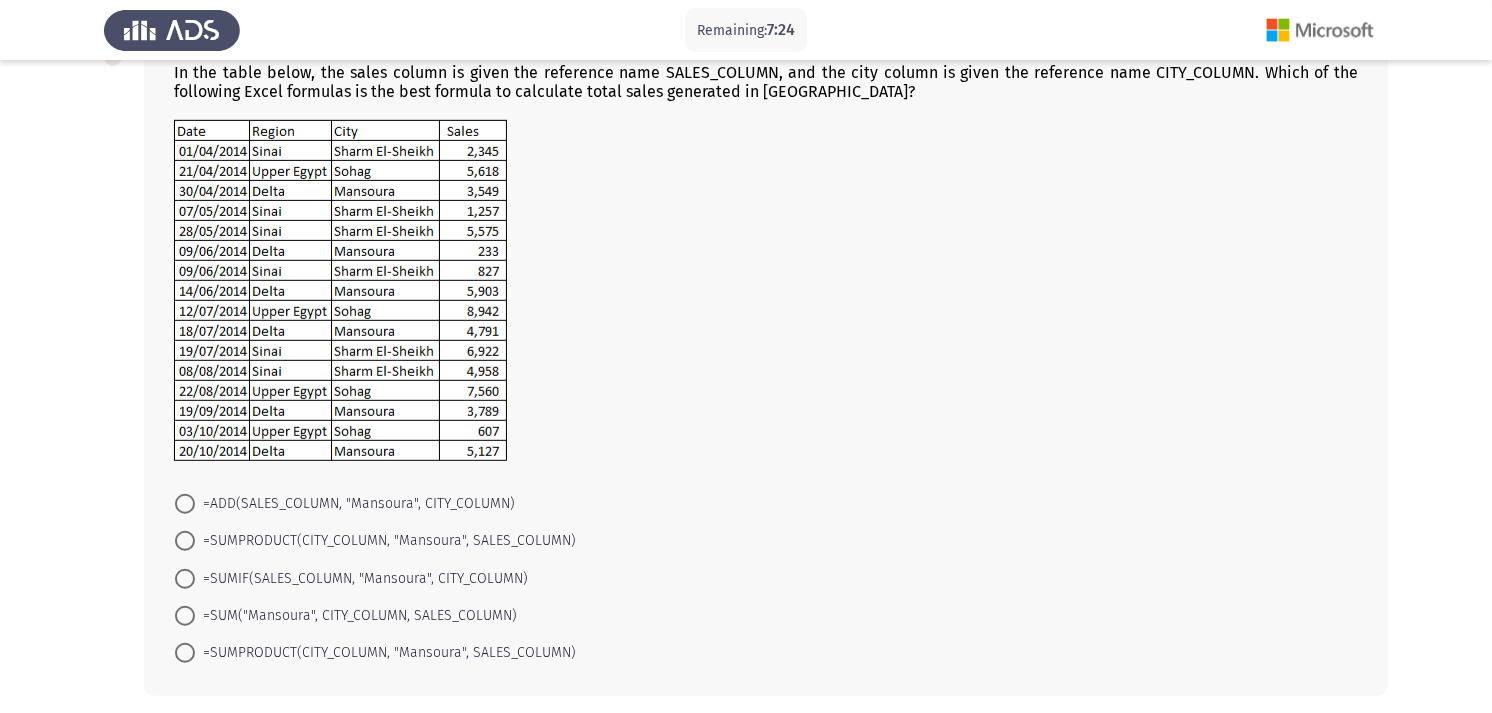 click at bounding box center [185, 579] 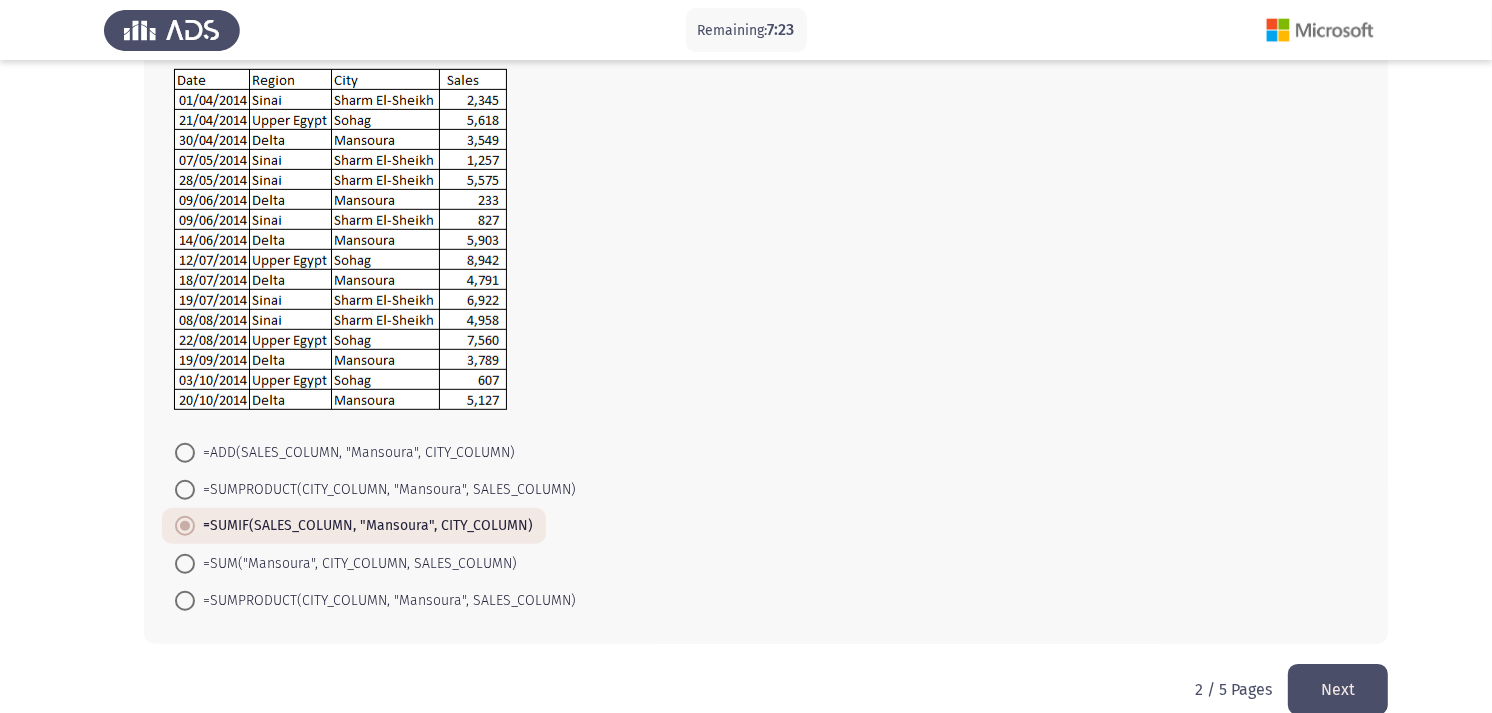 scroll, scrollTop: 1077, scrollLeft: 0, axis: vertical 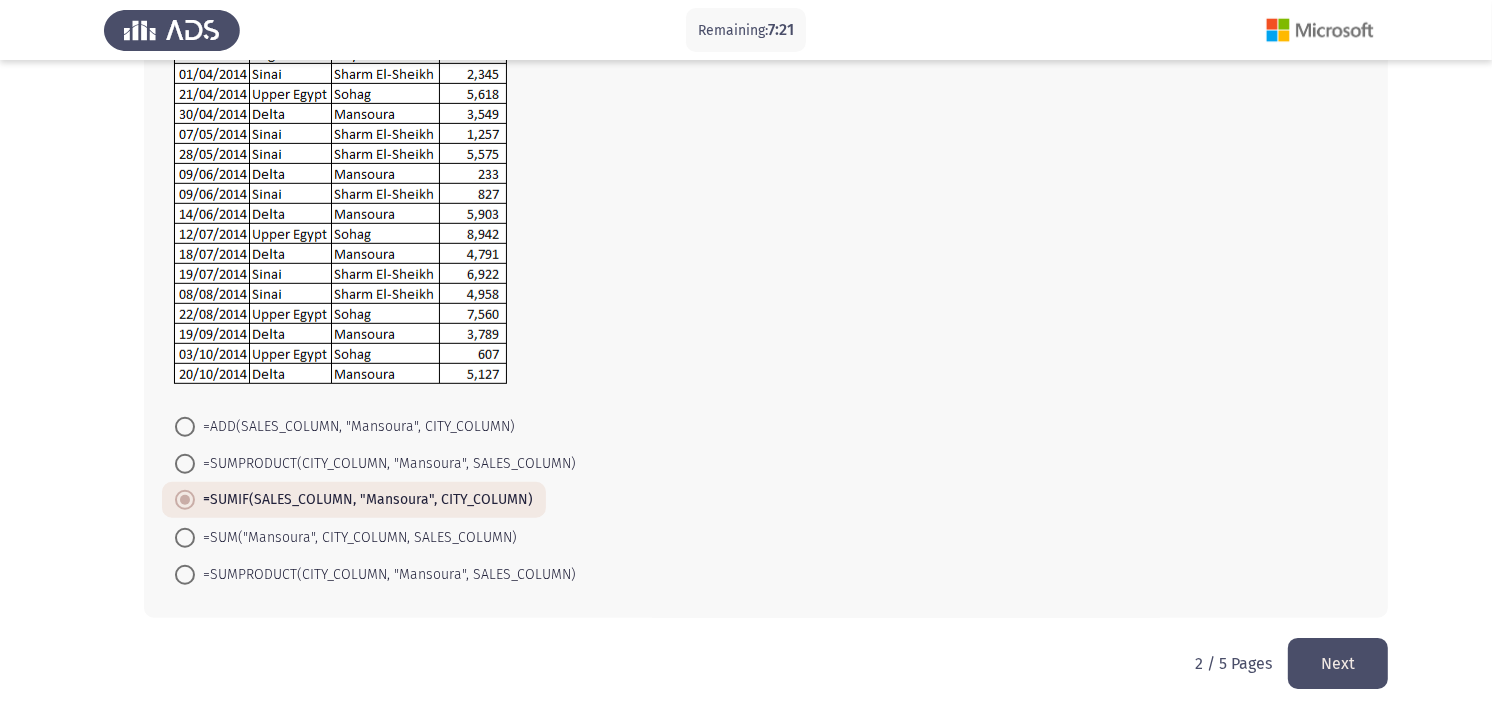 click on "Next" 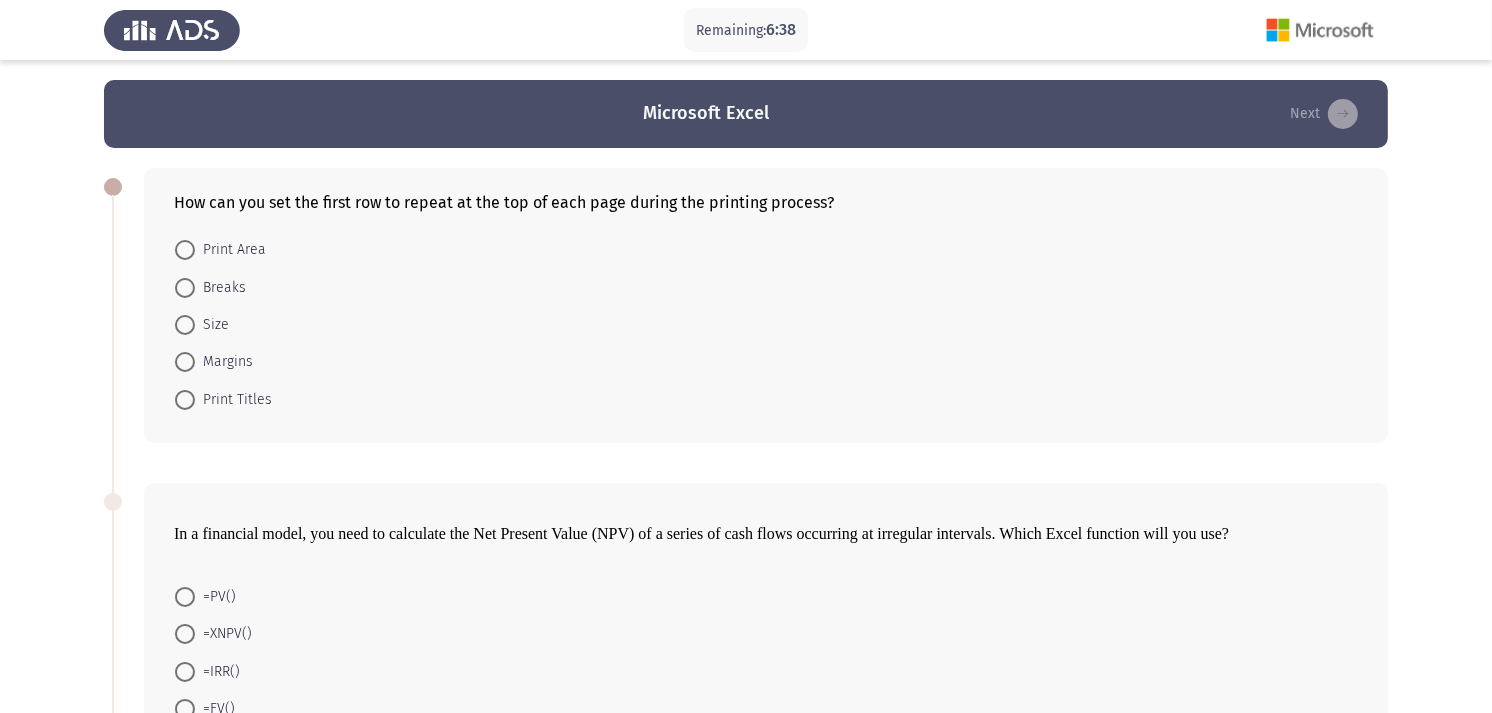 click at bounding box center [185, 400] 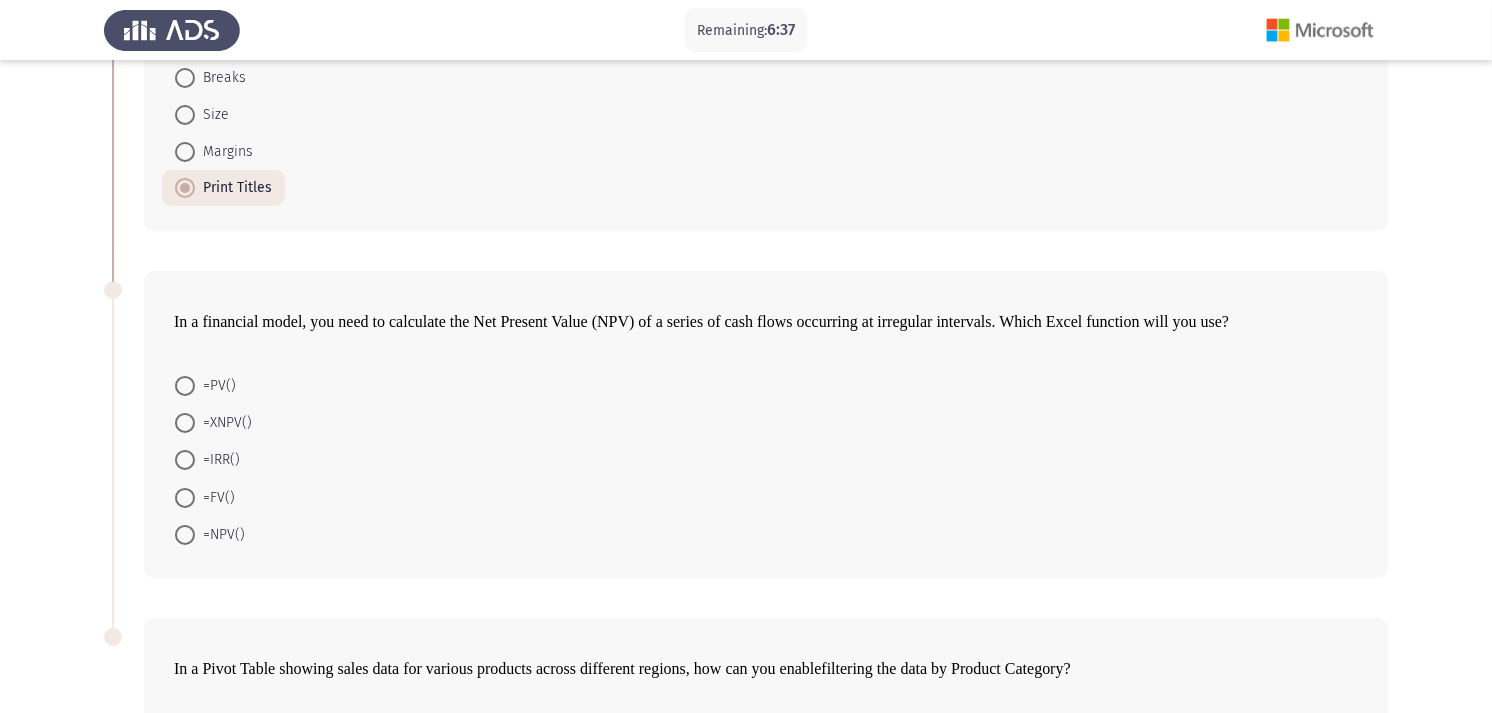 scroll, scrollTop: 222, scrollLeft: 0, axis: vertical 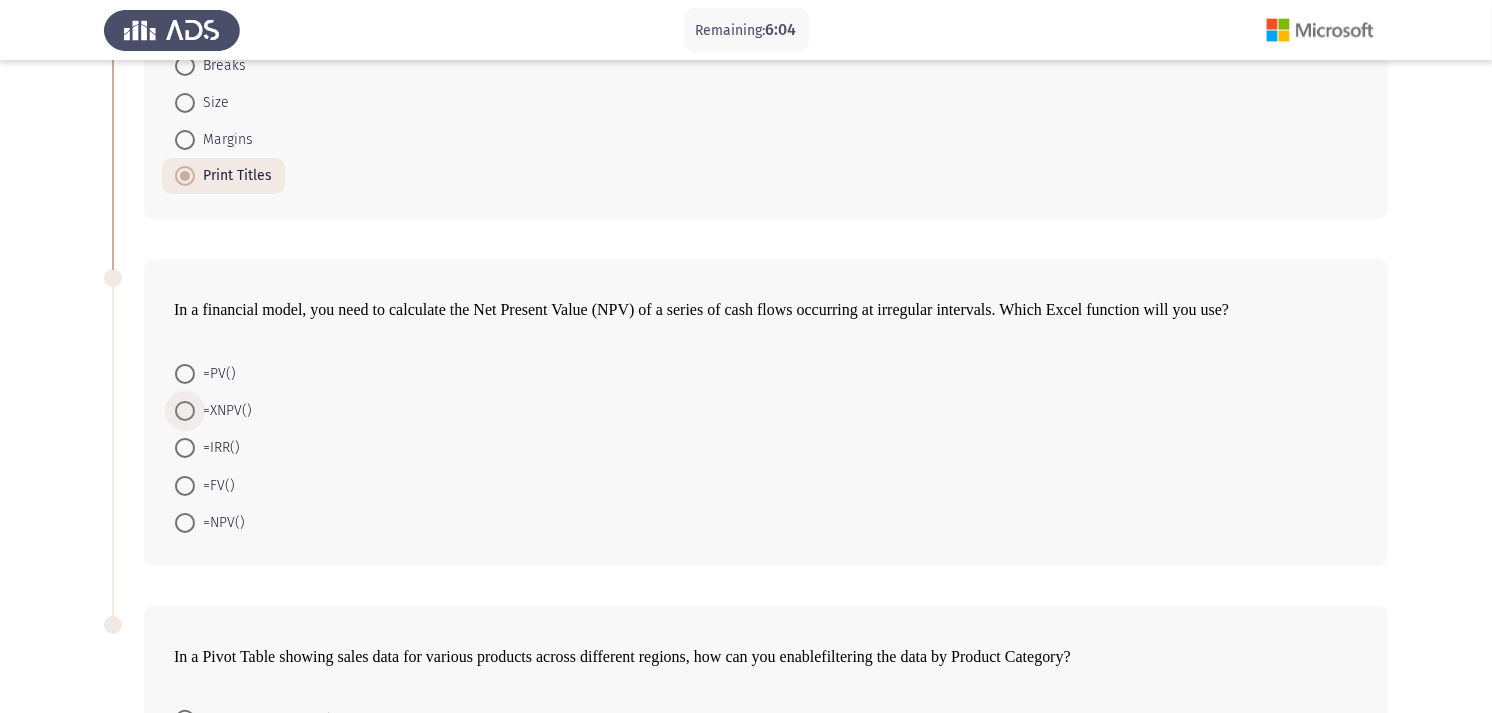 click at bounding box center [185, 411] 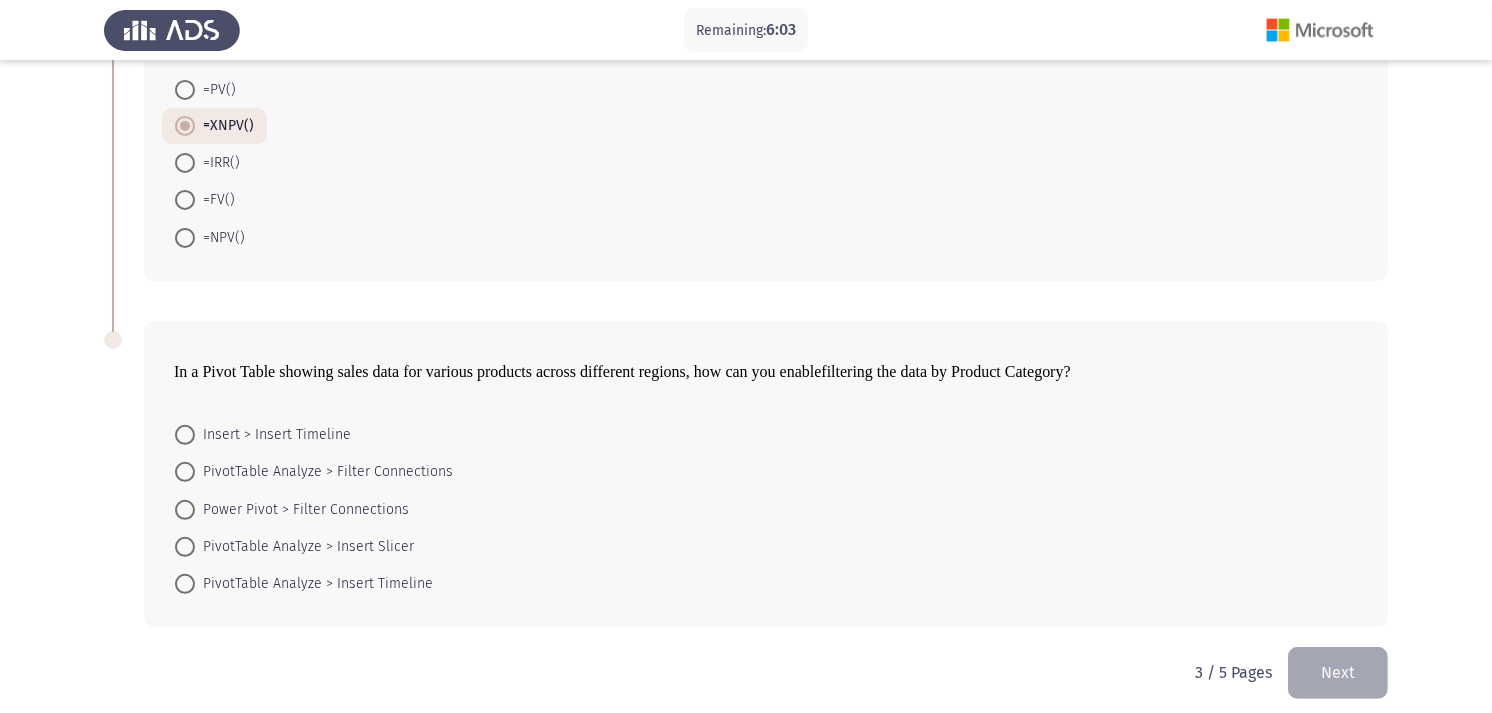 scroll, scrollTop: 515, scrollLeft: 0, axis: vertical 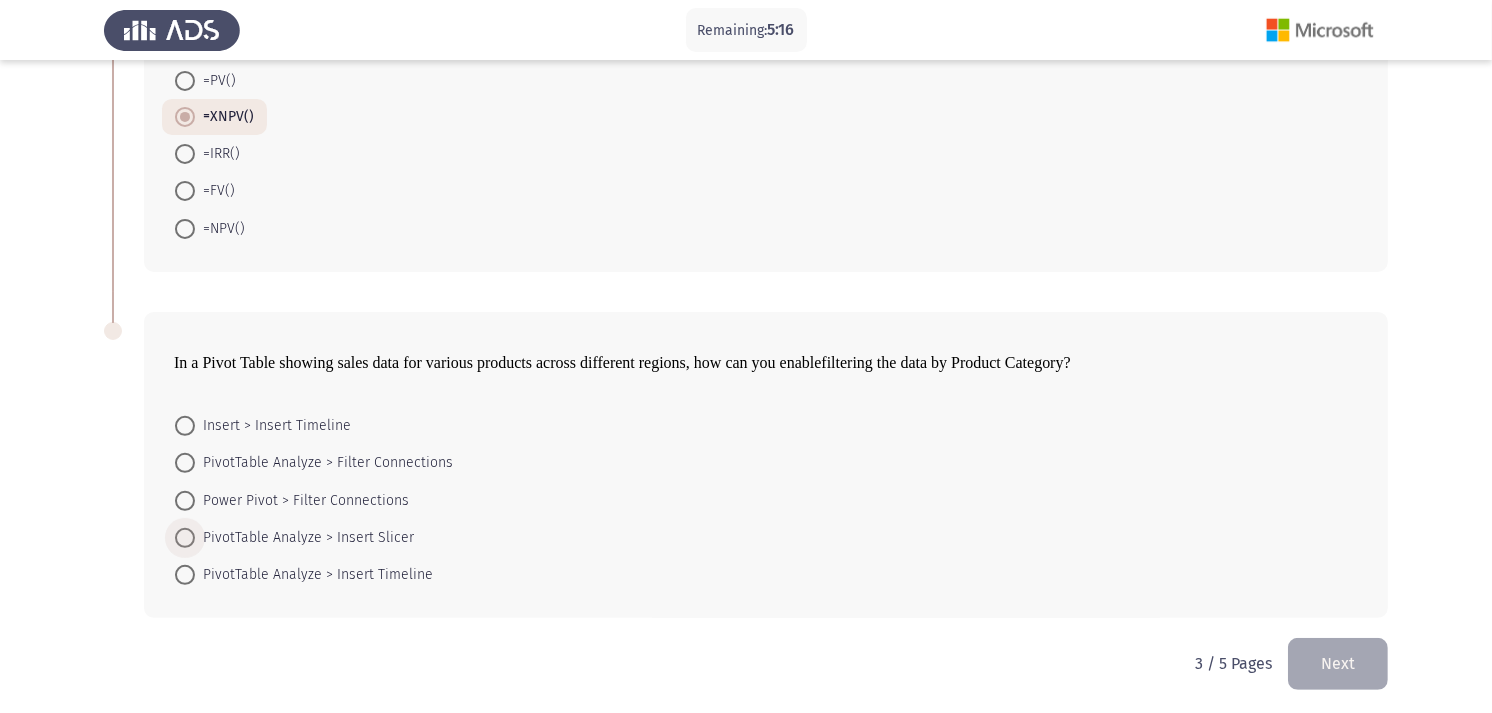 click at bounding box center (185, 538) 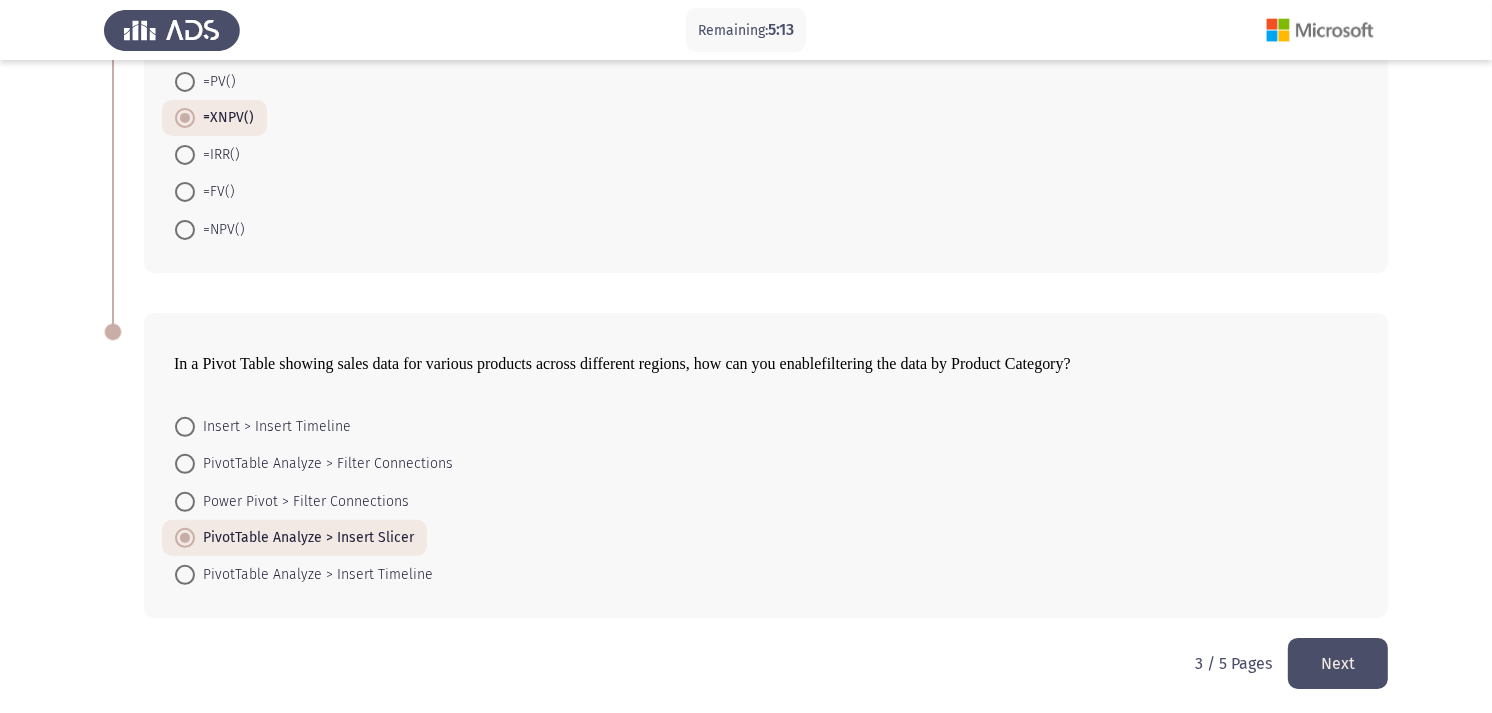 click on "Next" 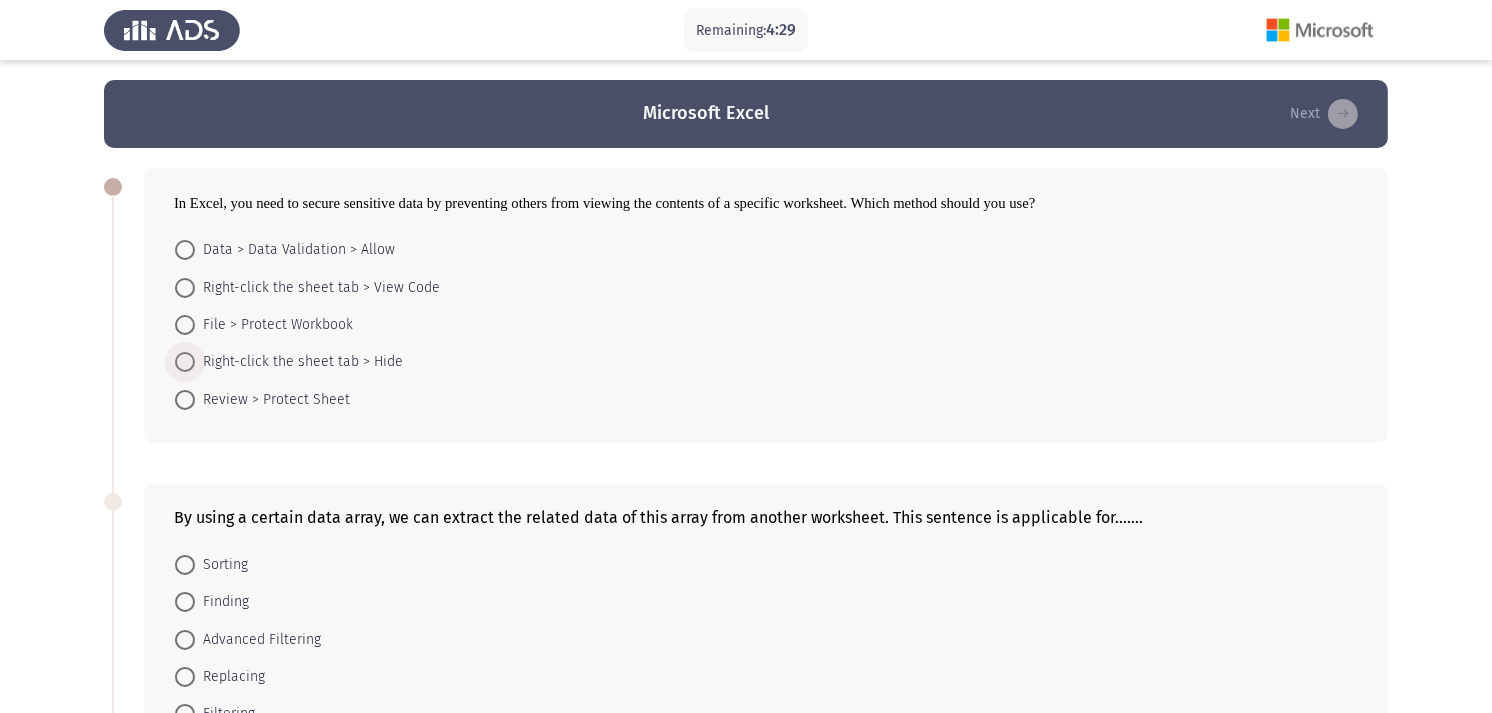 click at bounding box center (185, 362) 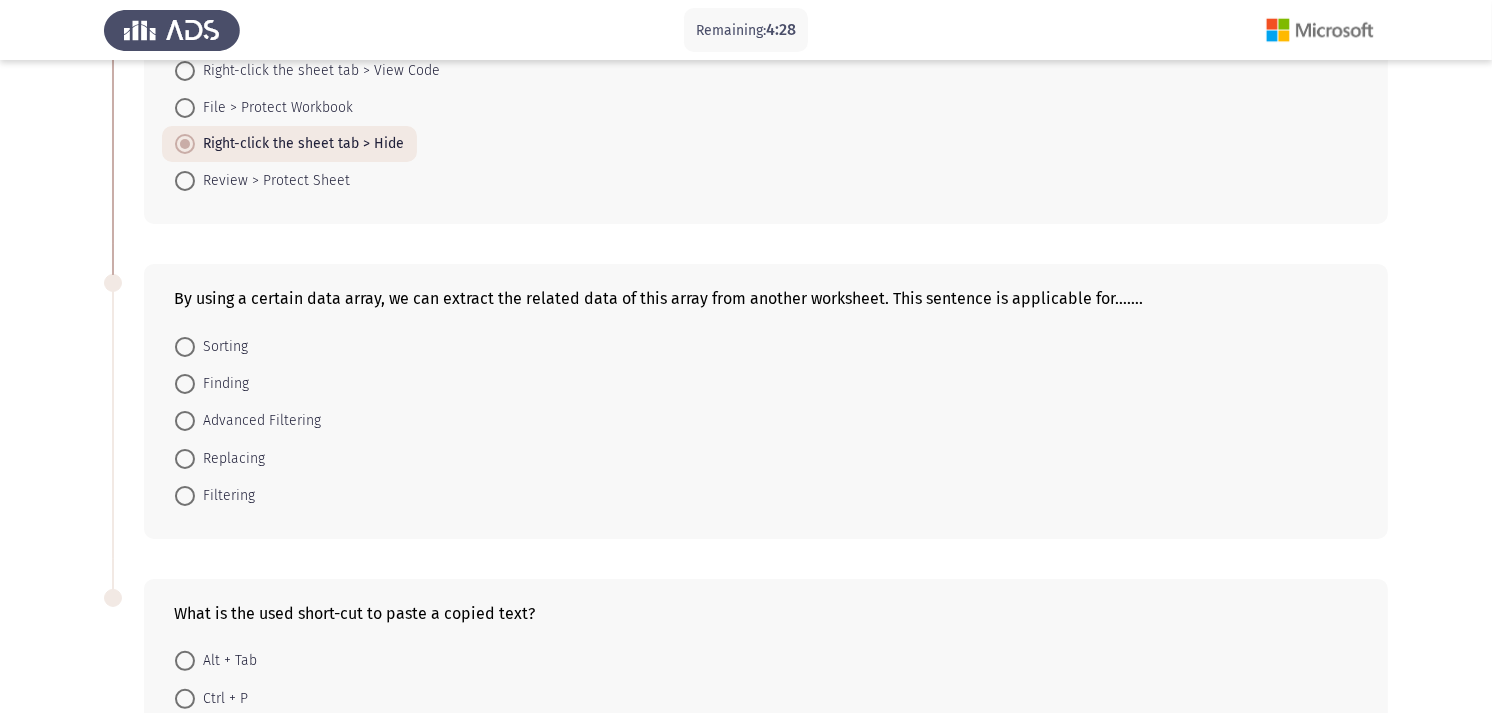 scroll, scrollTop: 222, scrollLeft: 0, axis: vertical 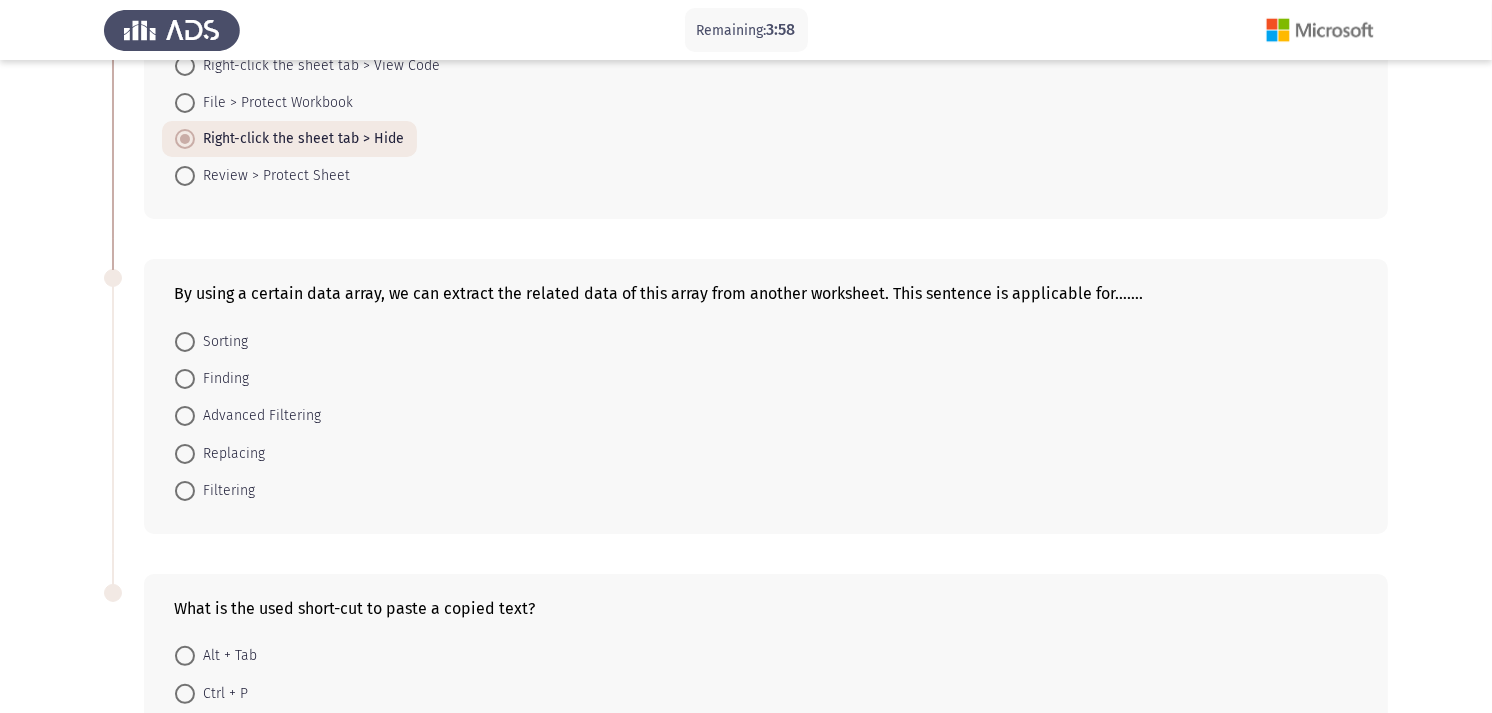 click at bounding box center [185, 416] 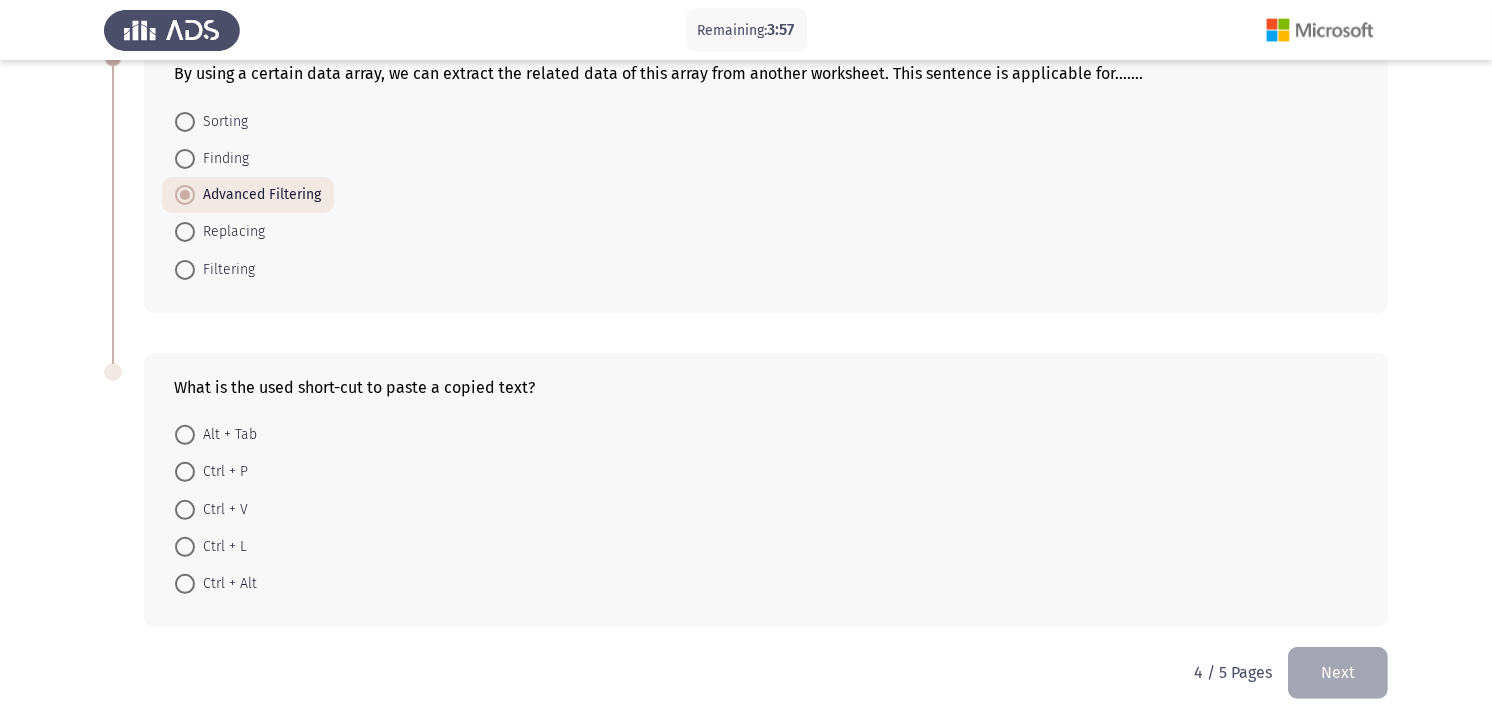 scroll, scrollTop: 444, scrollLeft: 0, axis: vertical 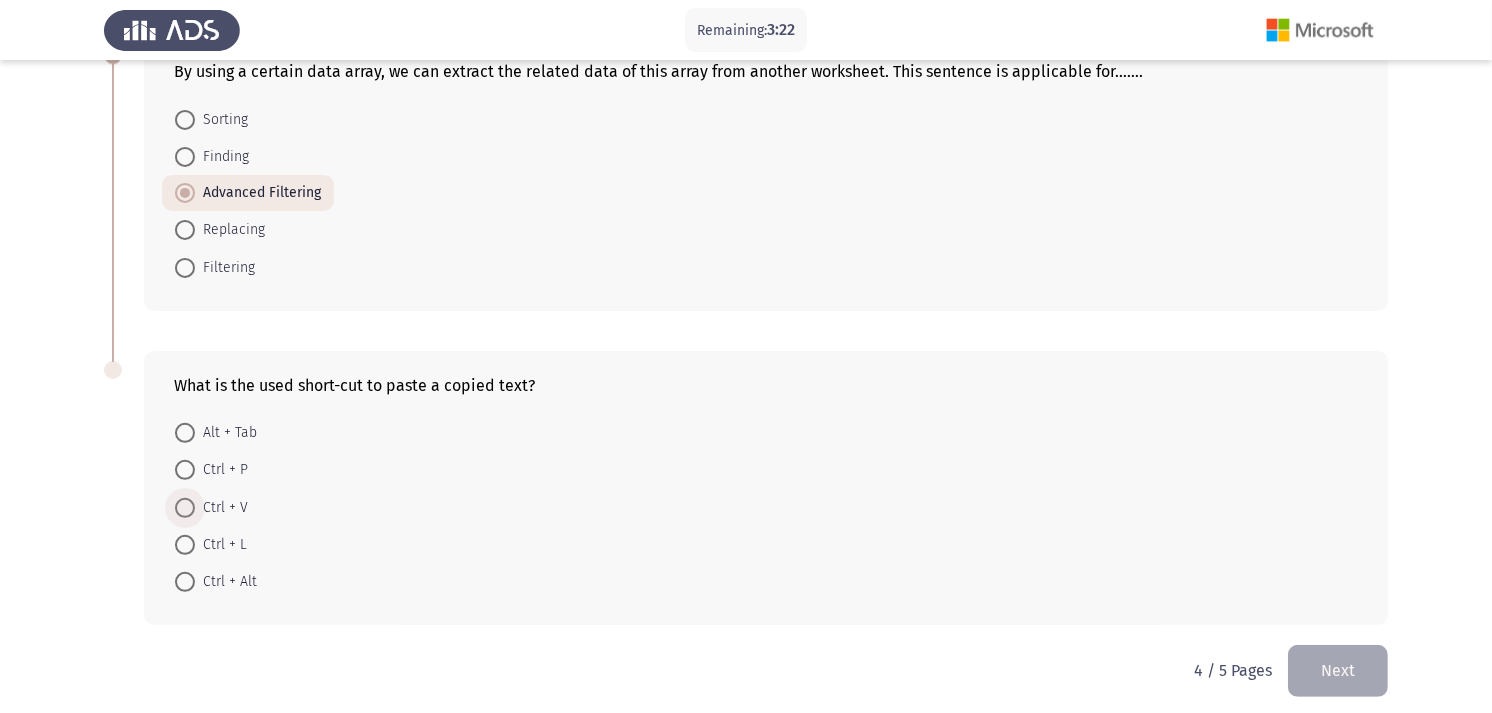 click at bounding box center (185, 508) 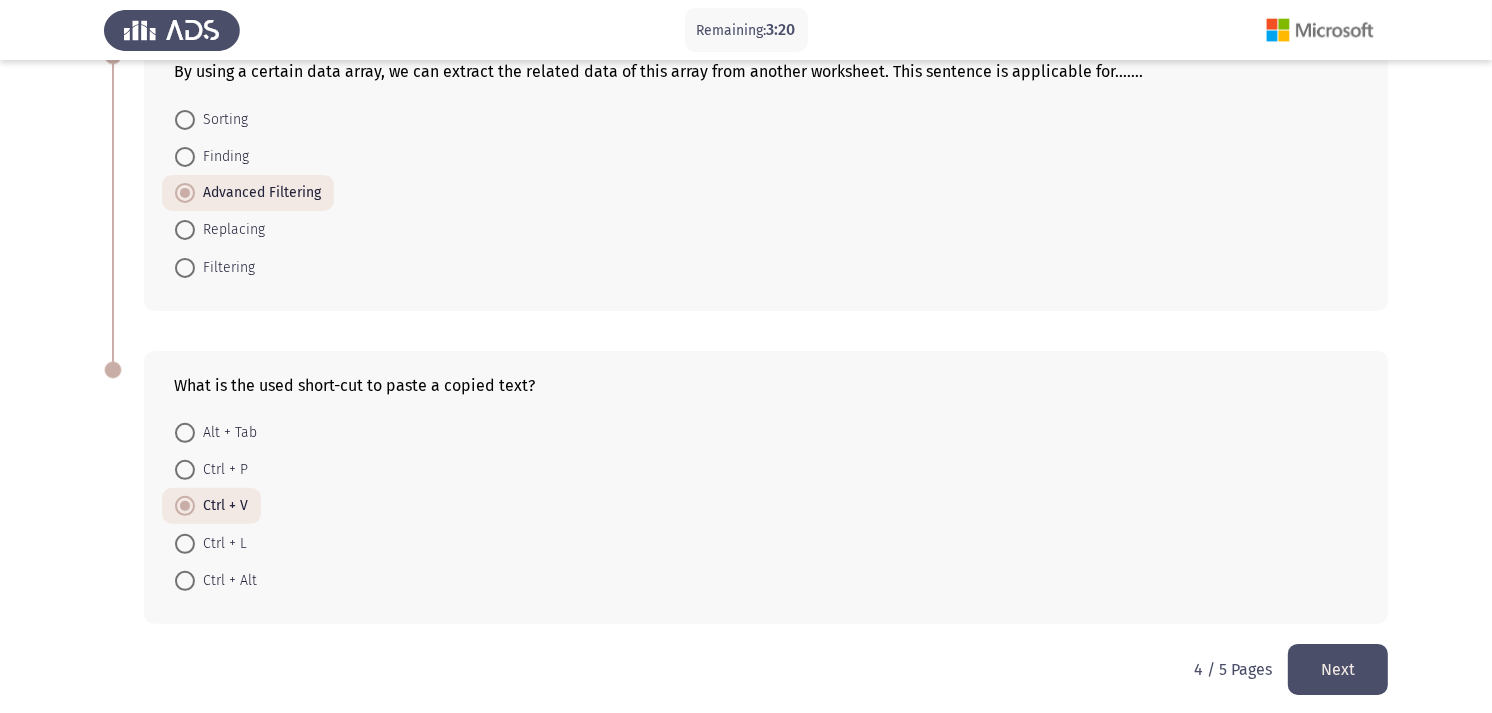 click on "Next" 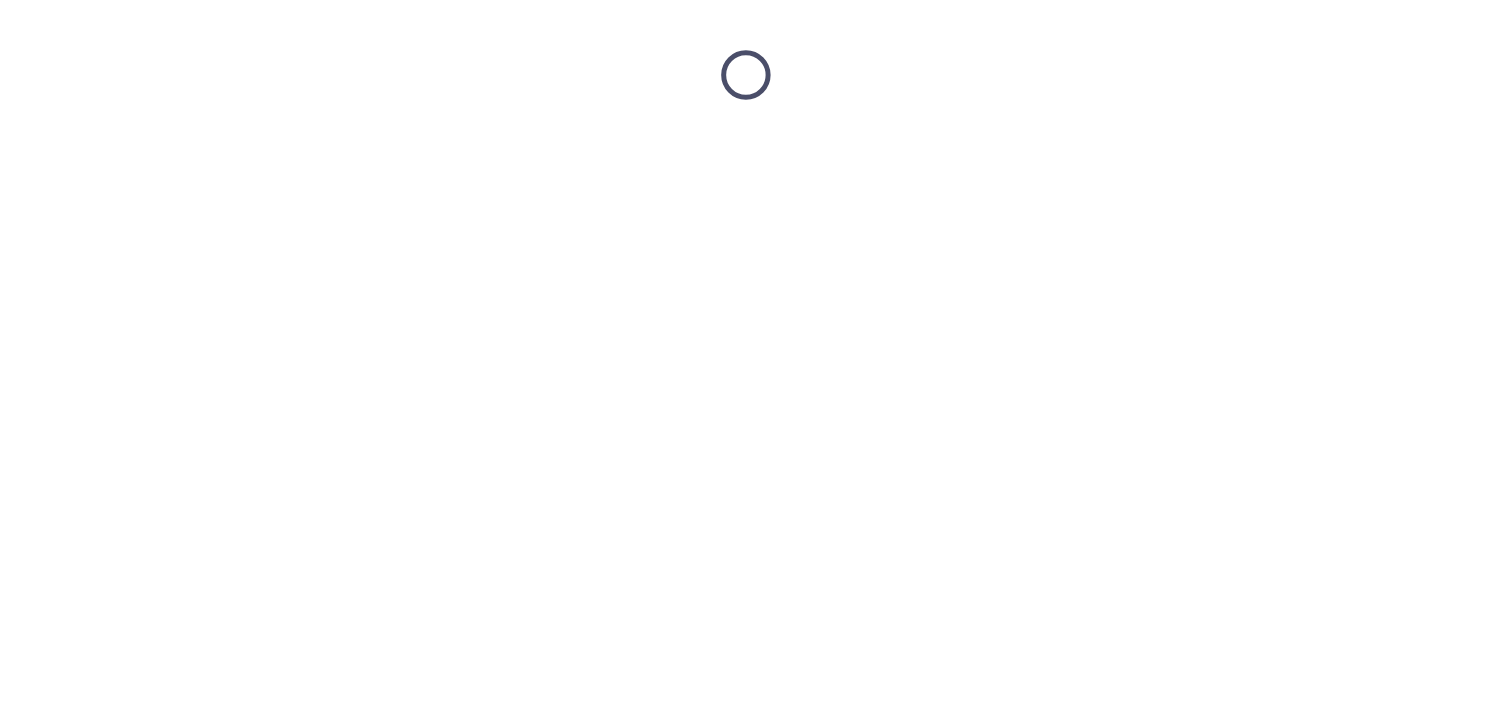 scroll, scrollTop: 0, scrollLeft: 0, axis: both 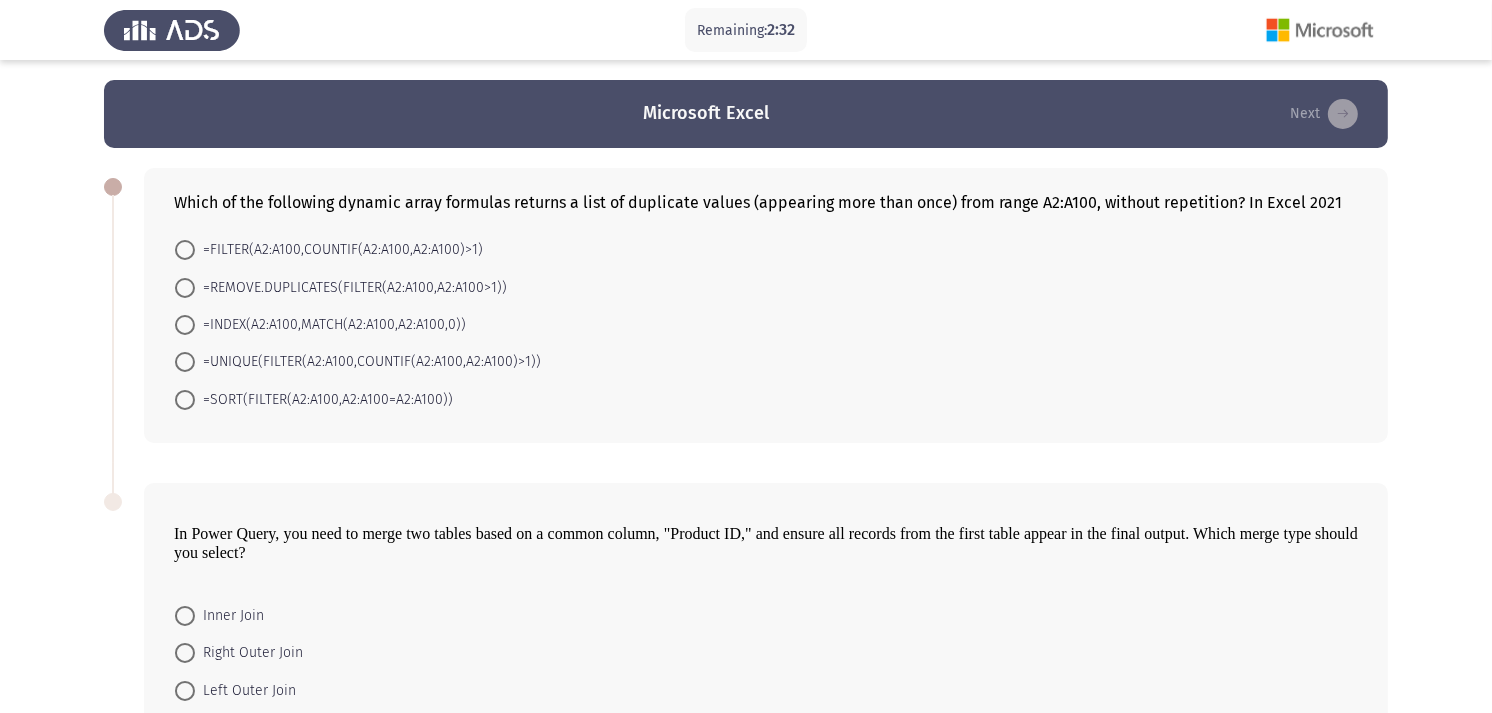 click at bounding box center [185, 362] 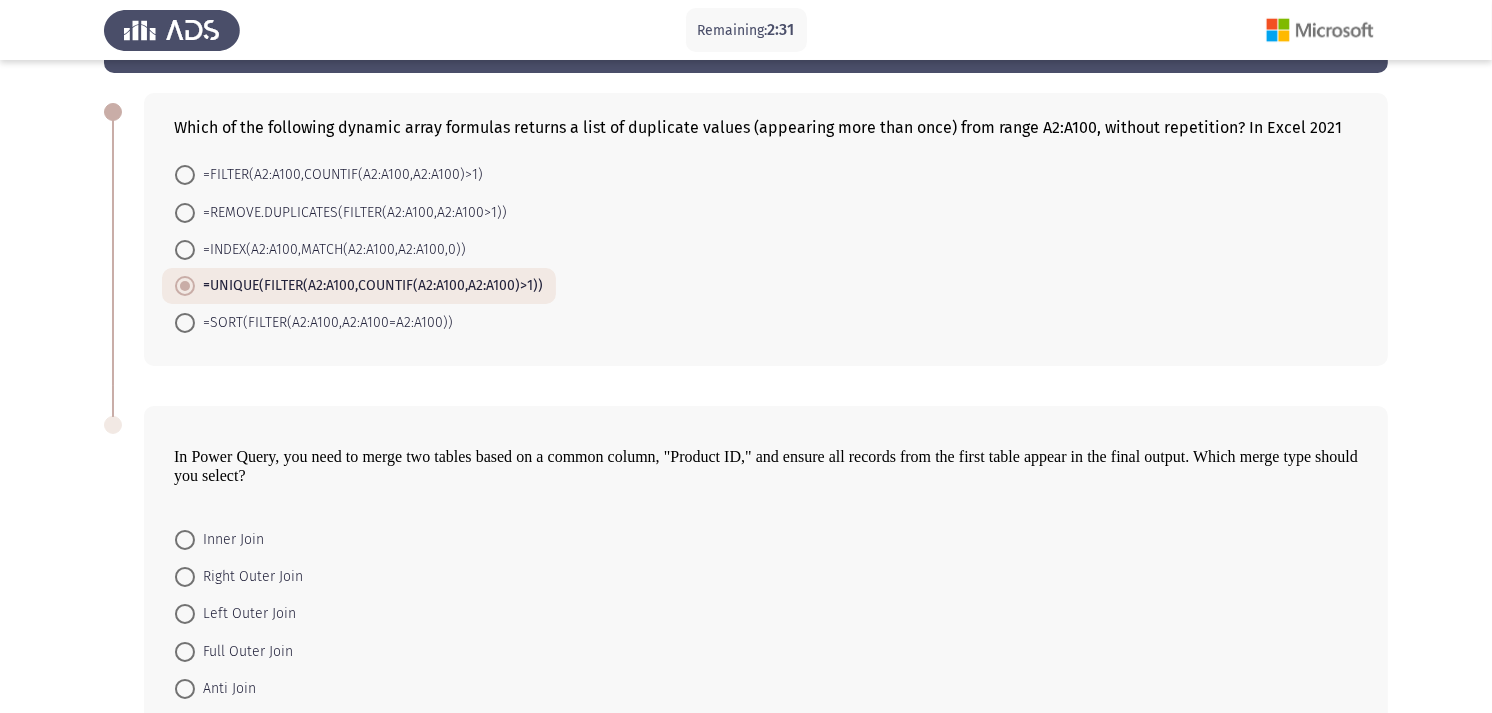 scroll, scrollTop: 190, scrollLeft: 0, axis: vertical 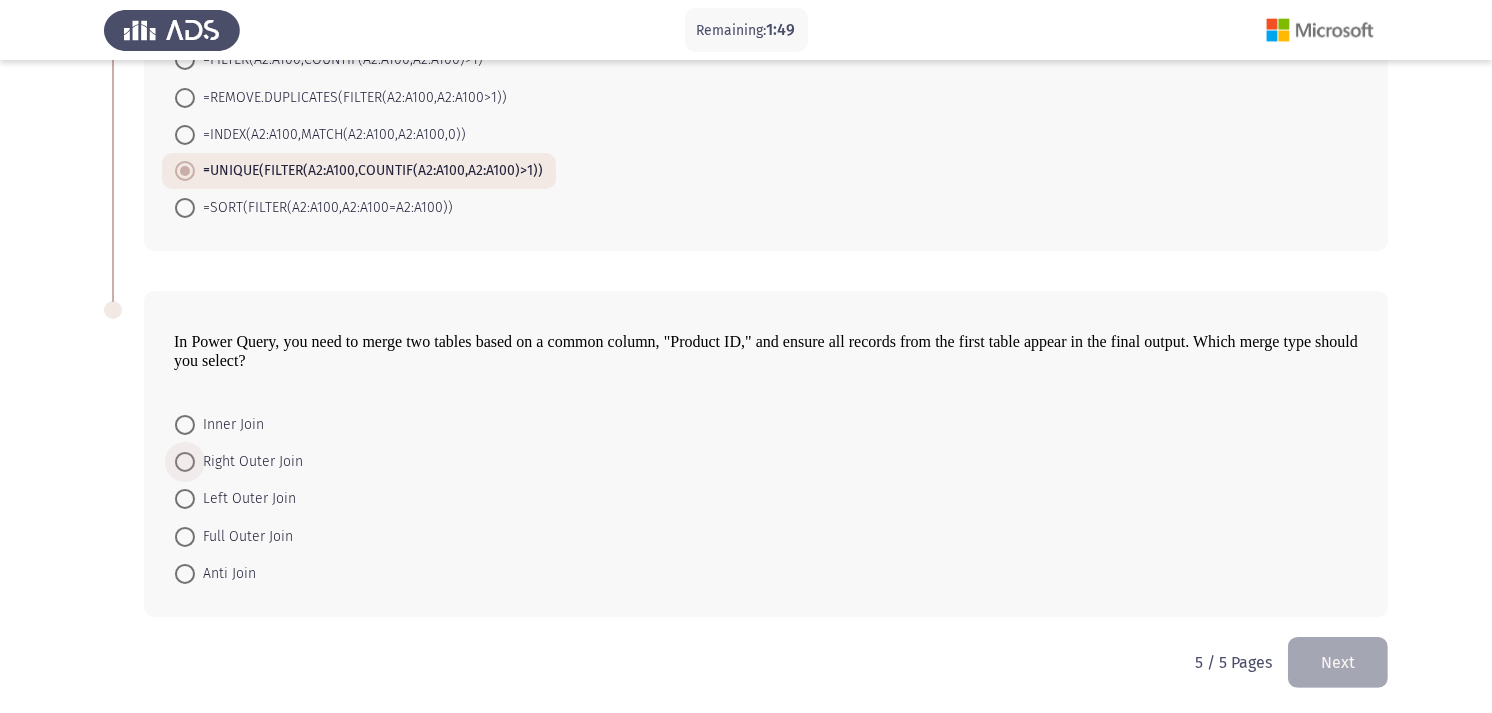 click at bounding box center (185, 462) 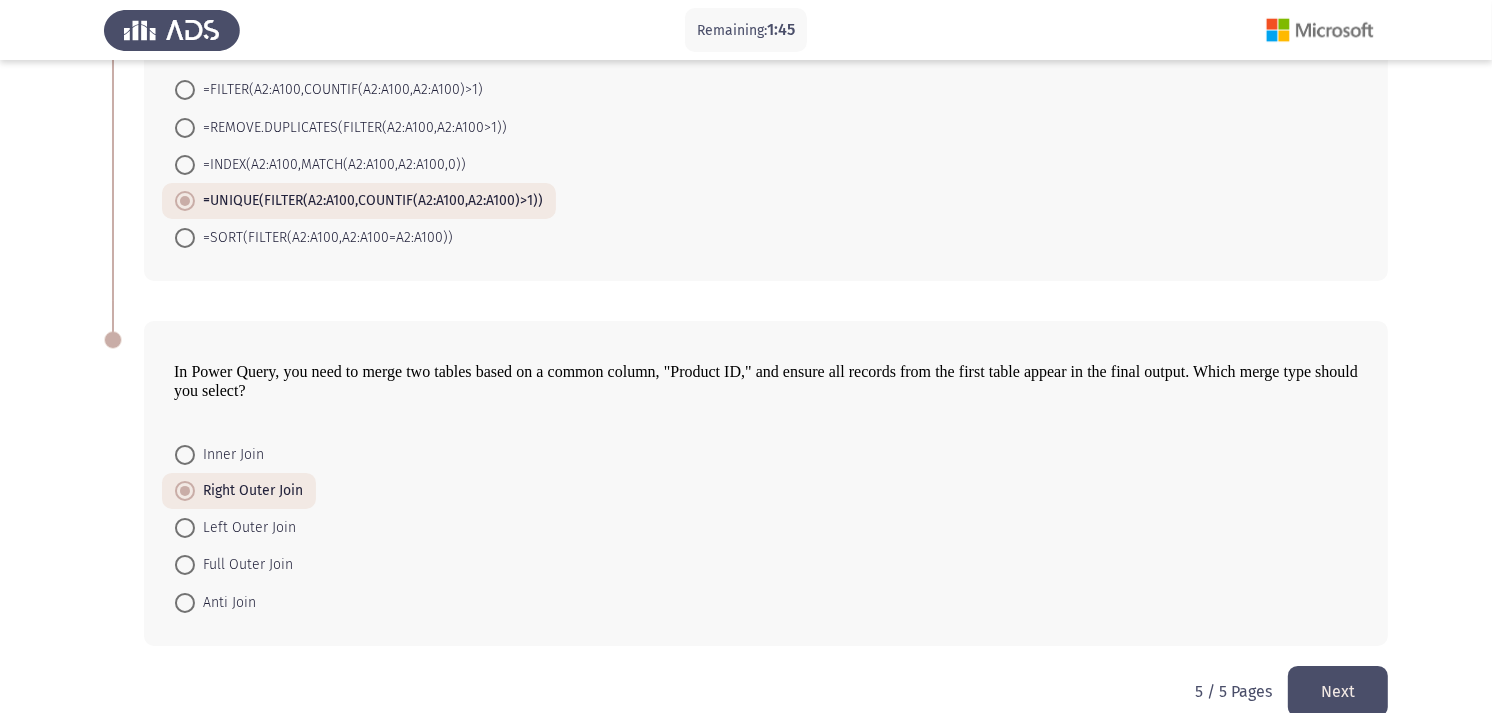 scroll, scrollTop: 188, scrollLeft: 0, axis: vertical 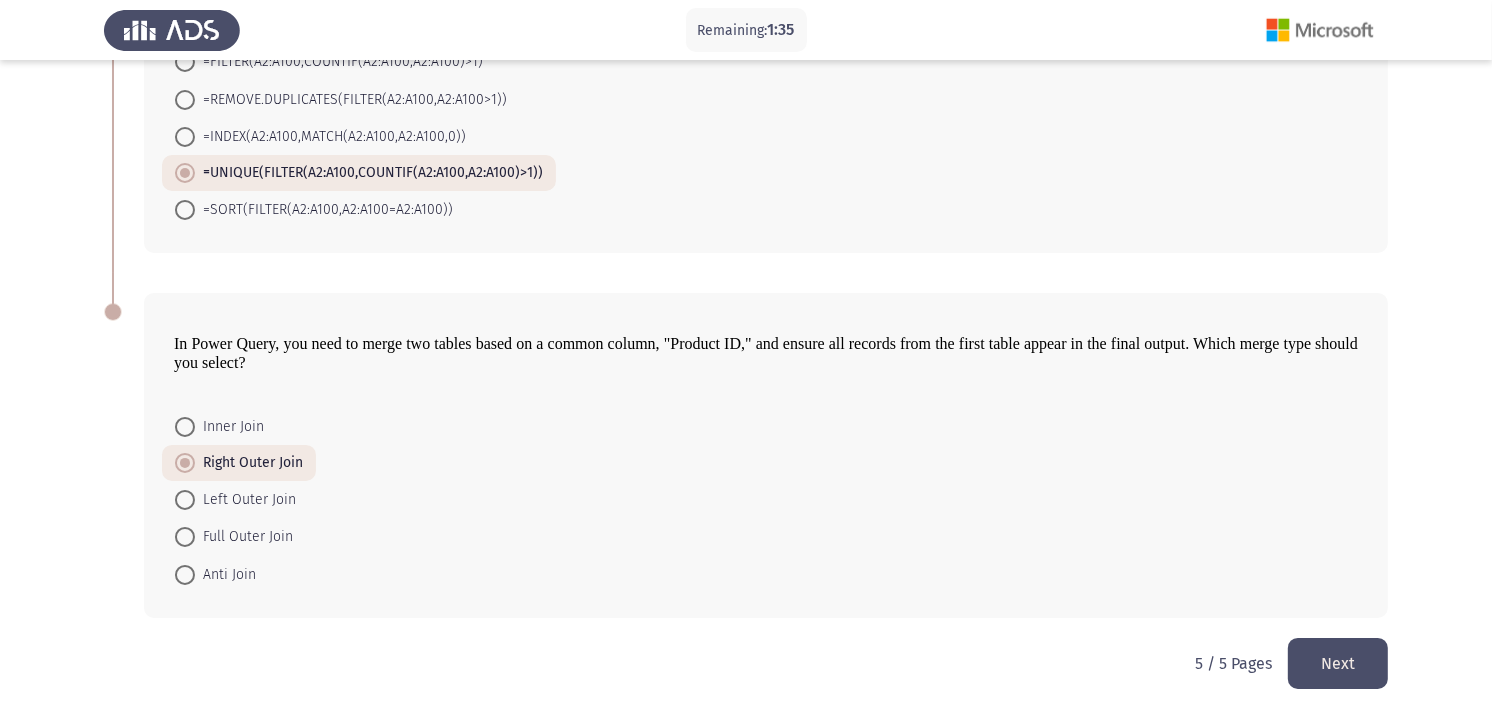 click on "Next" 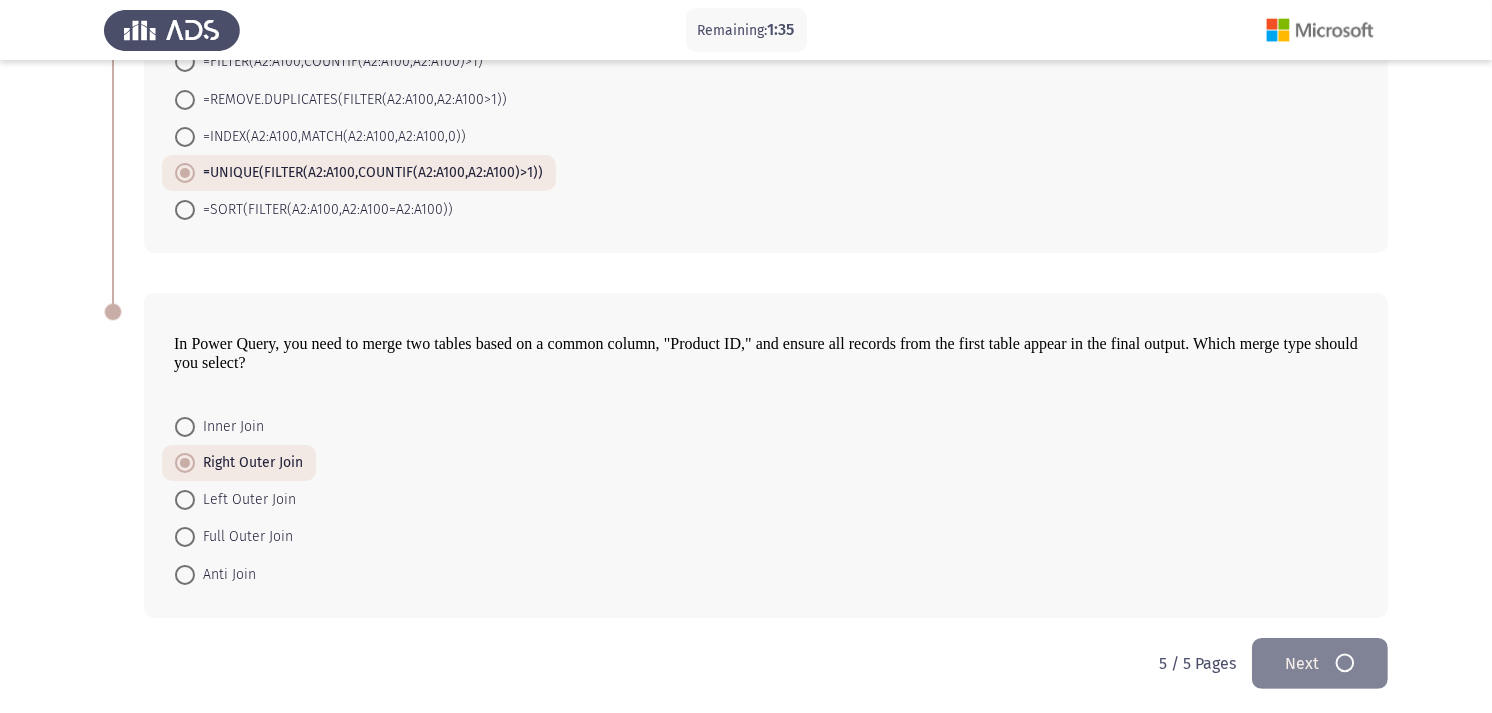 scroll, scrollTop: 0, scrollLeft: 0, axis: both 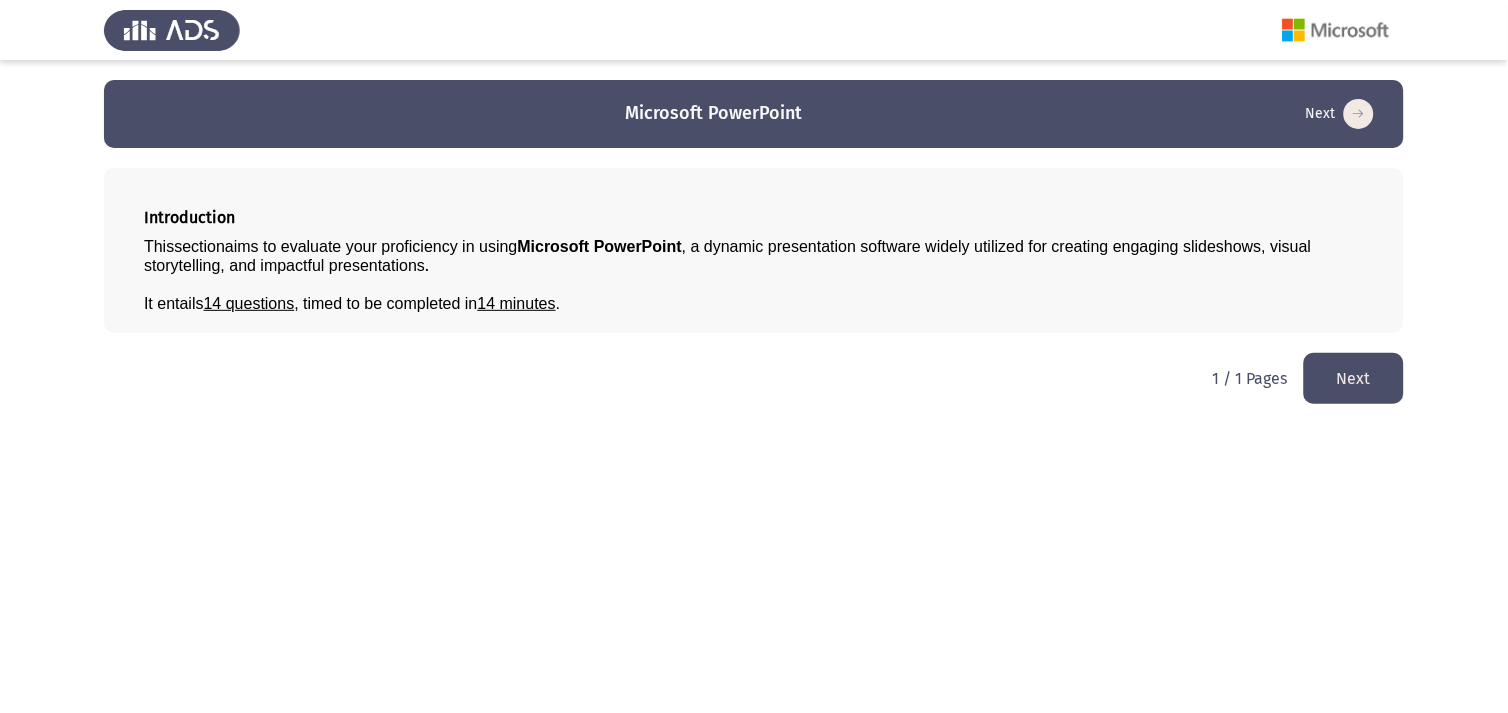 click on "Next" 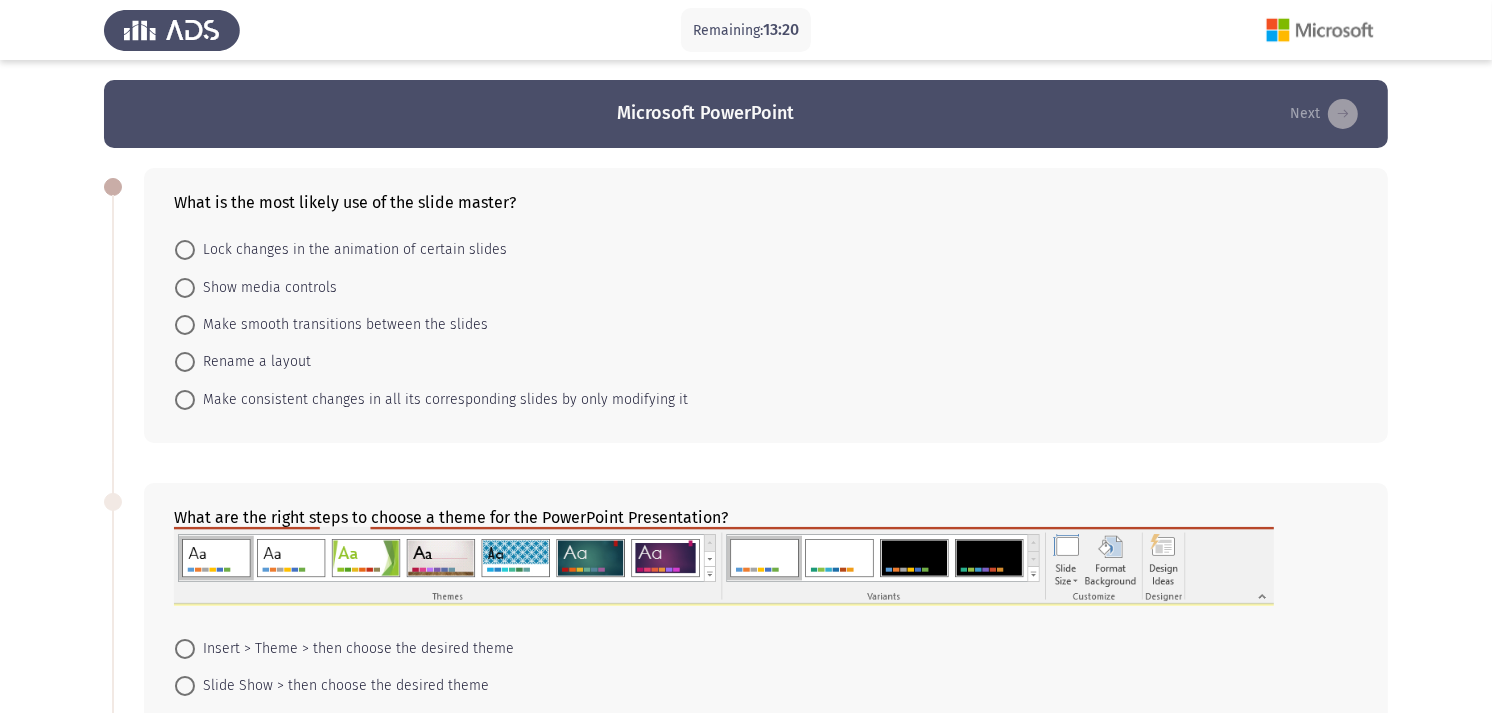 click on "Make consistent changes in all its corresponding slides by only modifying it" at bounding box center (431, 398) 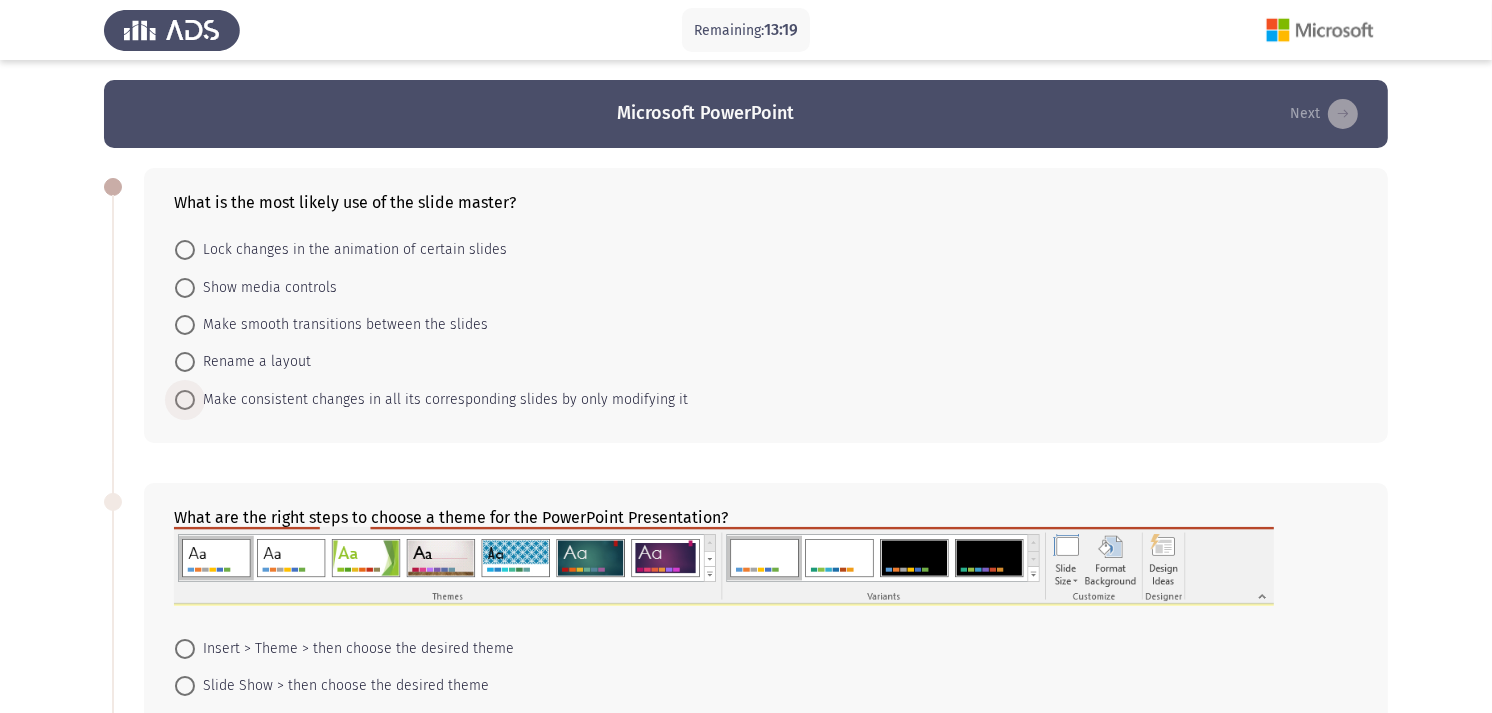 click at bounding box center [185, 400] 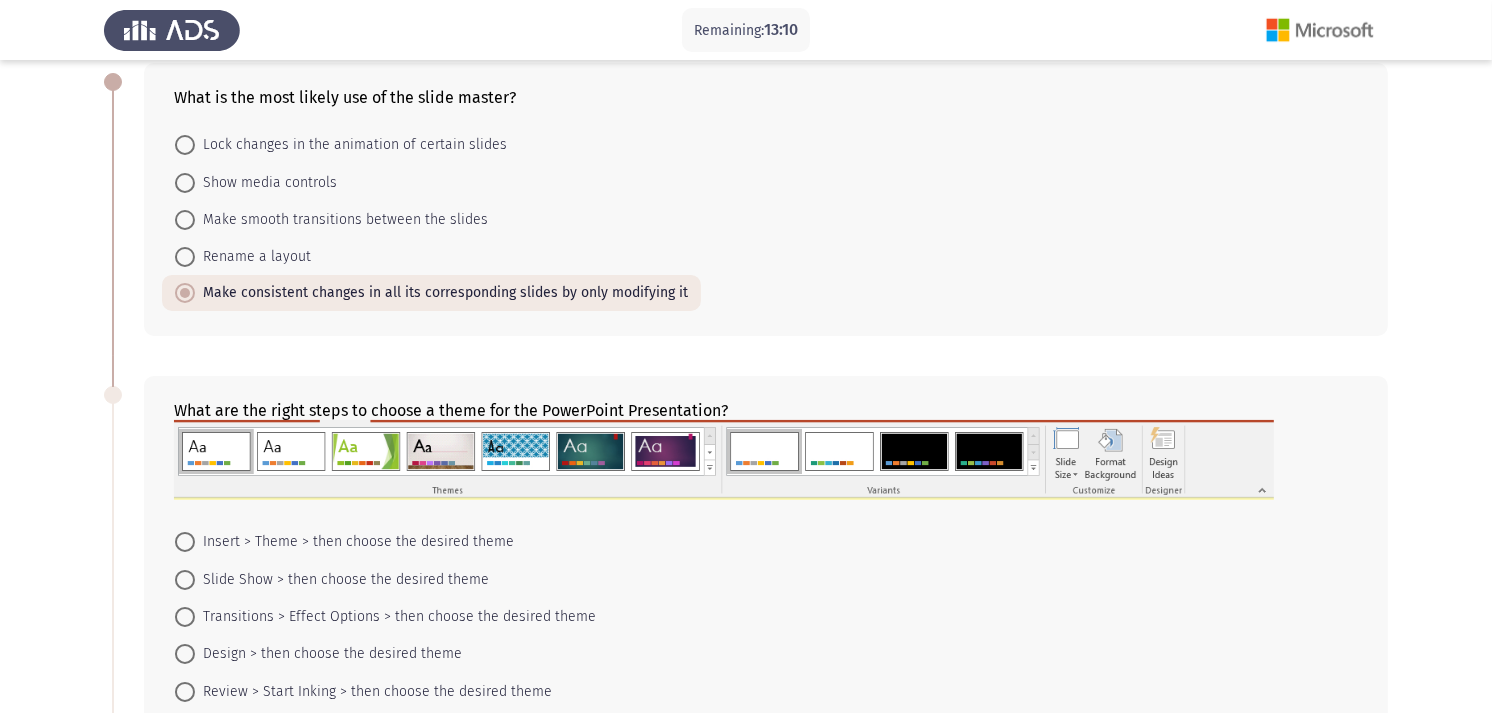scroll, scrollTop: 111, scrollLeft: 0, axis: vertical 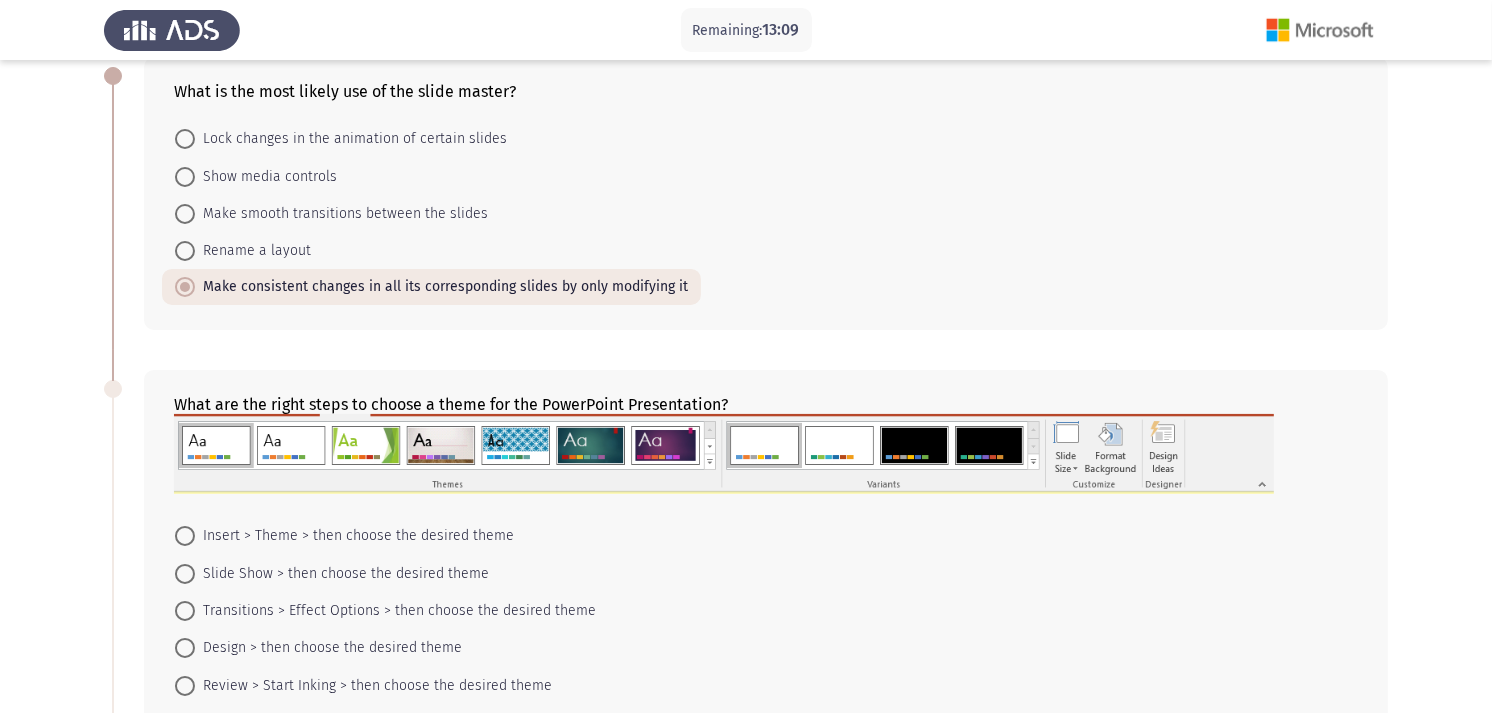 click 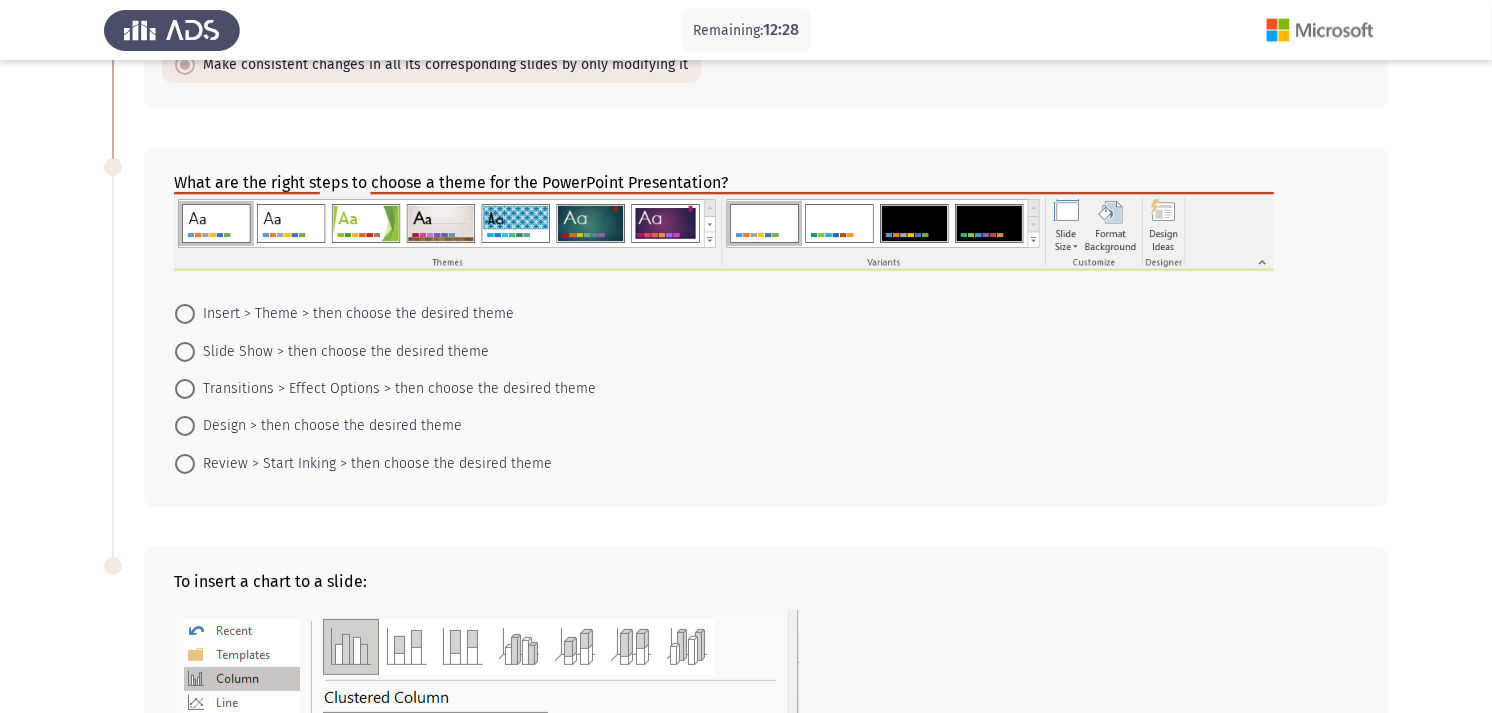 scroll, scrollTop: 333, scrollLeft: 0, axis: vertical 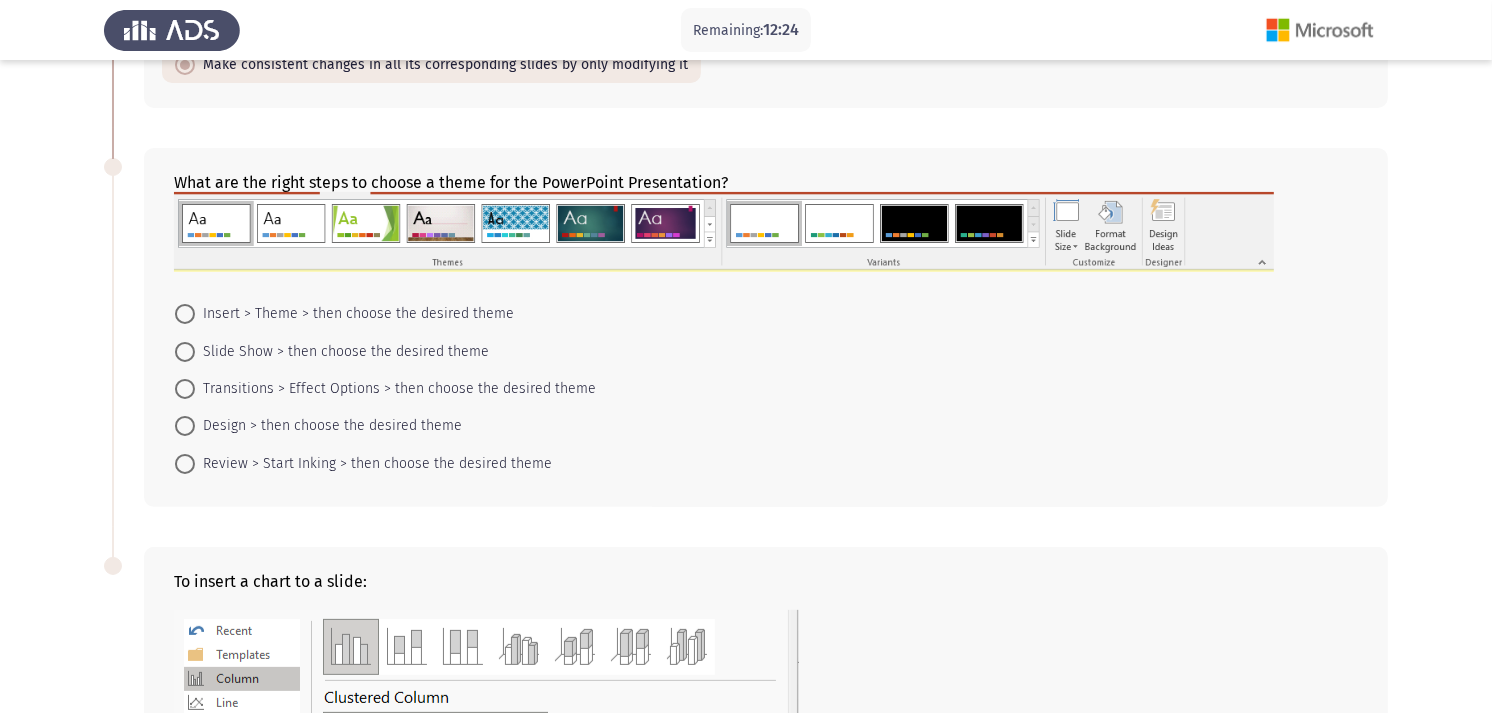 click at bounding box center [185, 426] 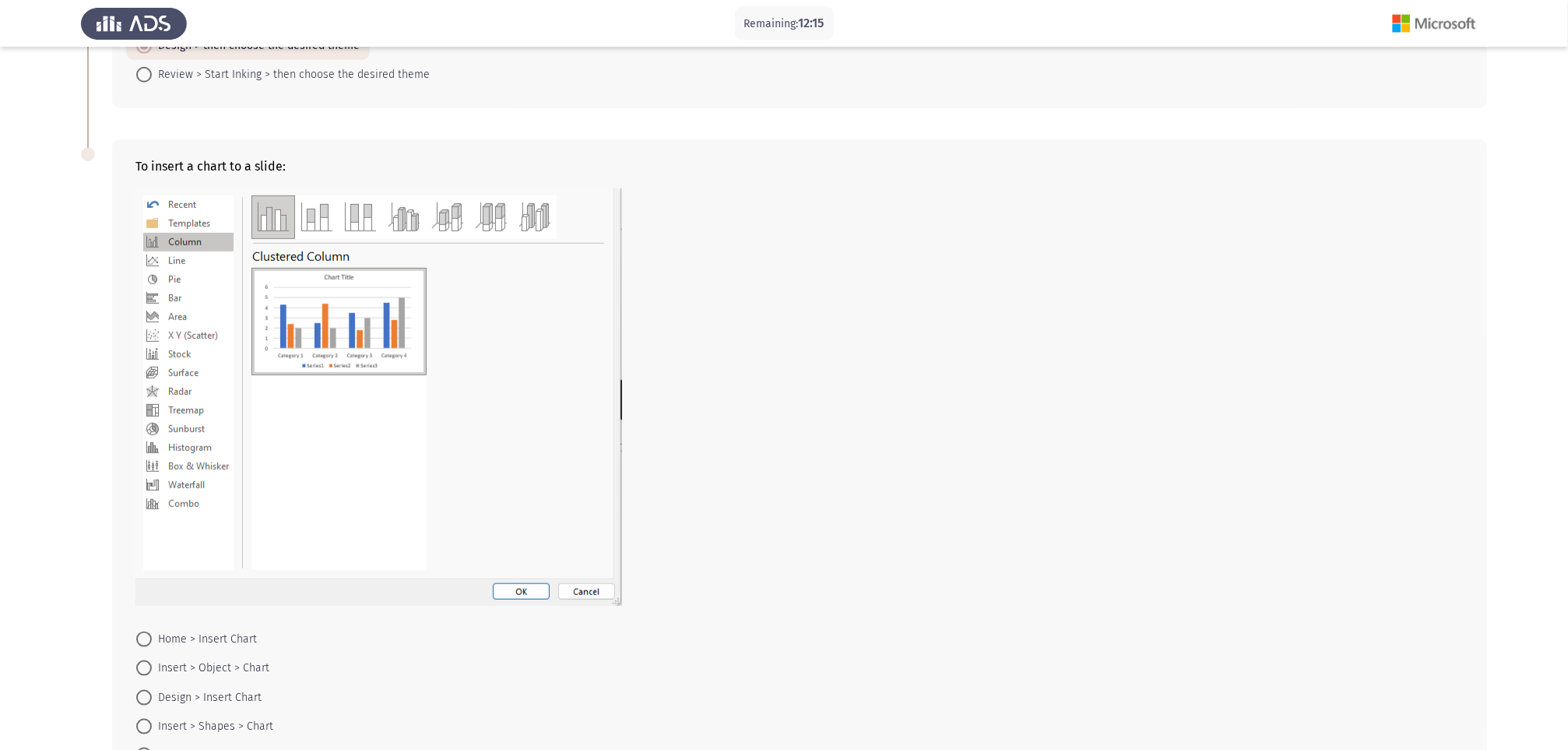 scroll, scrollTop: 661, scrollLeft: 0, axis: vertical 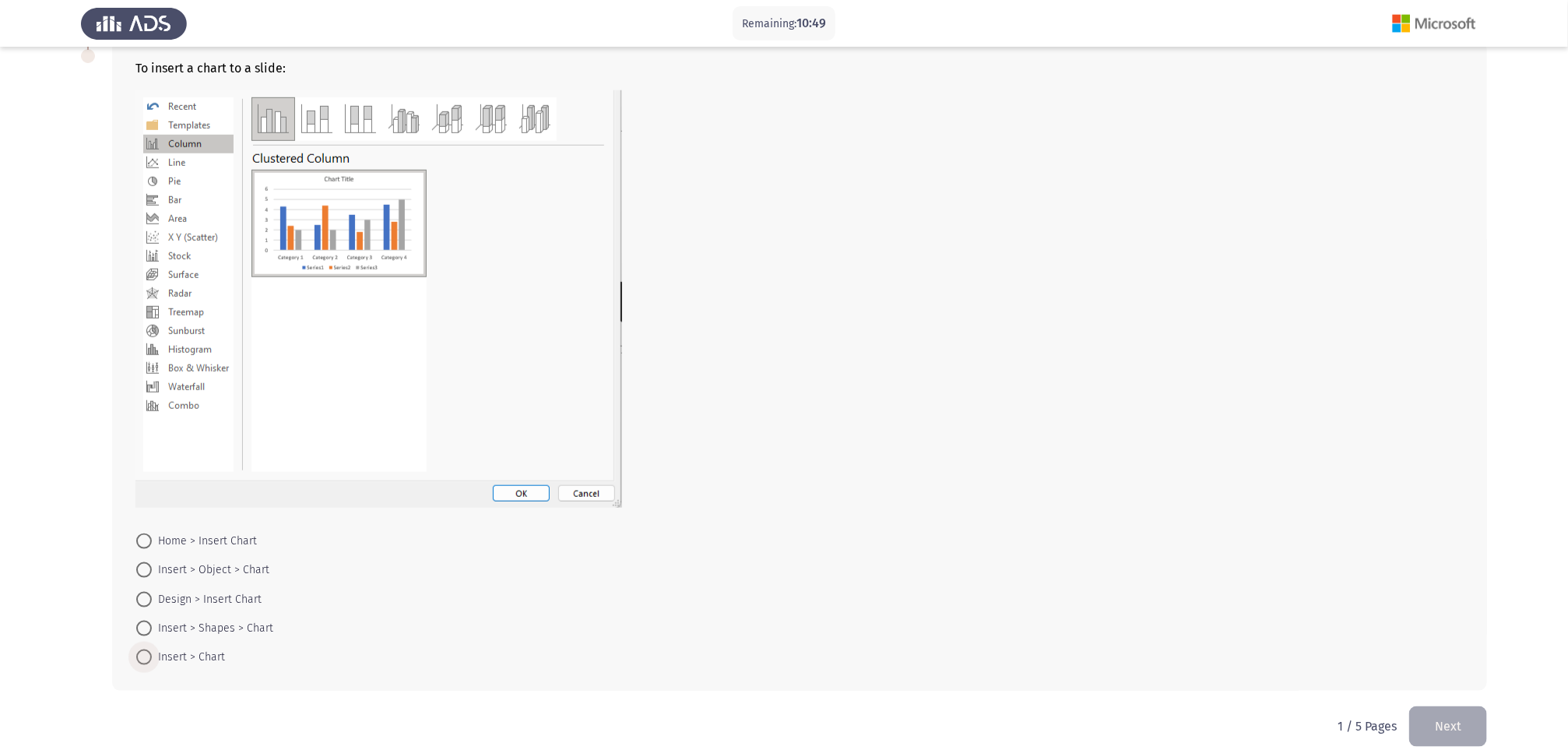 click at bounding box center [144, 657] 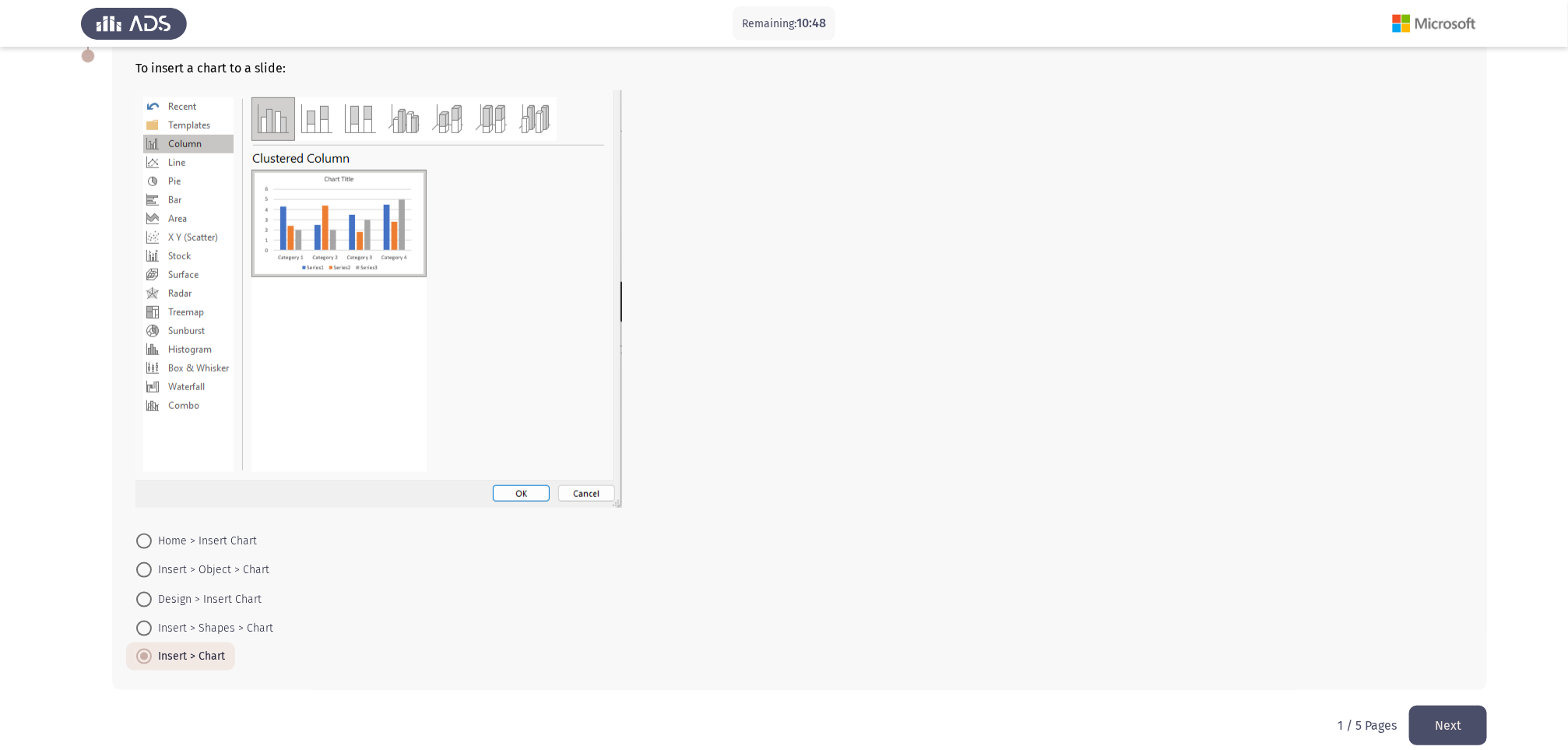 click on "Next" 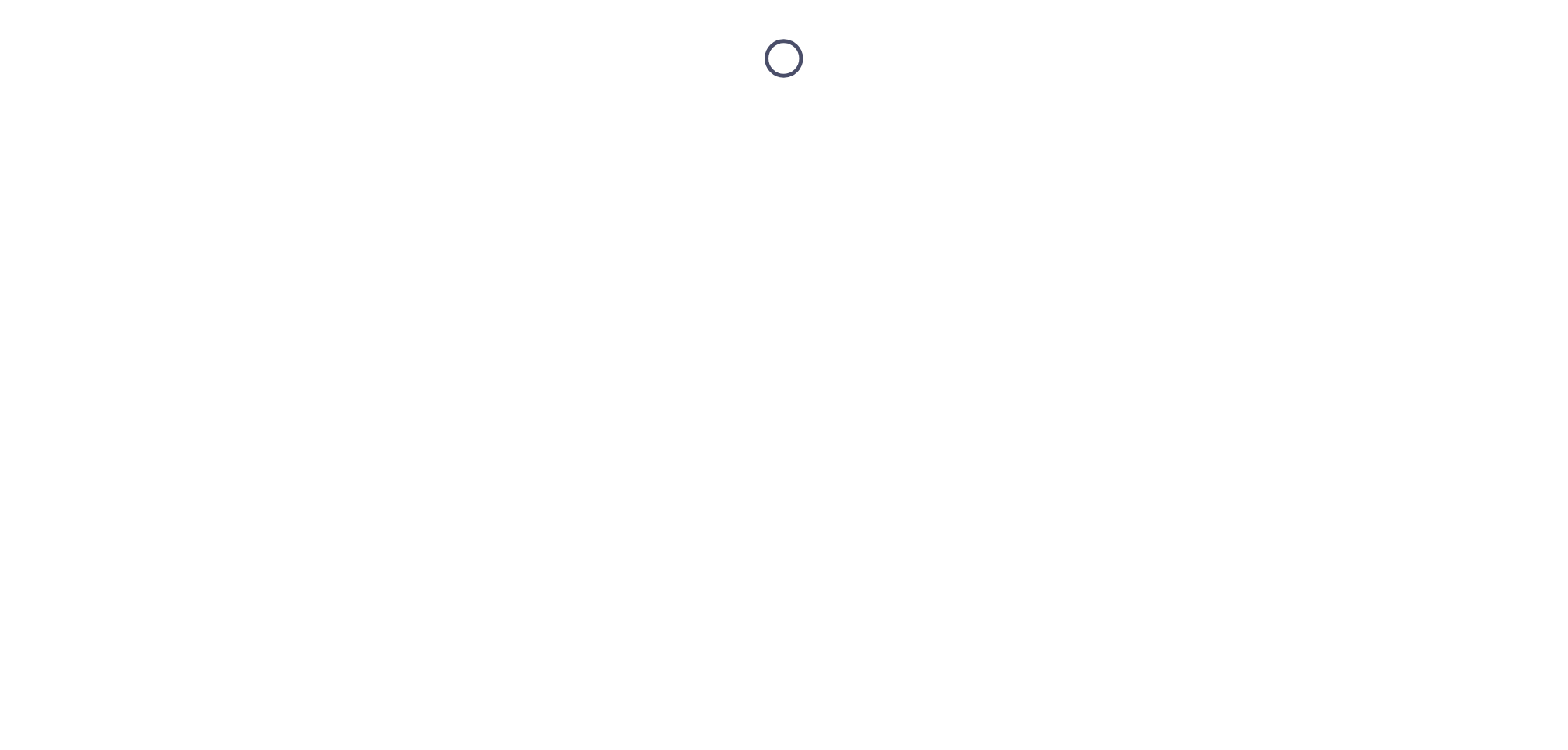 scroll, scrollTop: 0, scrollLeft: 0, axis: both 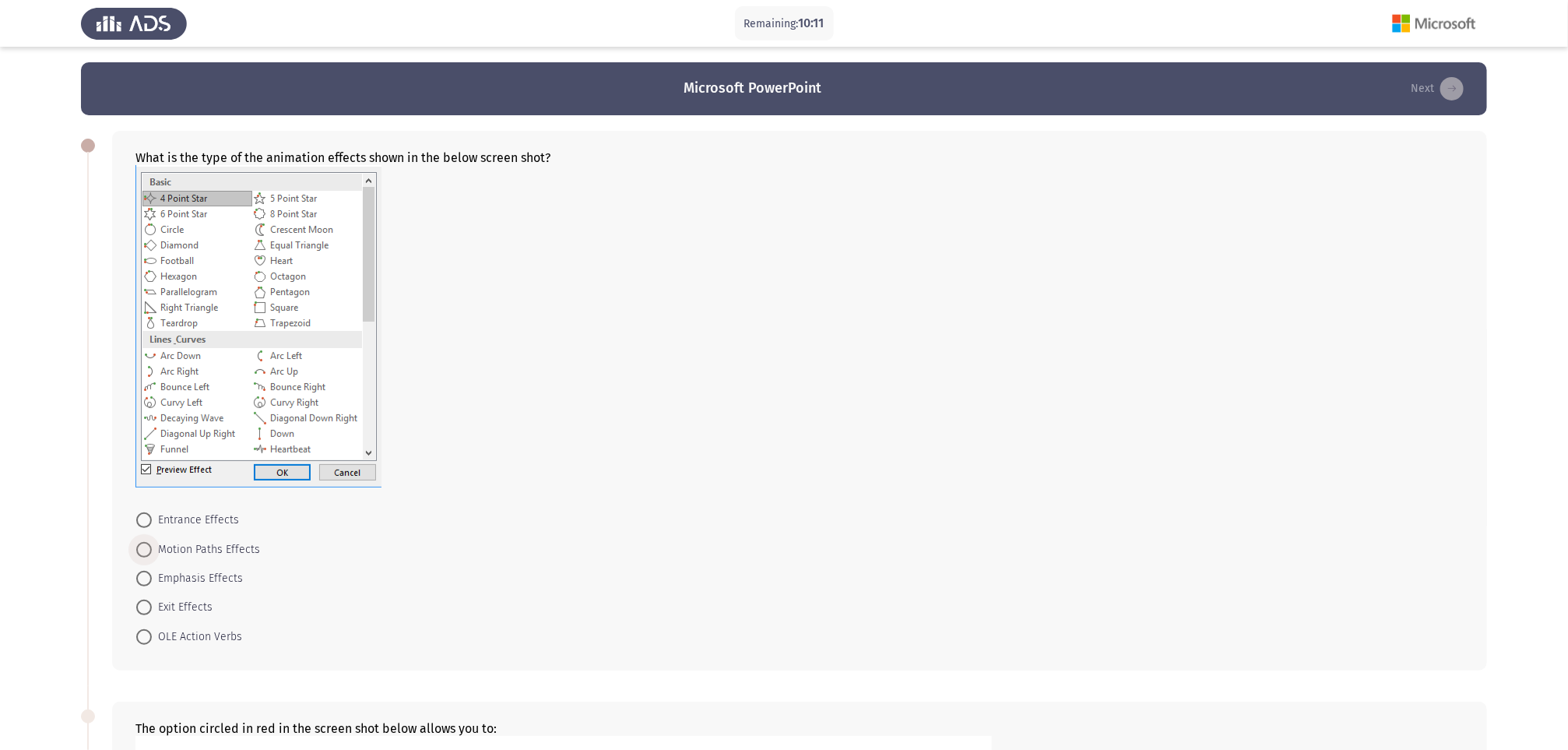 click at bounding box center (144, 550) 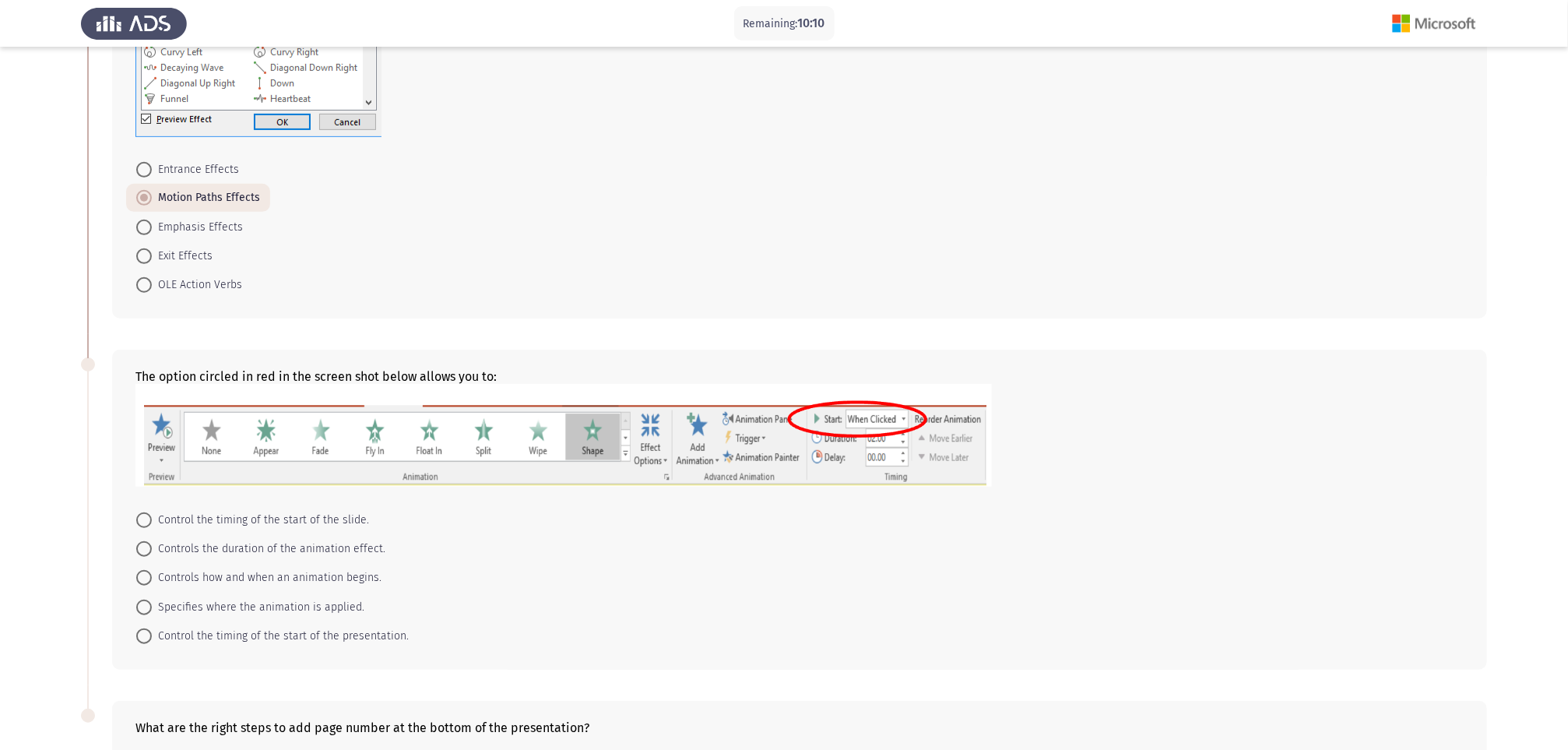 scroll, scrollTop: 467, scrollLeft: 0, axis: vertical 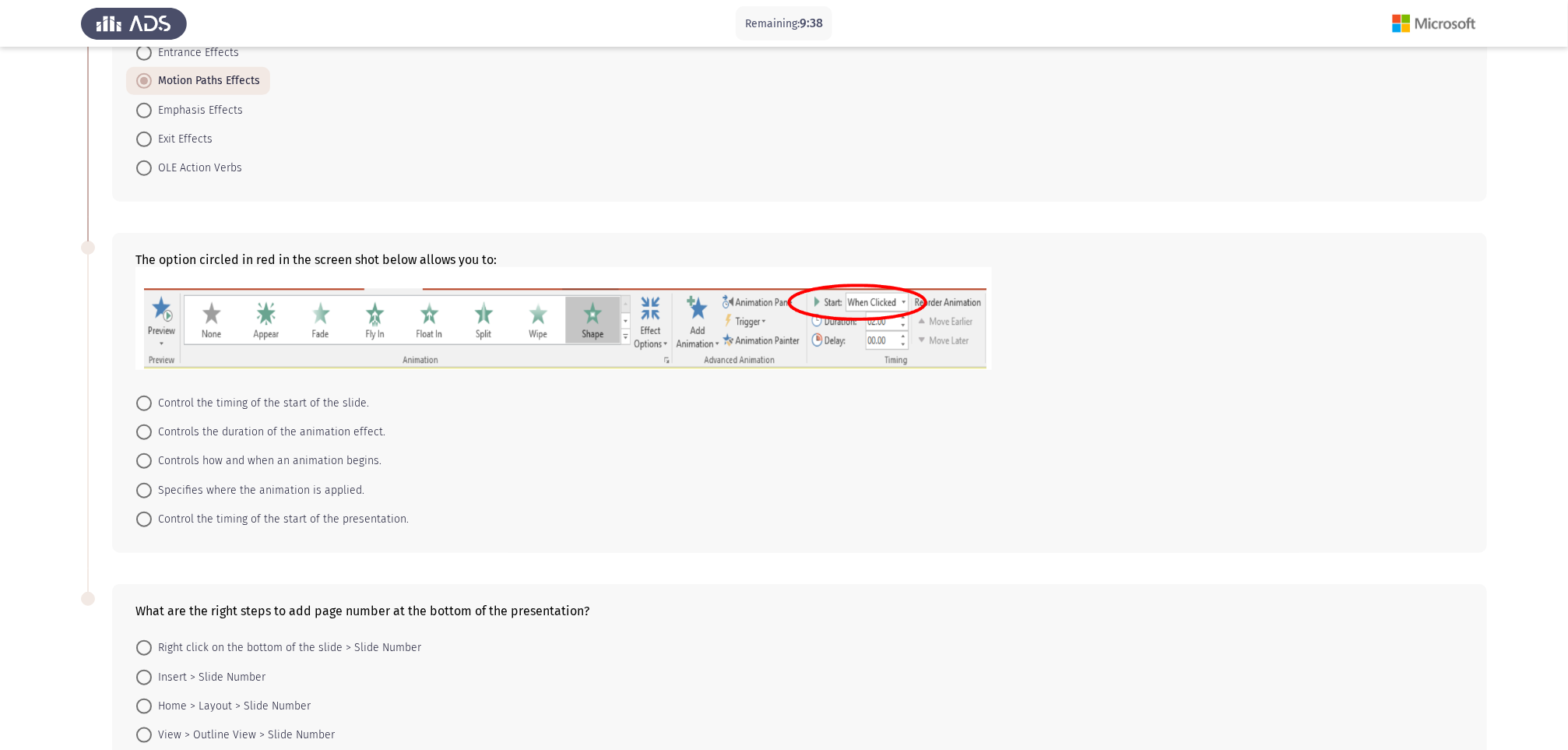 click at bounding box center [144, 461] 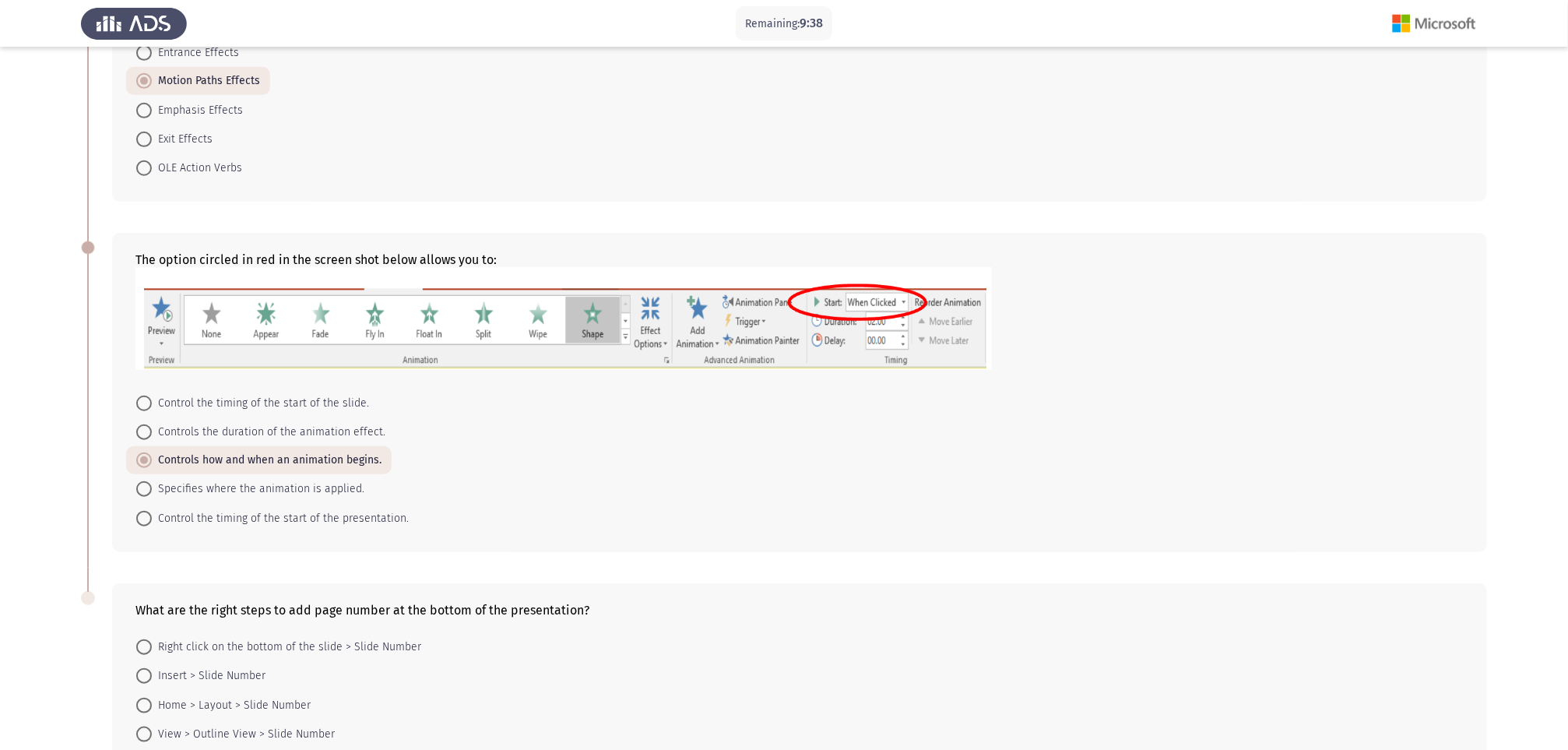 scroll, scrollTop: 592, scrollLeft: 0, axis: vertical 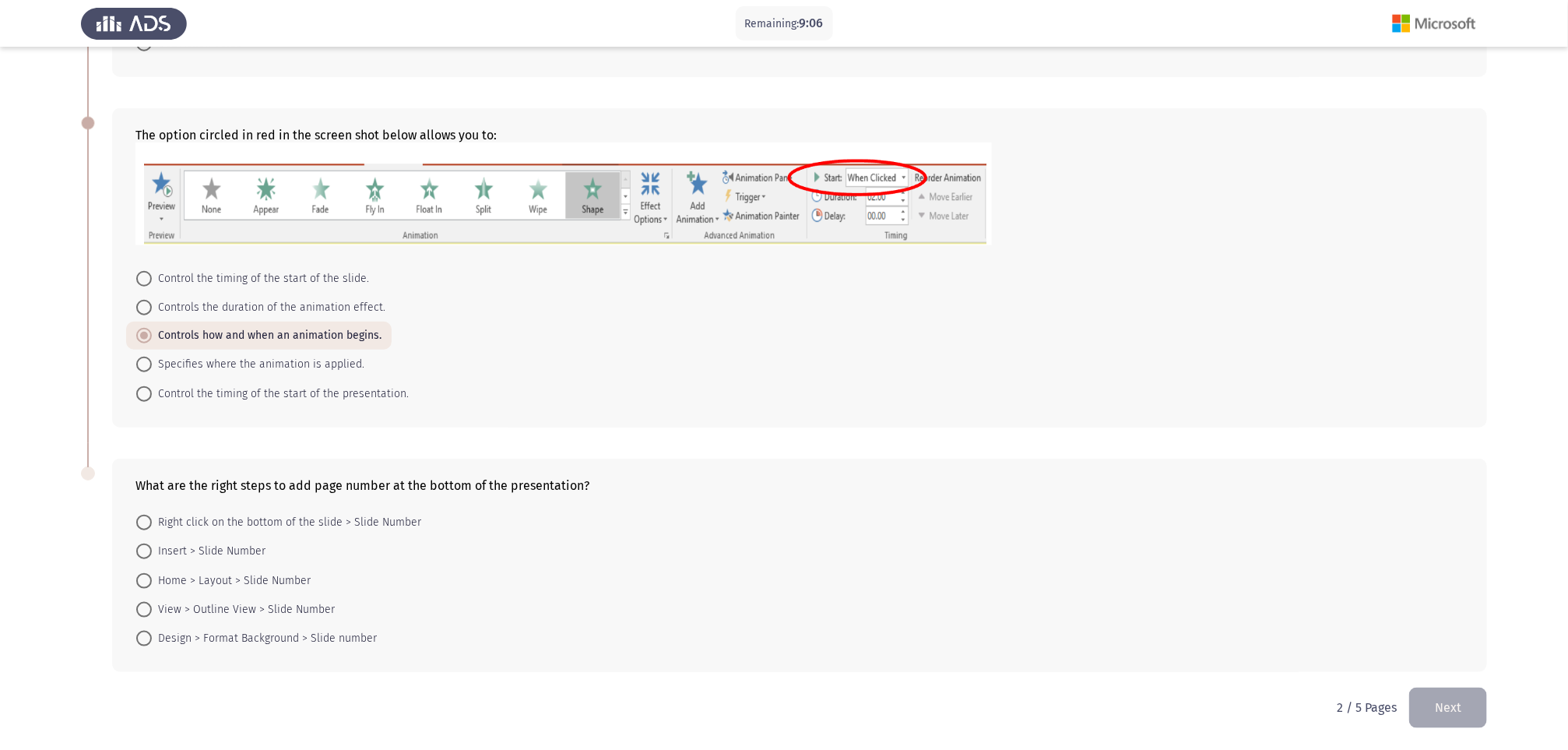 click at bounding box center (144, 551) 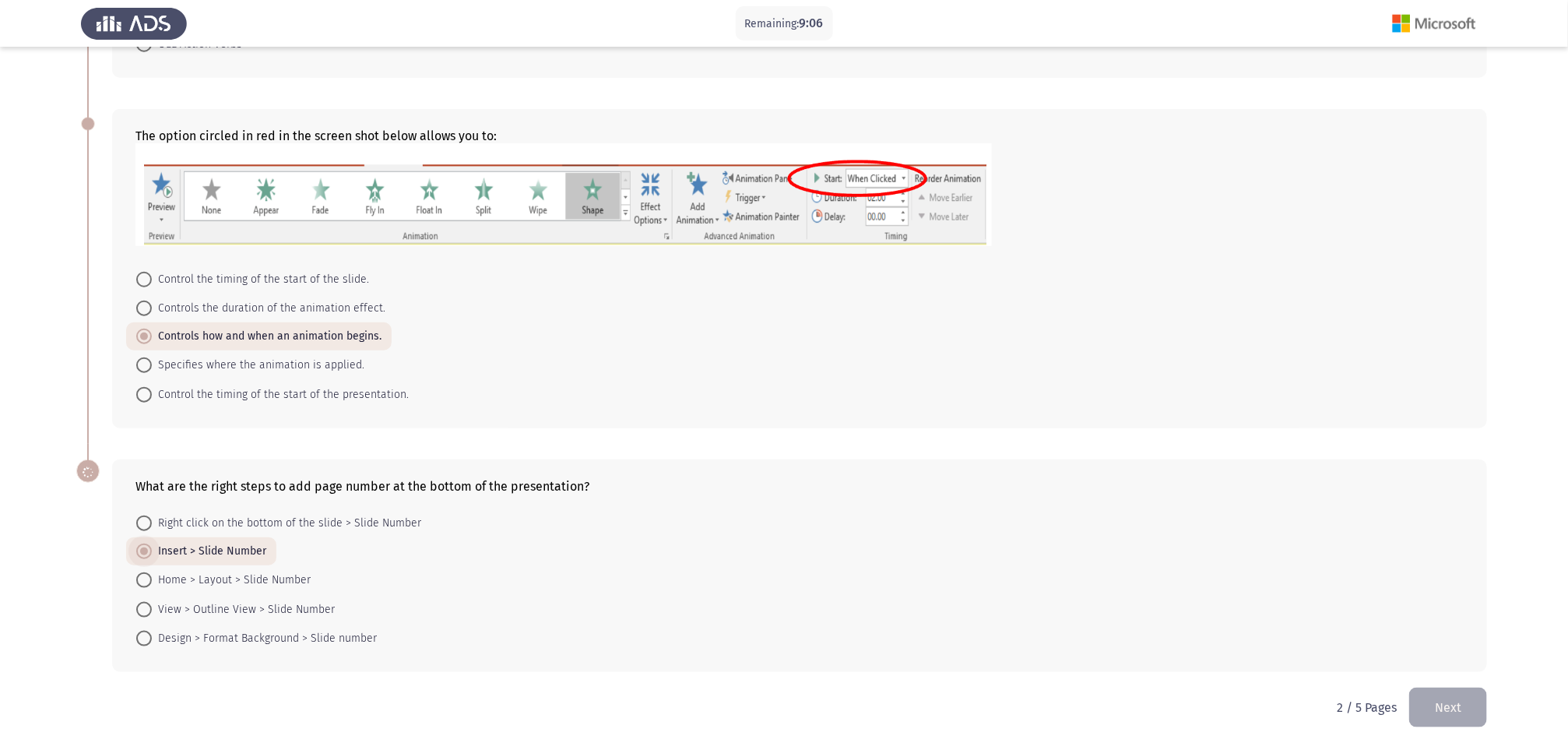 scroll, scrollTop: 591, scrollLeft: 0, axis: vertical 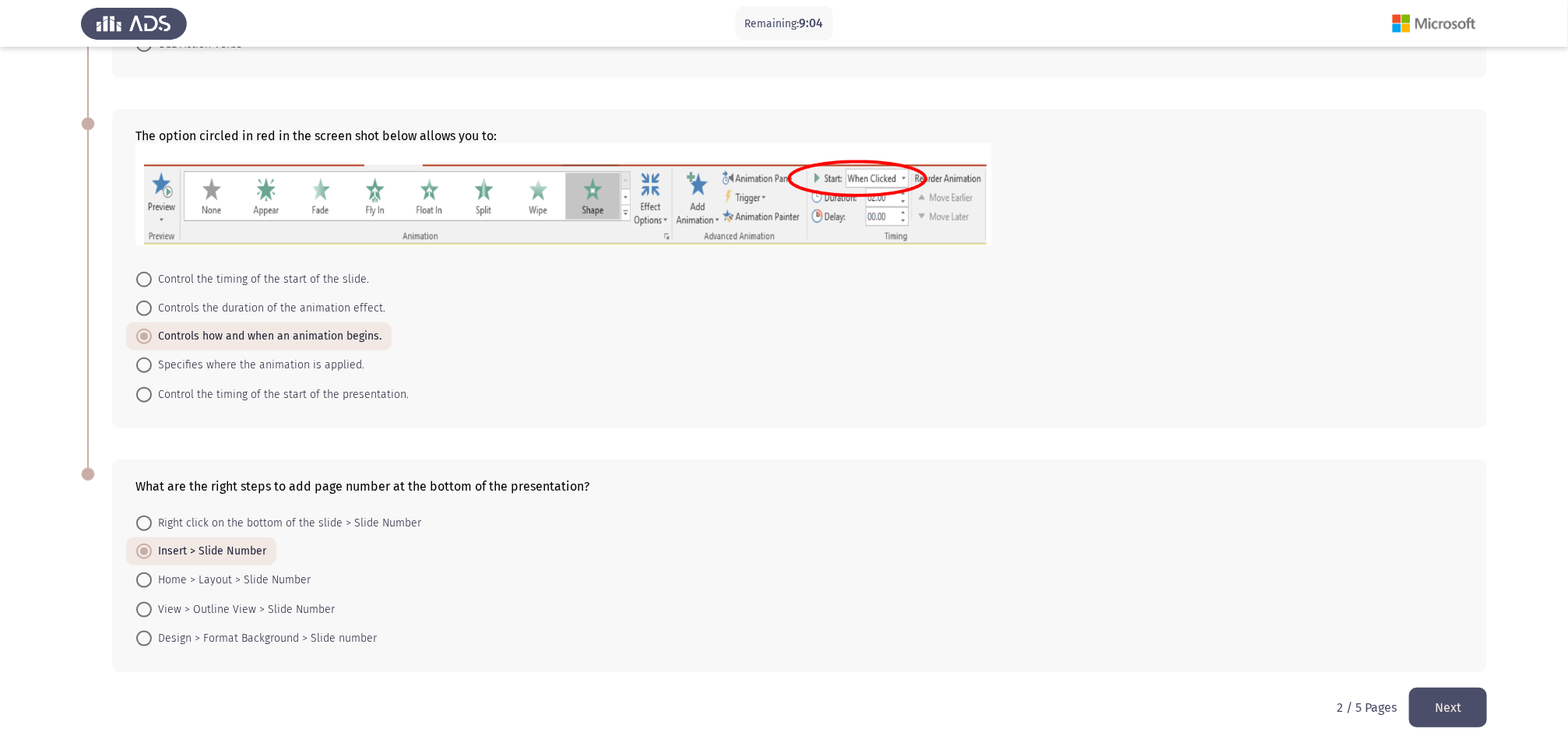 click on "Next" 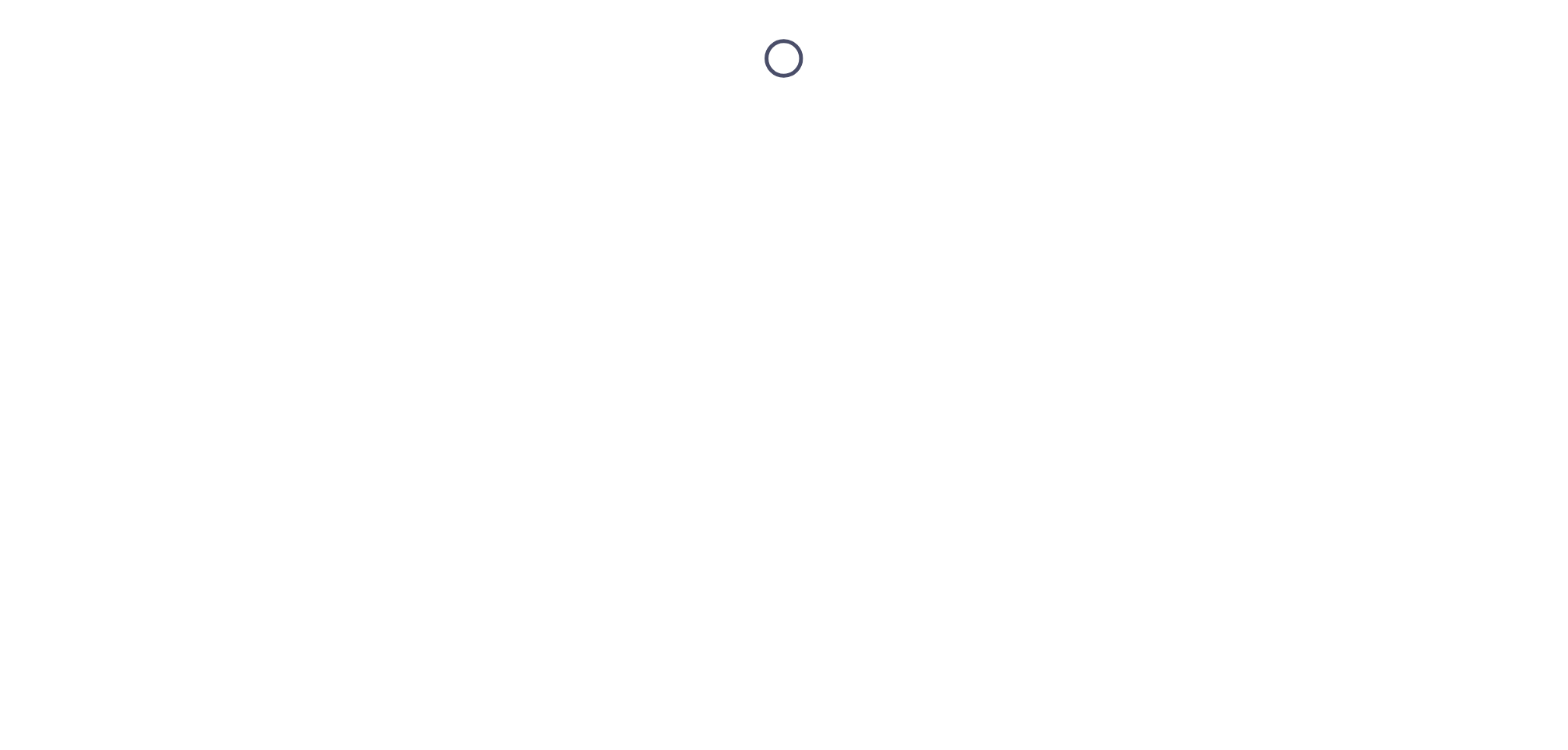 scroll, scrollTop: 0, scrollLeft: 0, axis: both 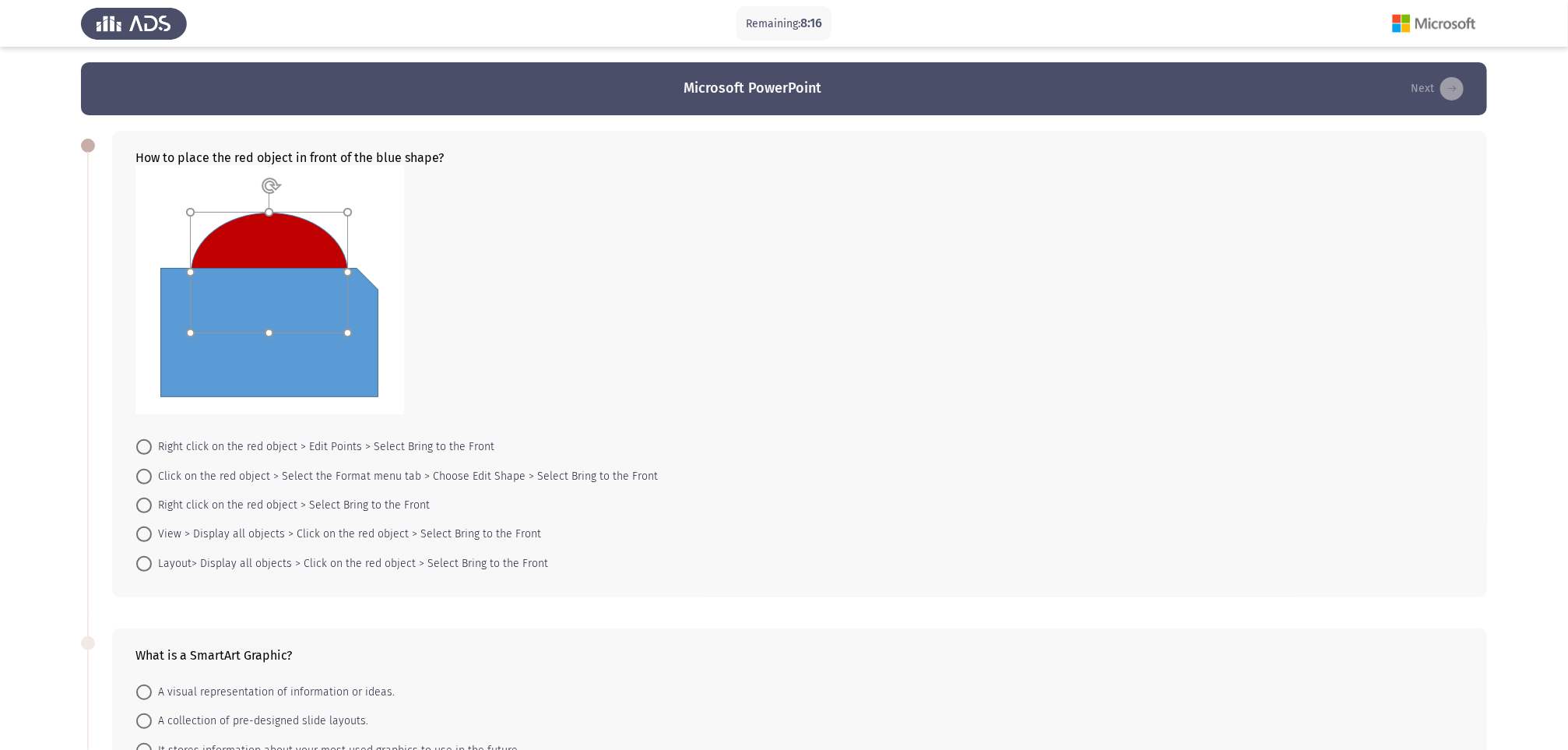 click at bounding box center (144, 505) 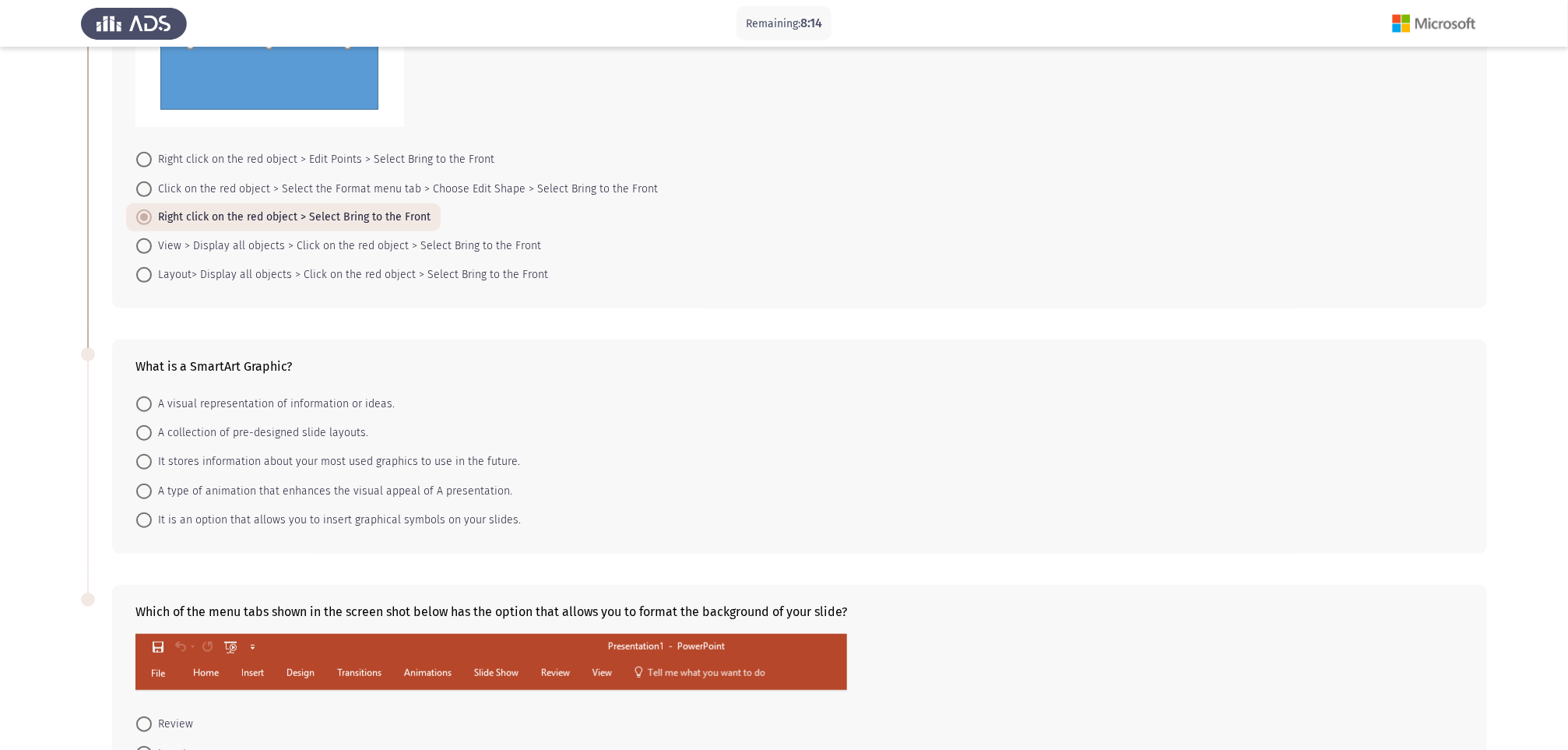 scroll, scrollTop: 234, scrollLeft: 0, axis: vertical 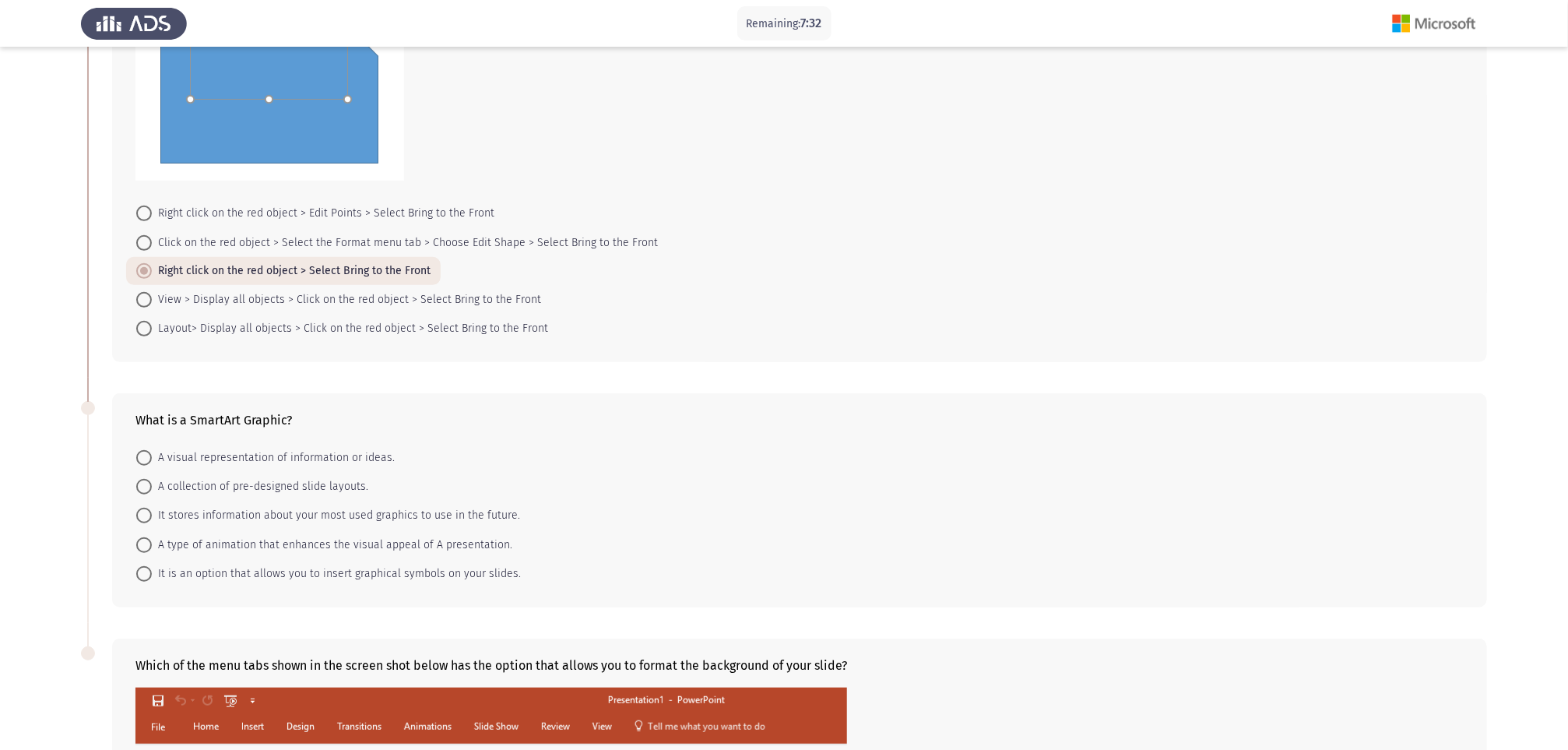 click at bounding box center (144, 458) 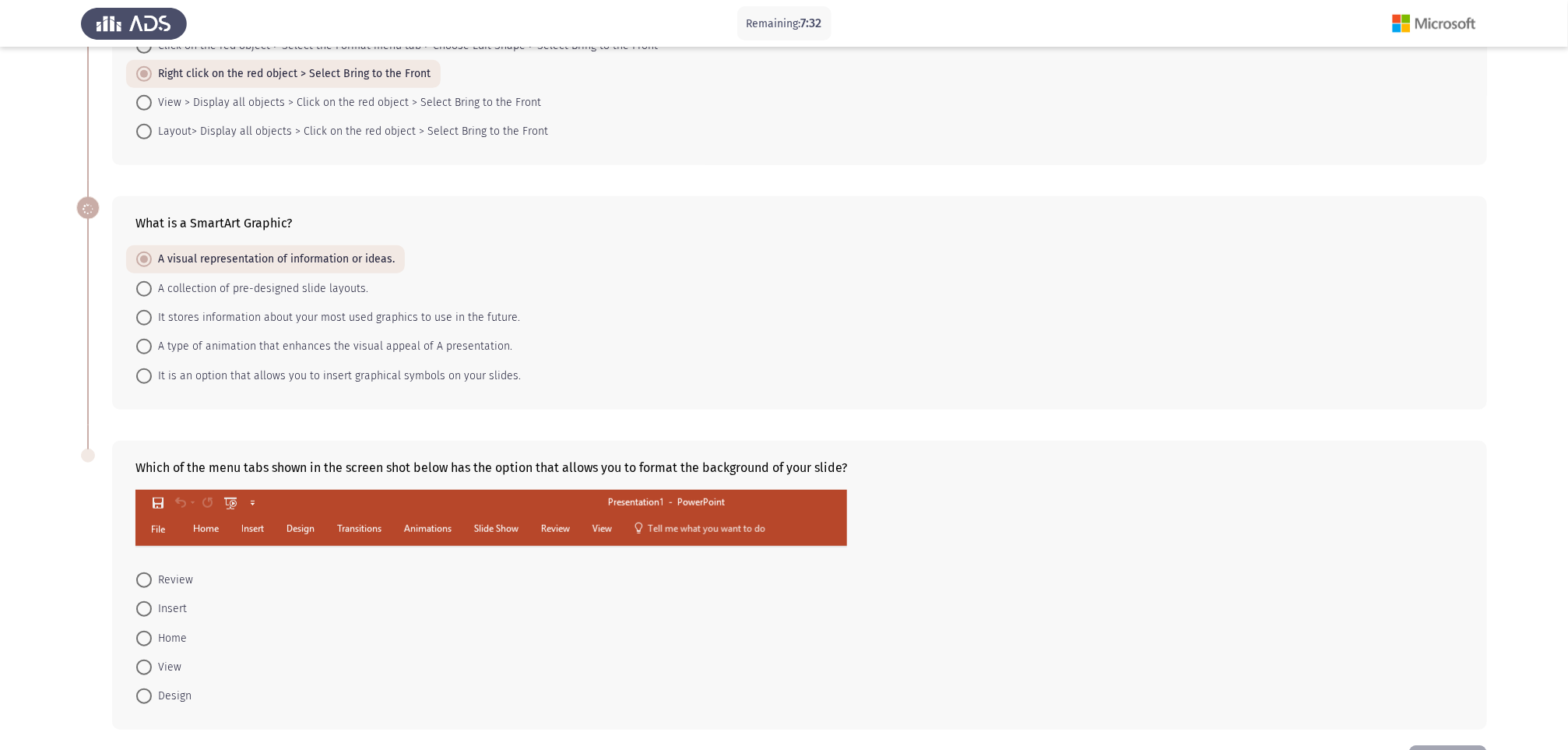 scroll, scrollTop: 488, scrollLeft: 0, axis: vertical 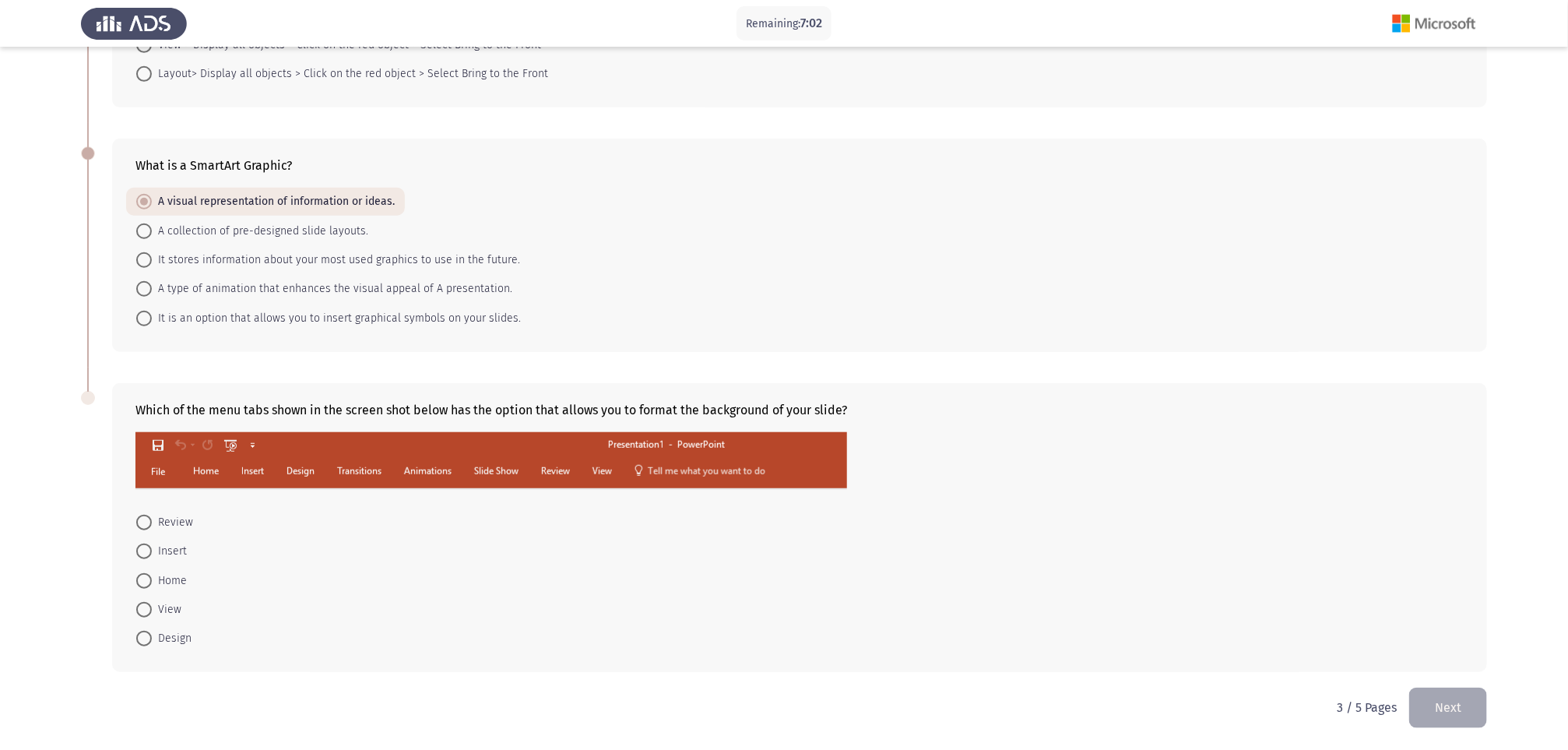 click at bounding box center [144, 639] 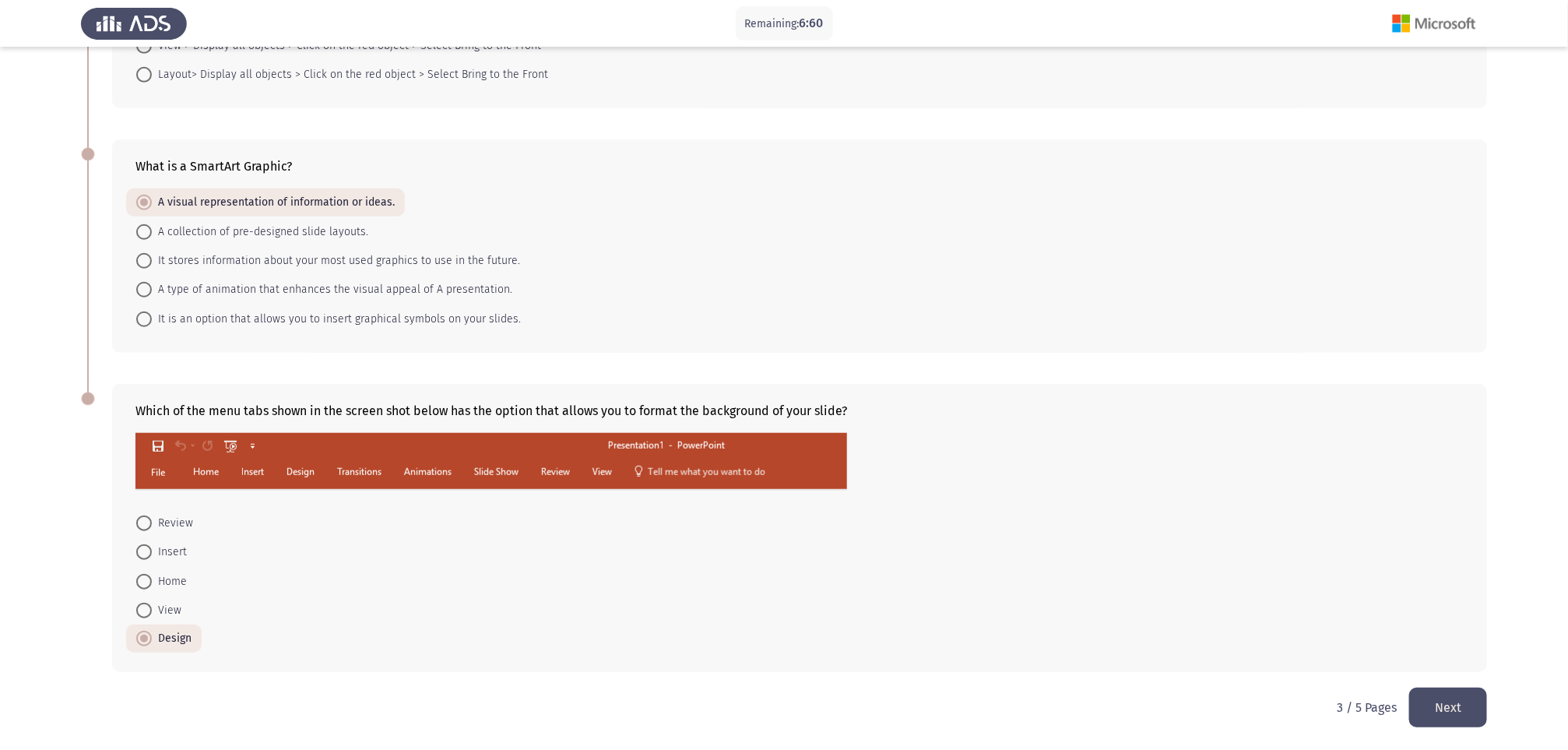 click on "Next" 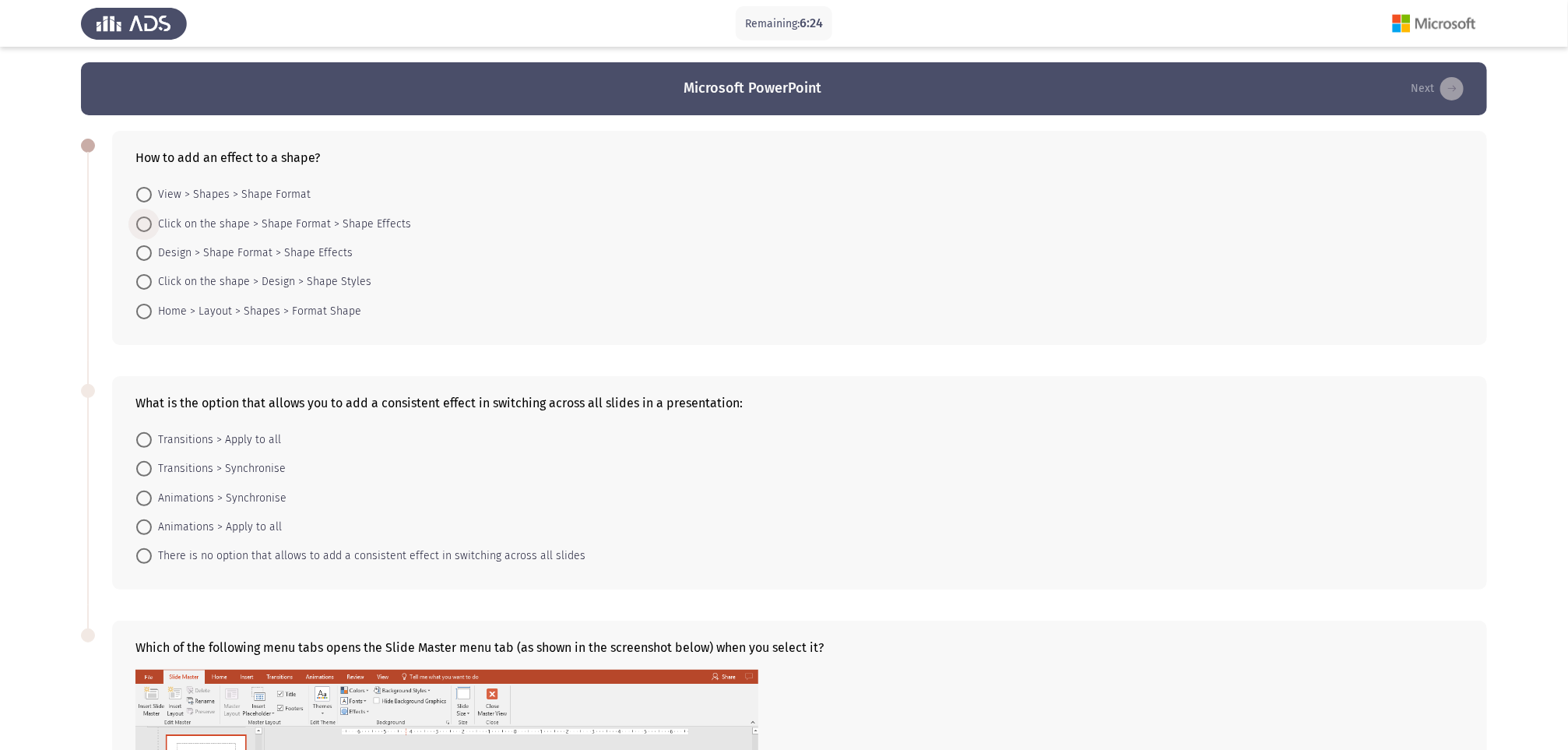 click at bounding box center [144, 224] 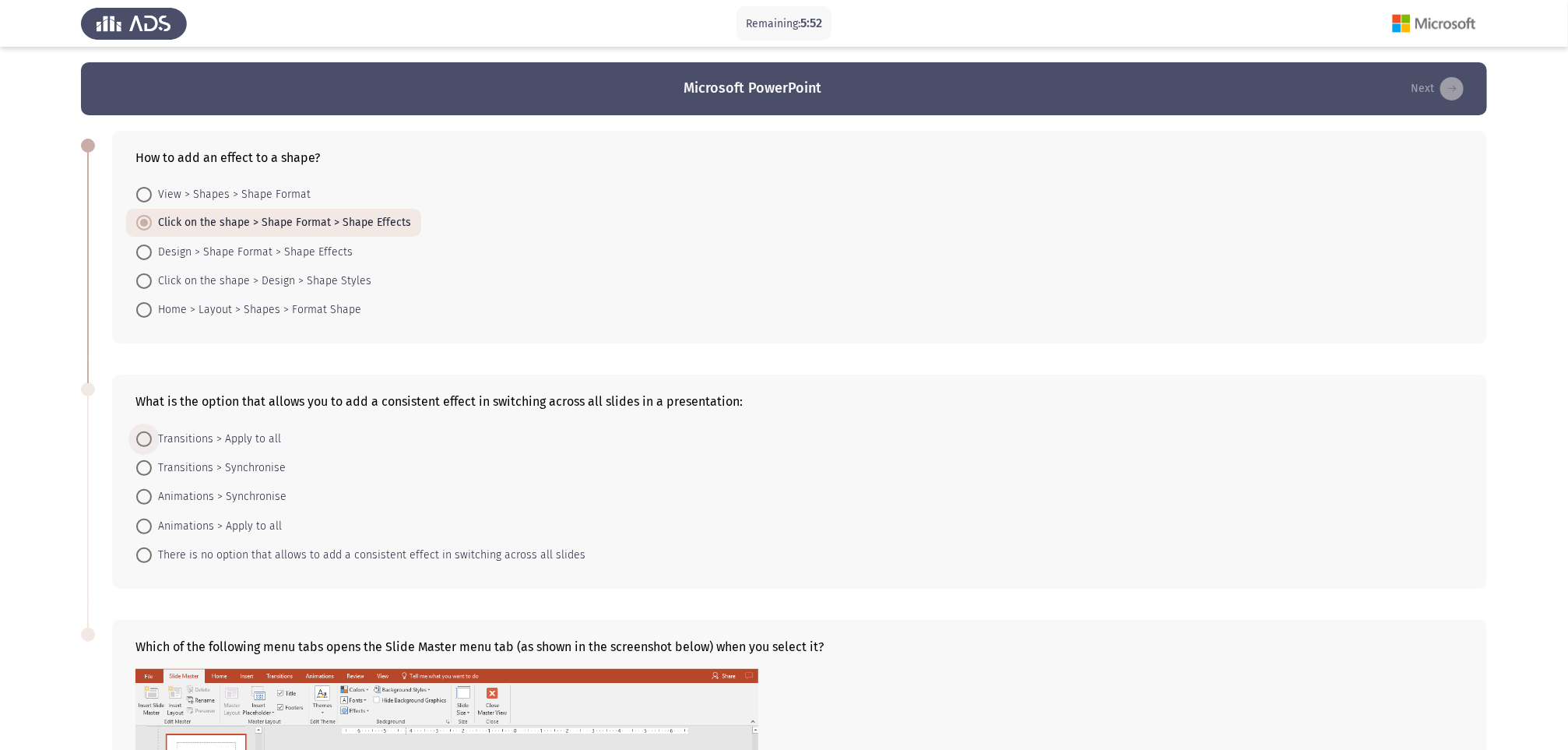 click at bounding box center [144, 439] 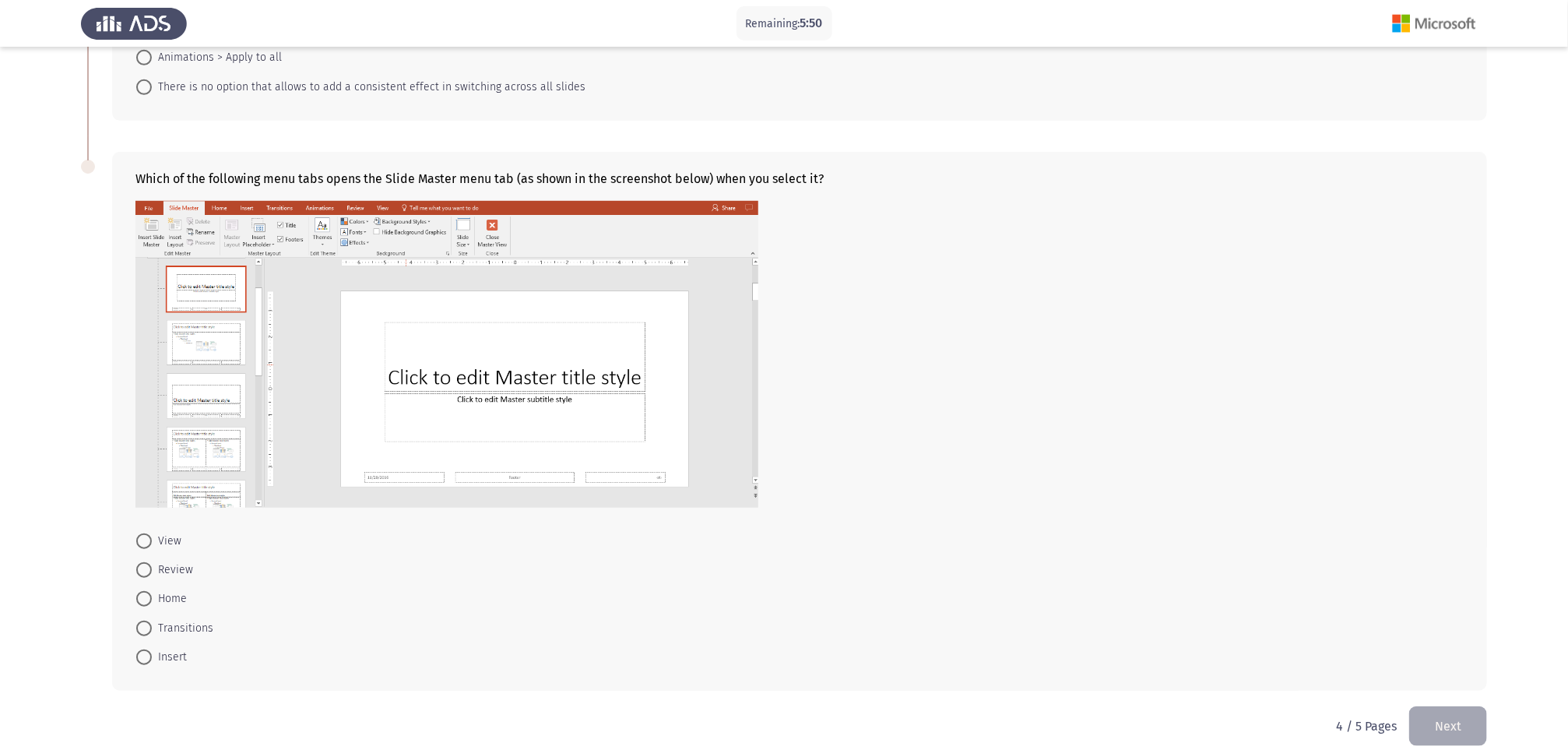 scroll, scrollTop: 486, scrollLeft: 0, axis: vertical 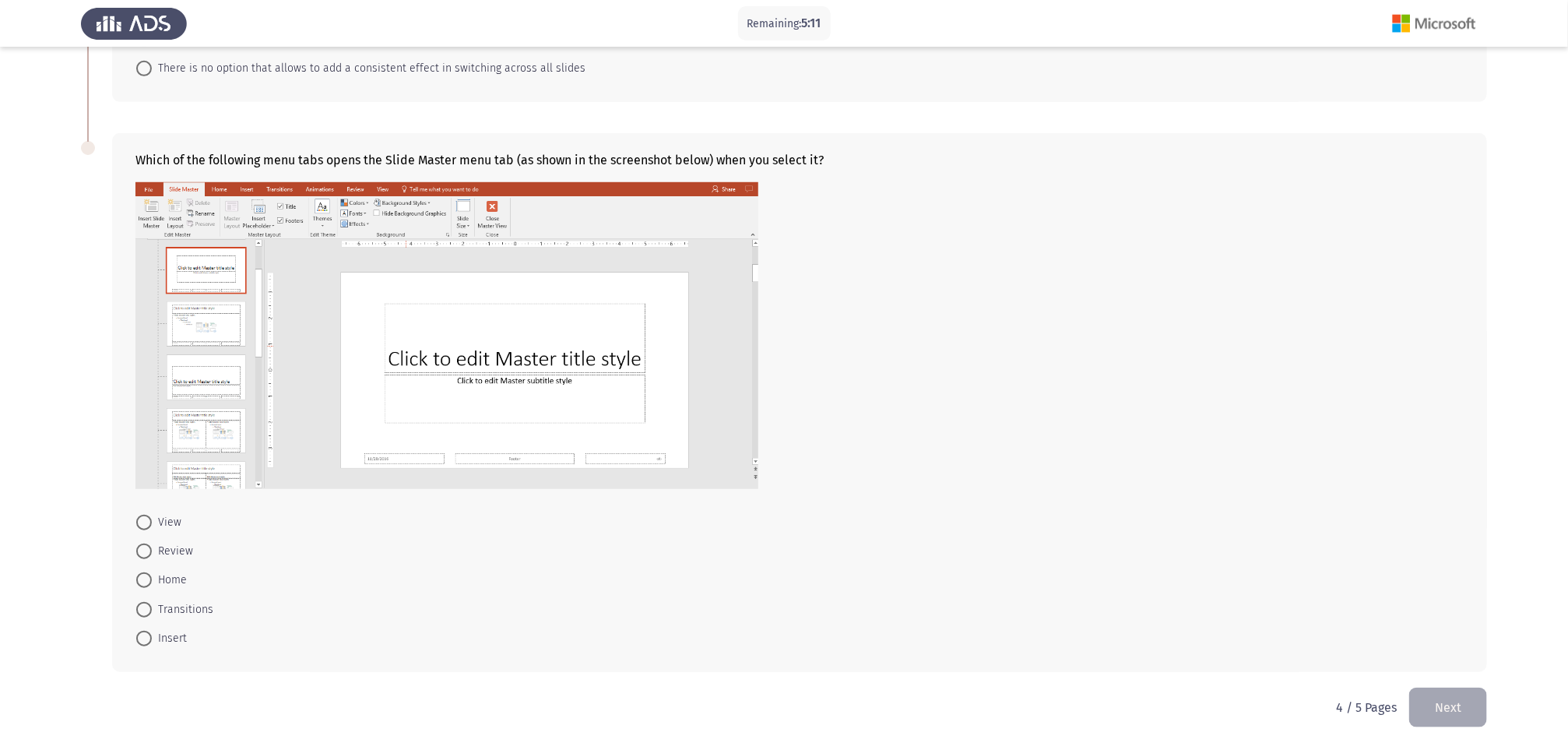 click at bounding box center [144, 523] 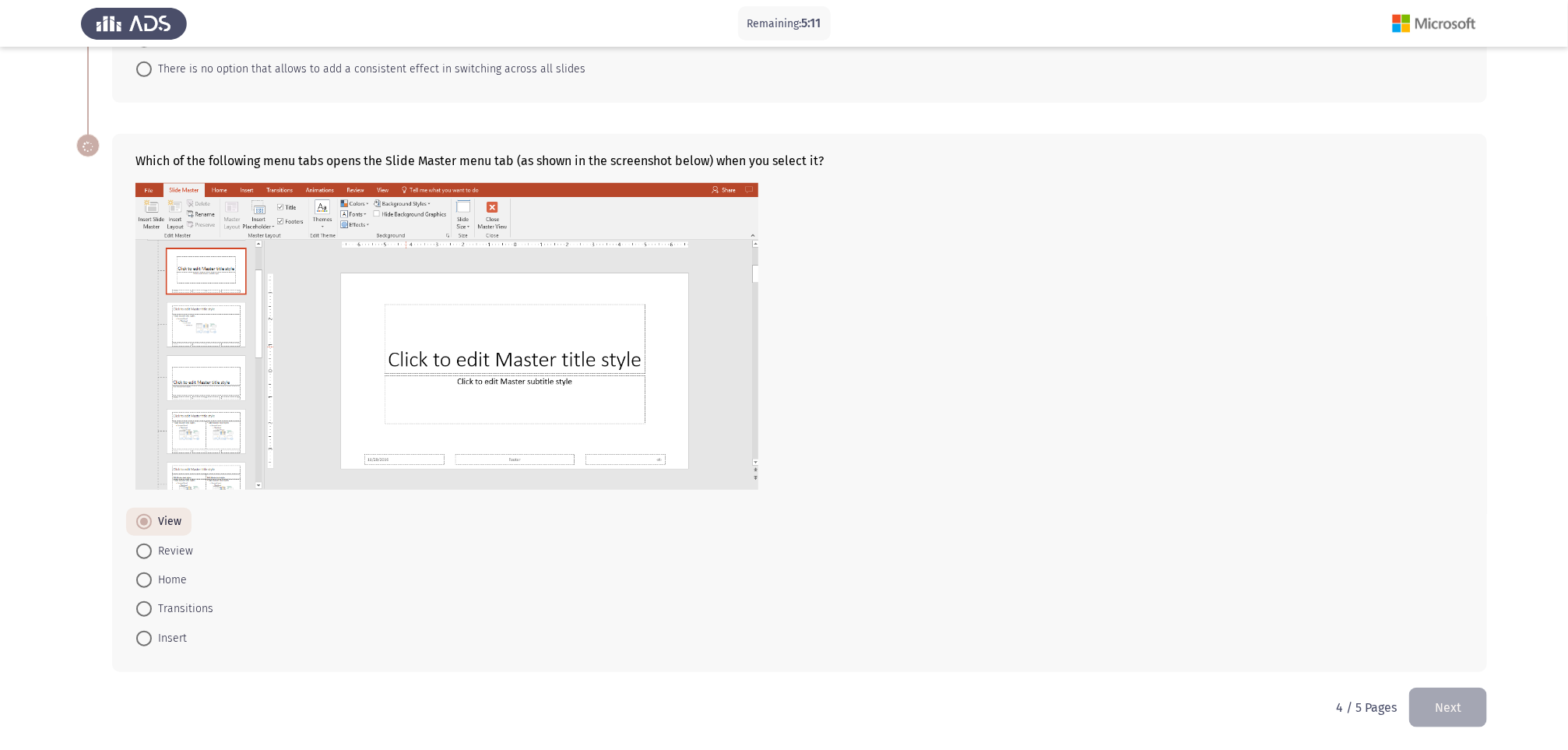 scroll, scrollTop: 484, scrollLeft: 0, axis: vertical 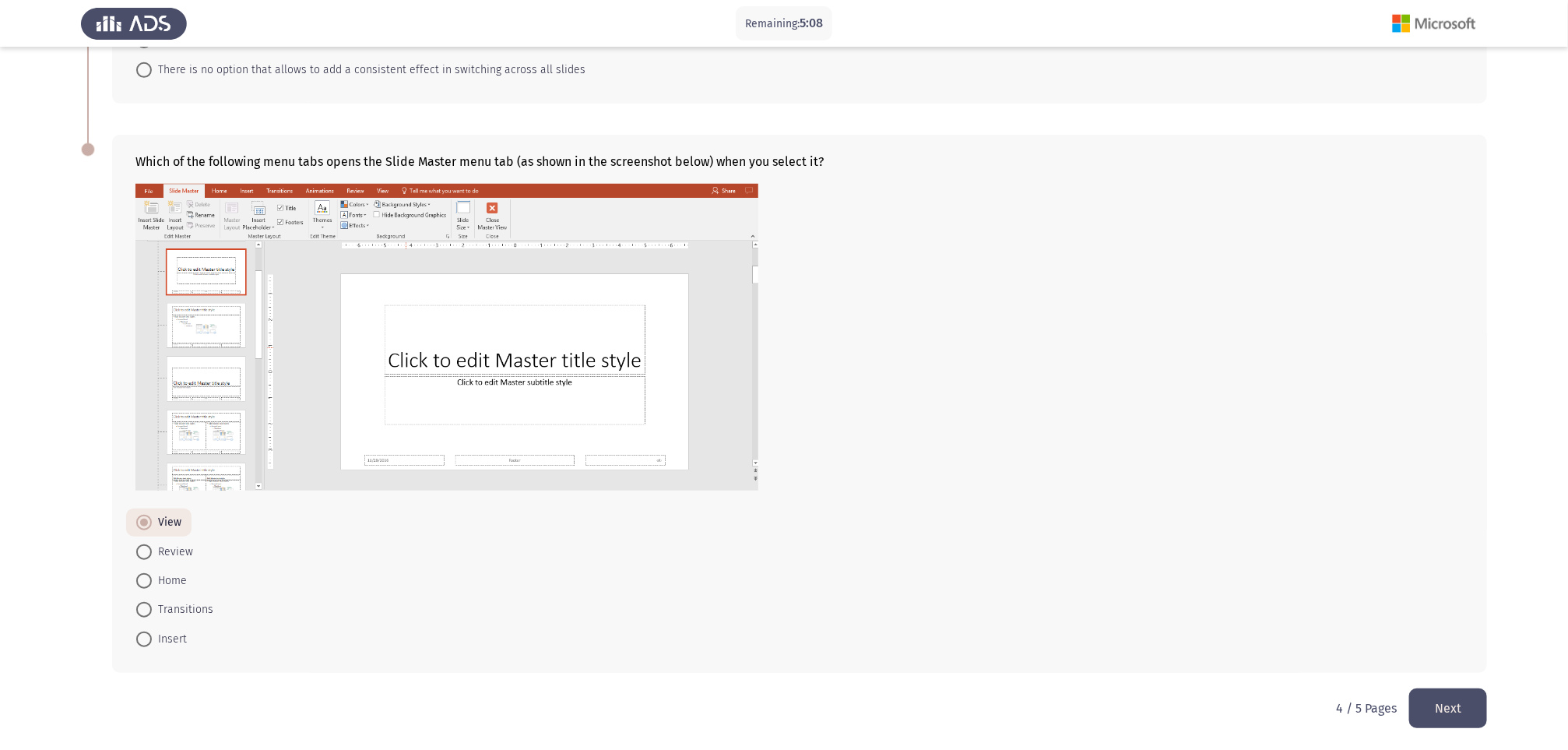 click on "Next" 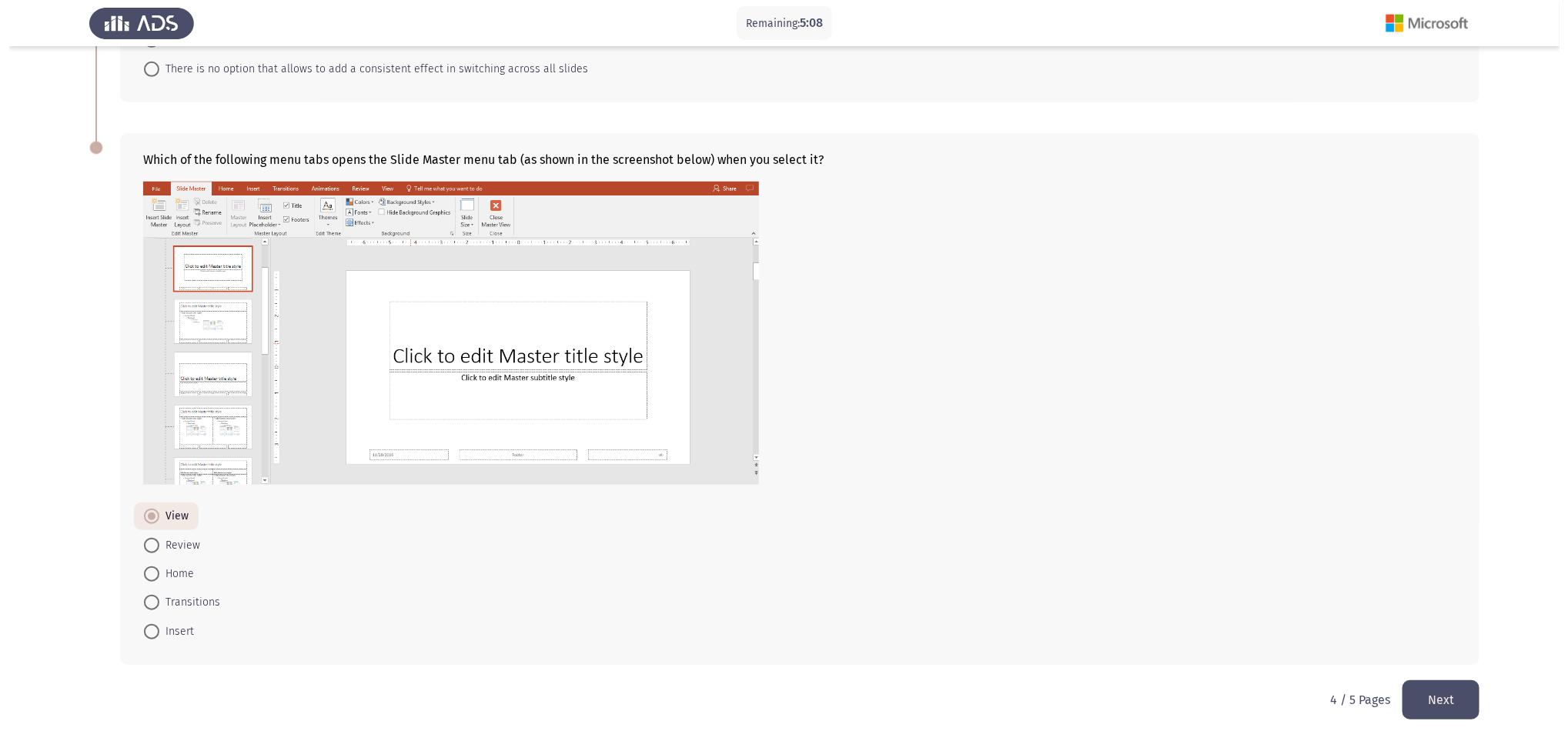 scroll, scrollTop: 0, scrollLeft: 0, axis: both 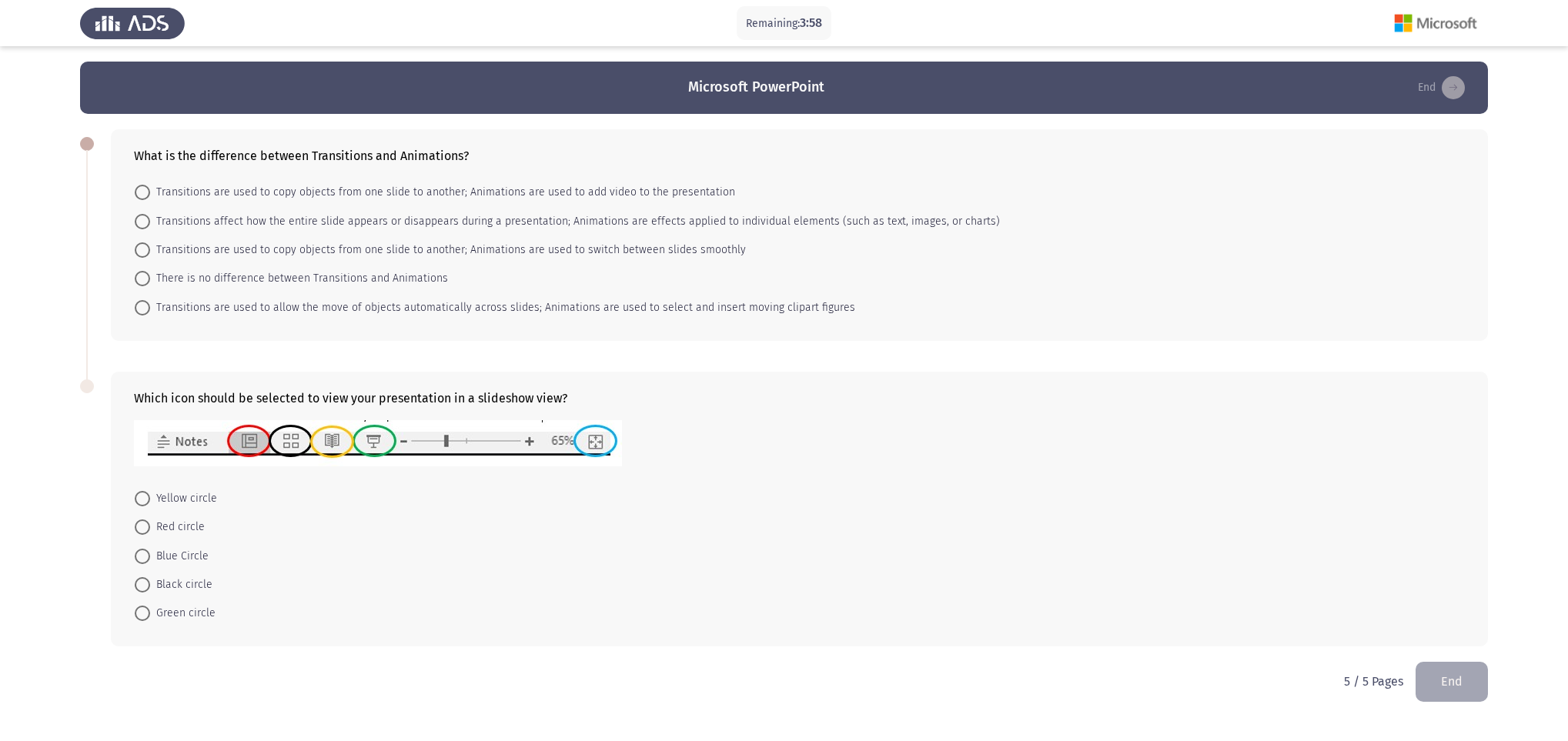click at bounding box center [142, 222] 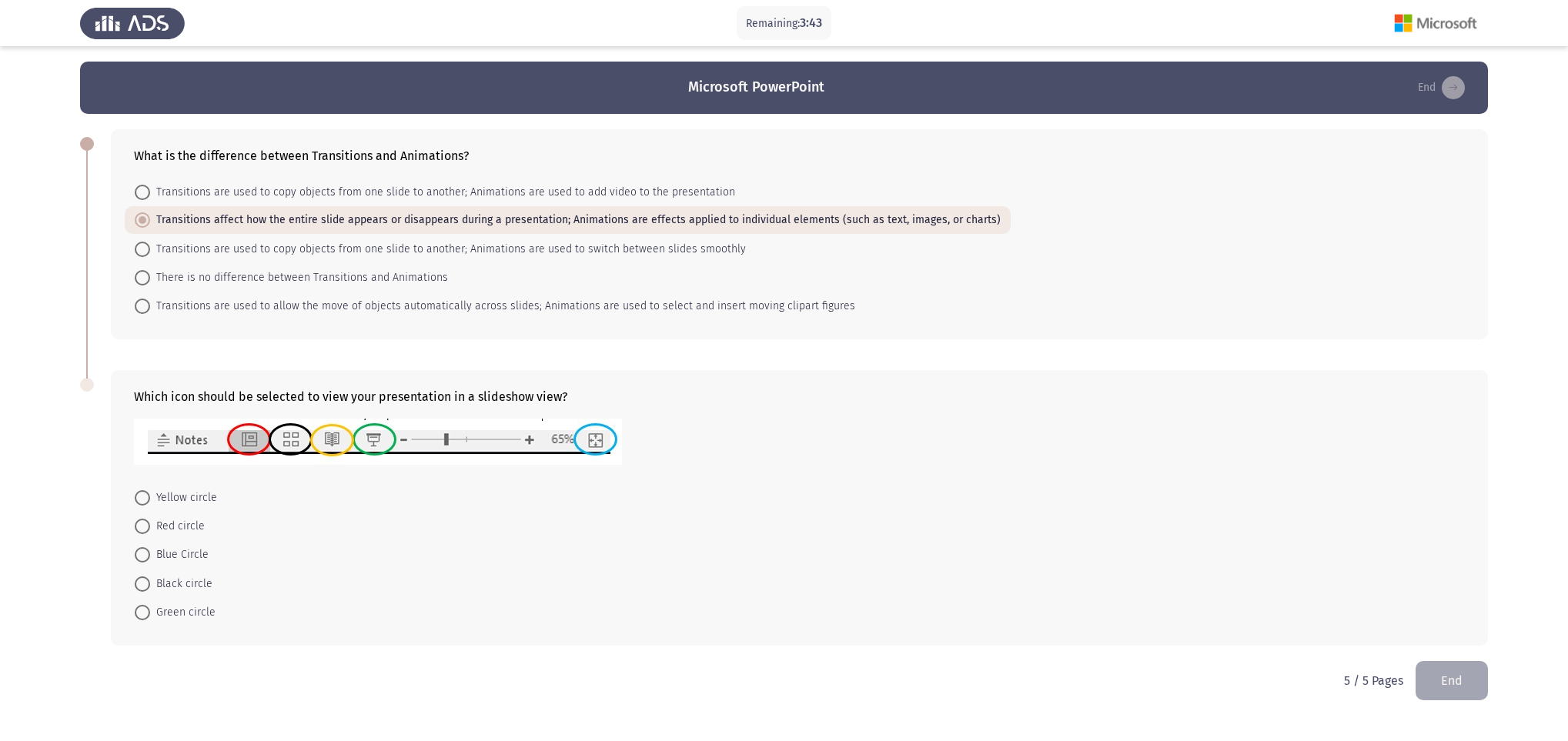 click at bounding box center [142, 555] 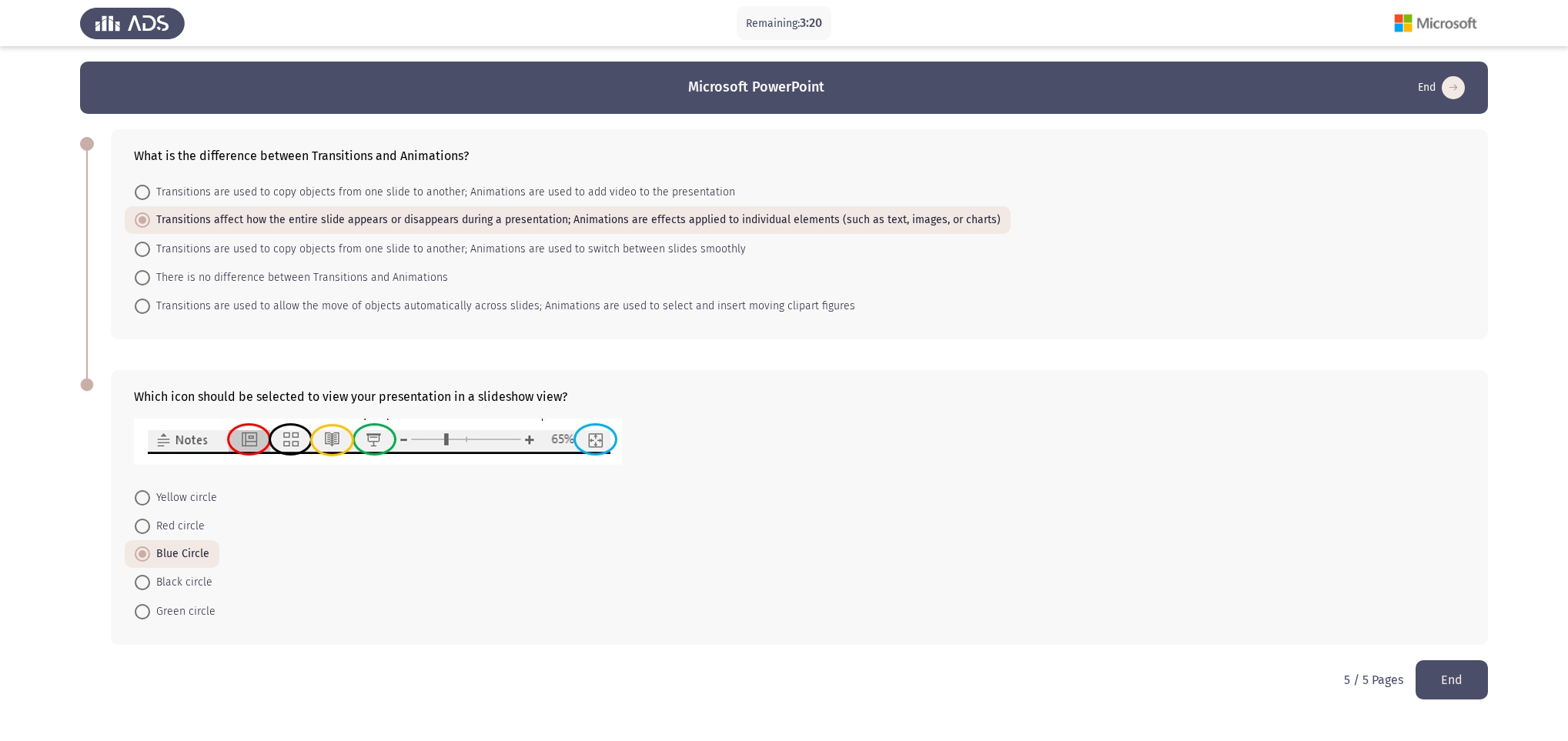 click on "End" 